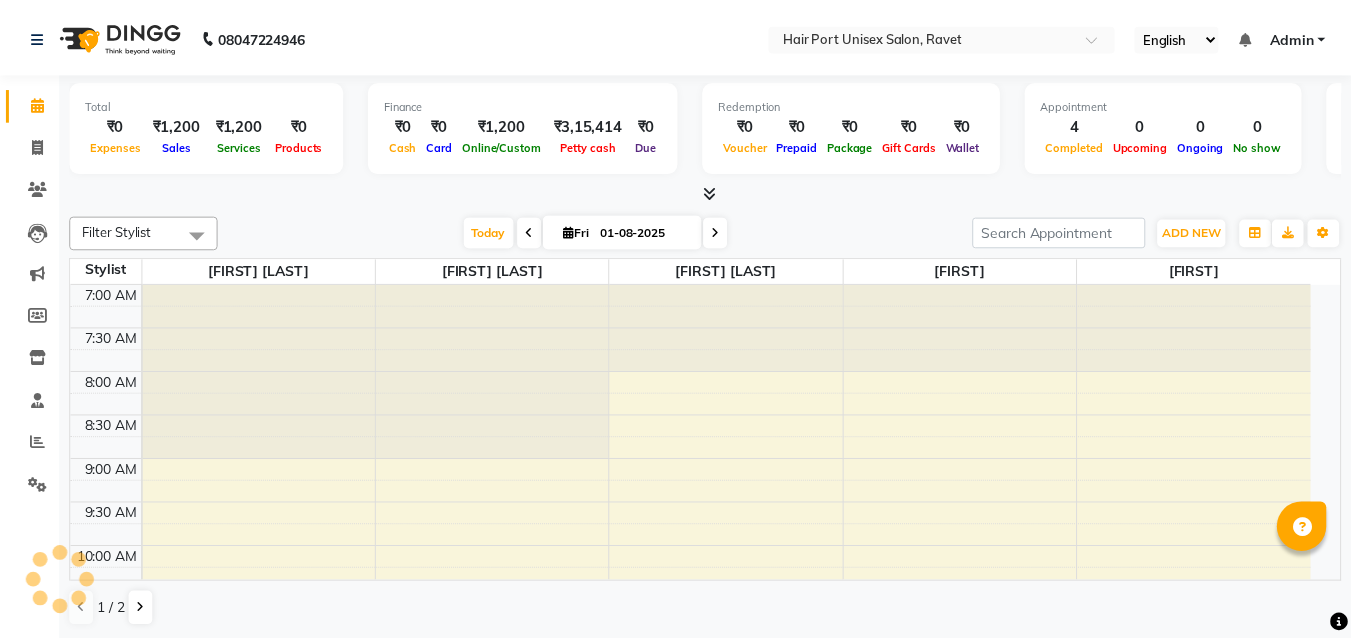 scroll, scrollTop: 0, scrollLeft: 0, axis: both 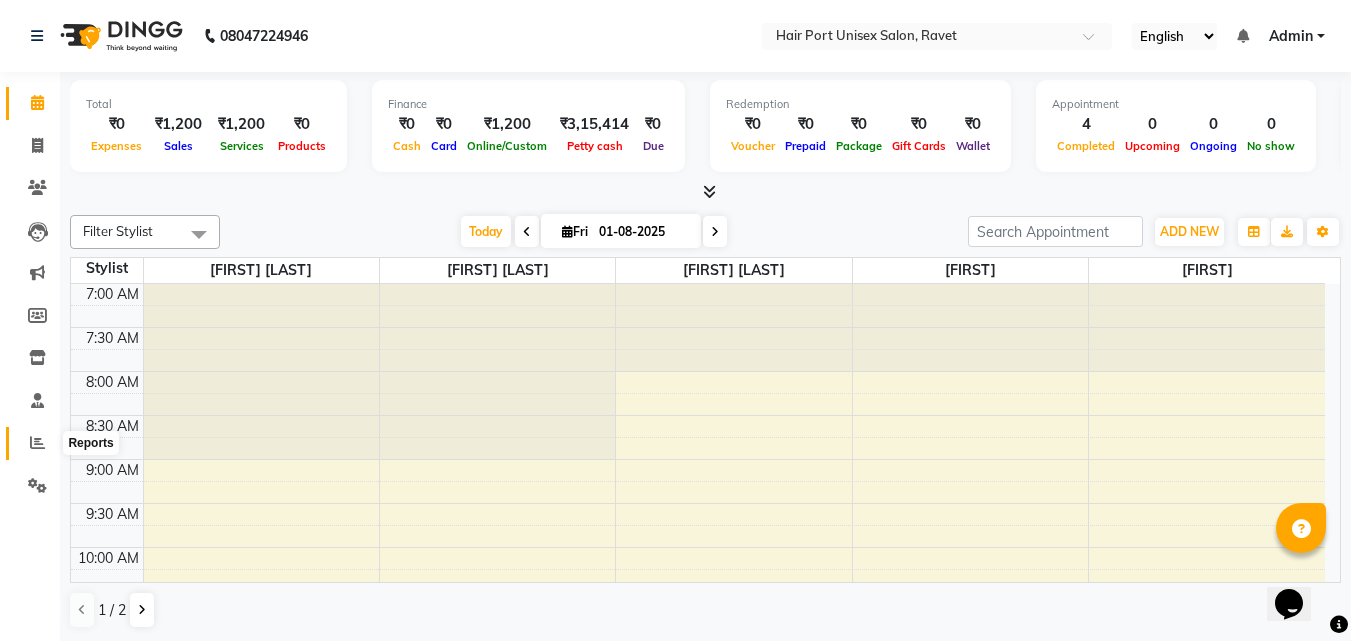 click 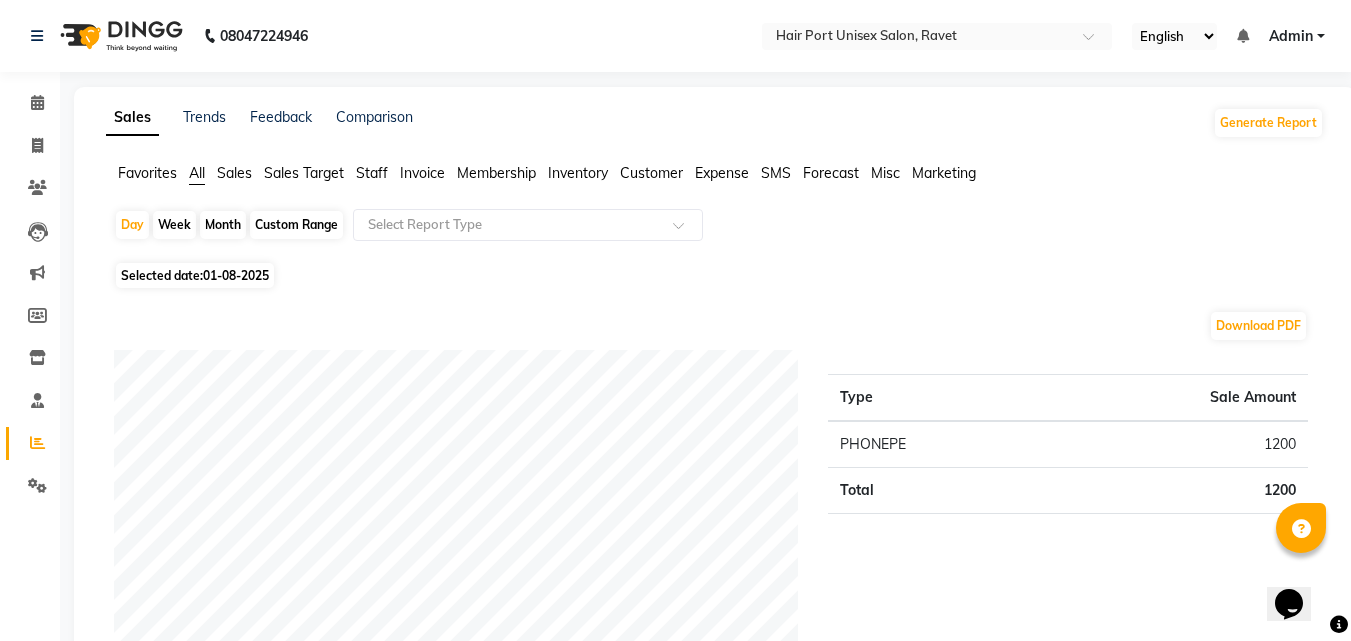 click on "Staff" 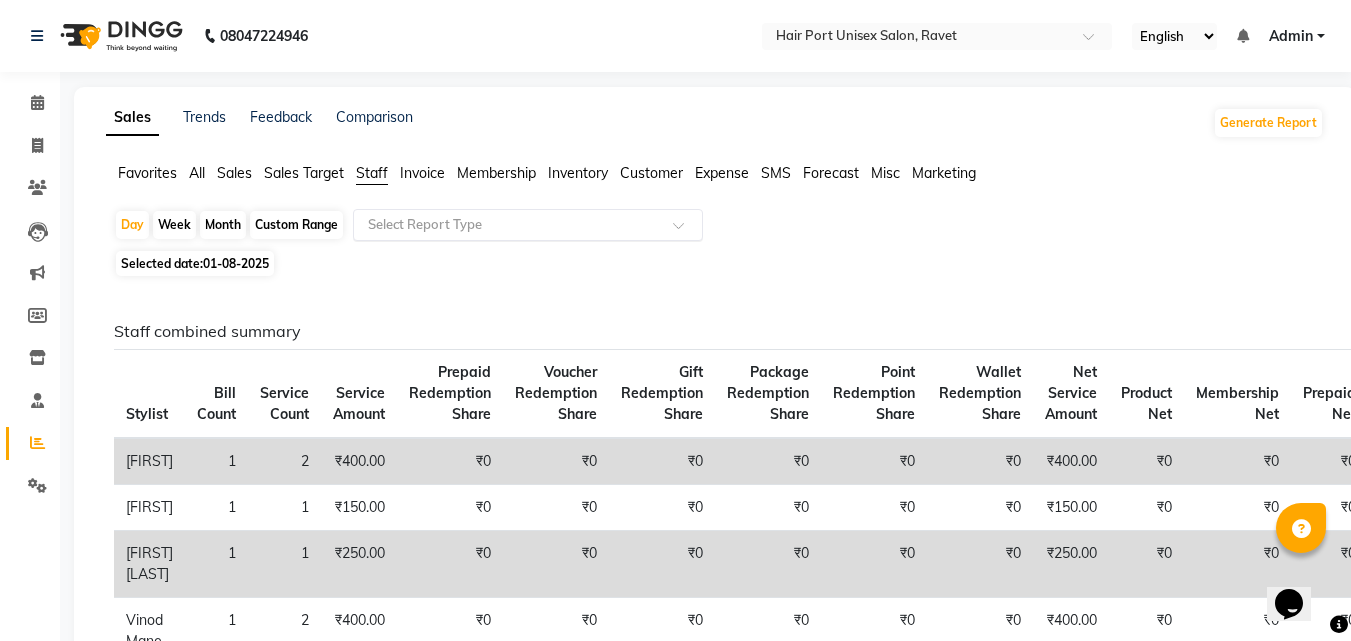 click 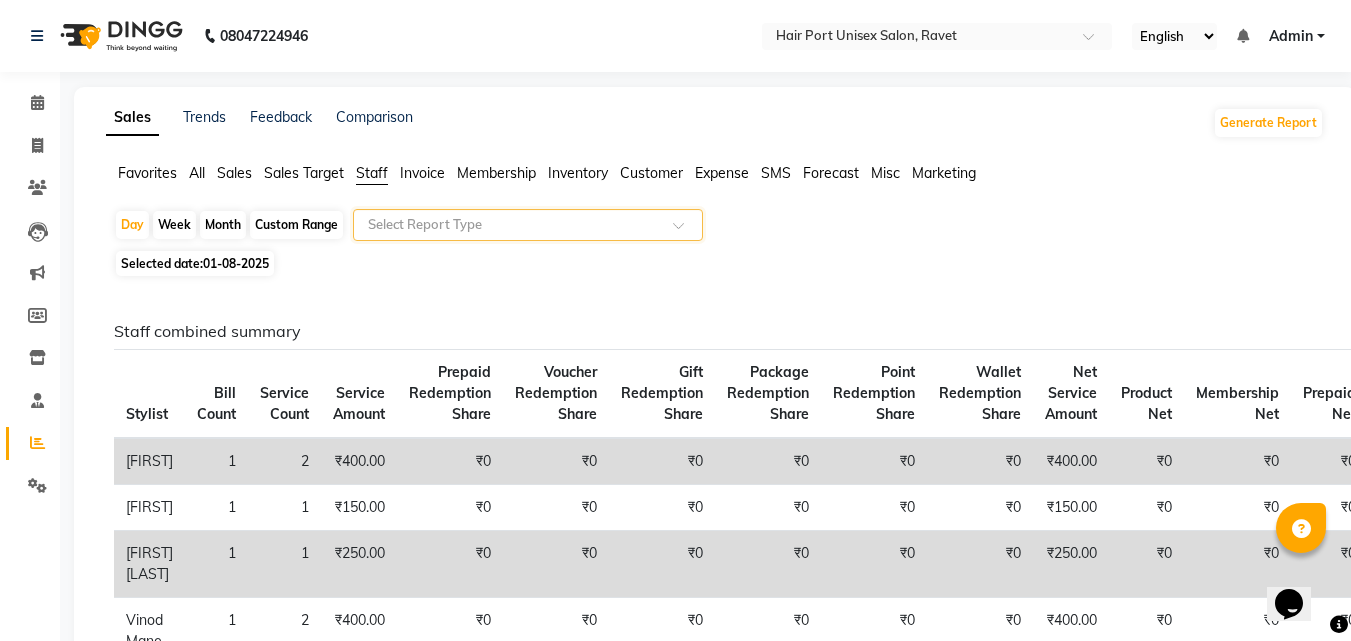 click 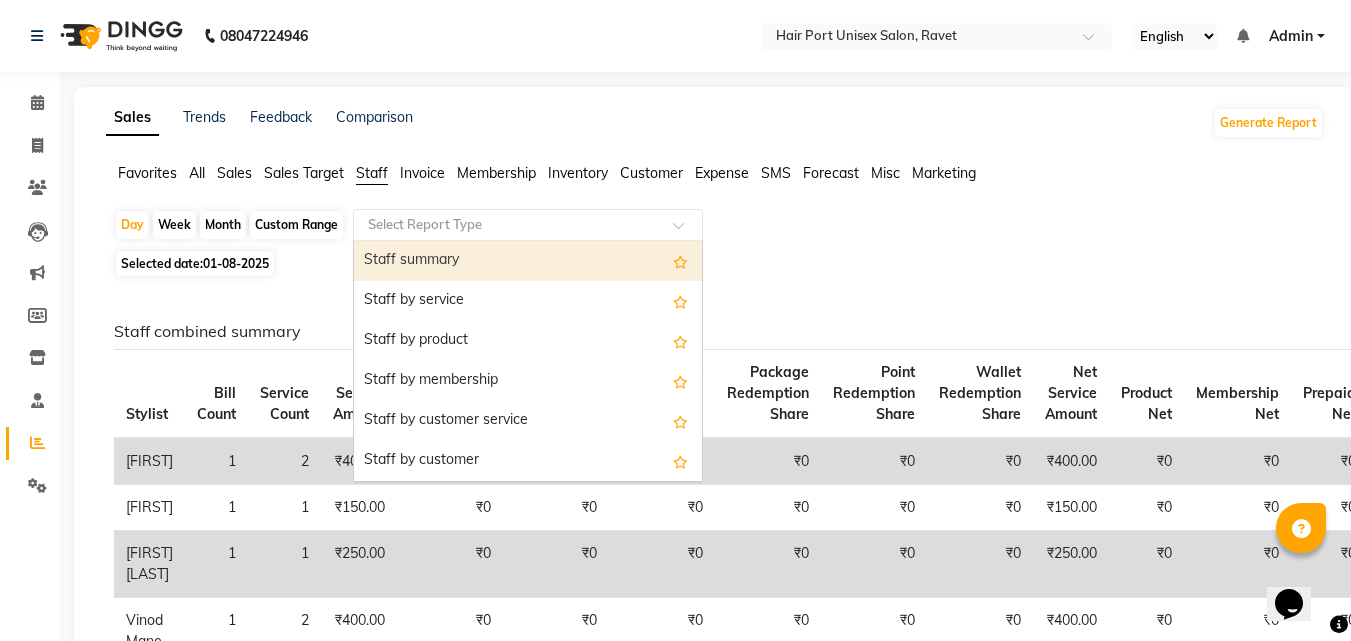 click 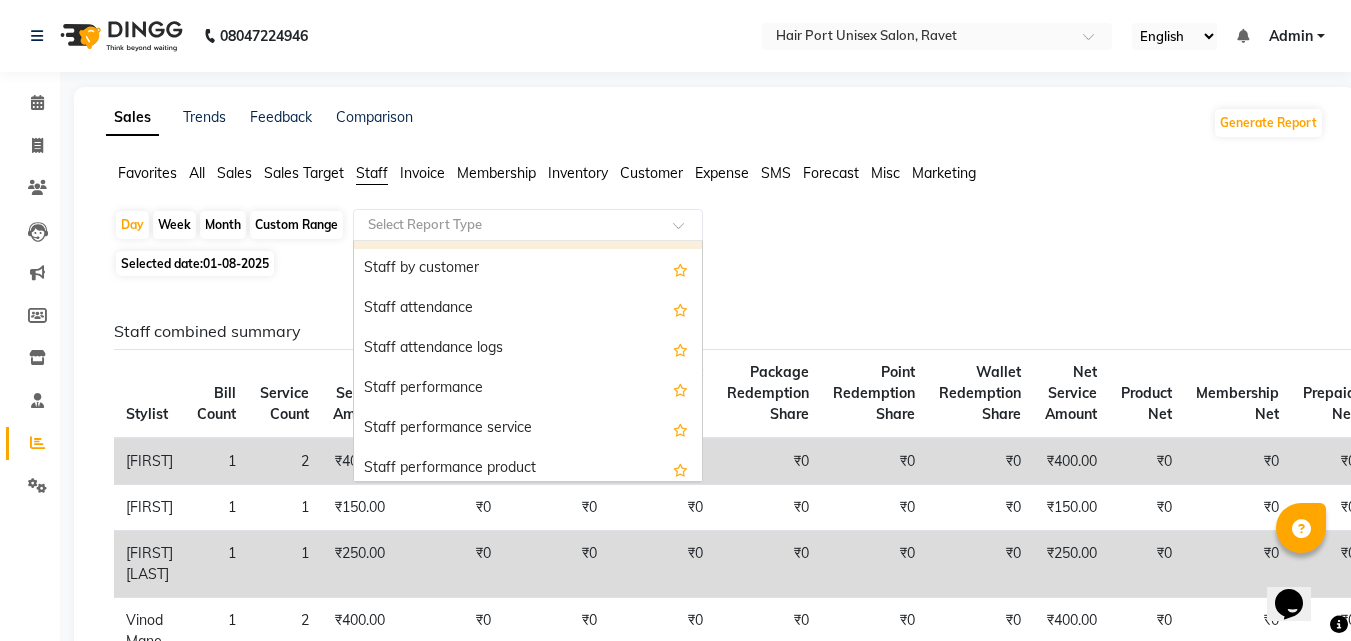 scroll, scrollTop: 200, scrollLeft: 0, axis: vertical 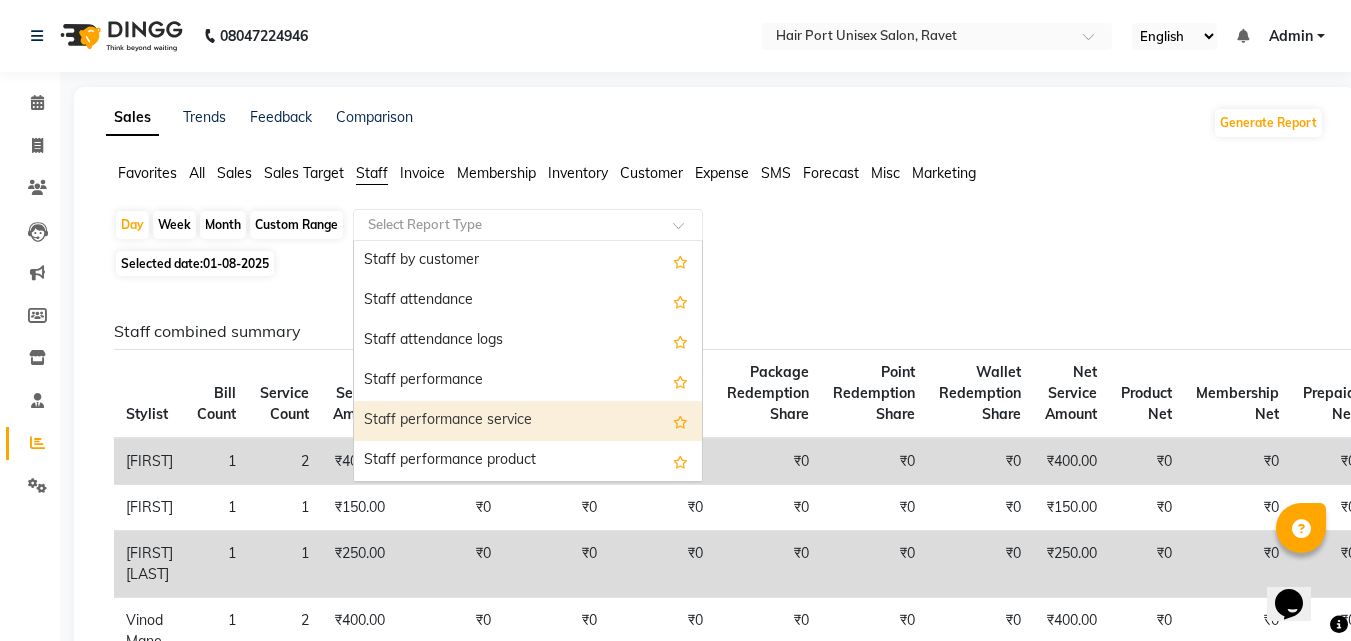 click on "Staff performance service" at bounding box center [528, 421] 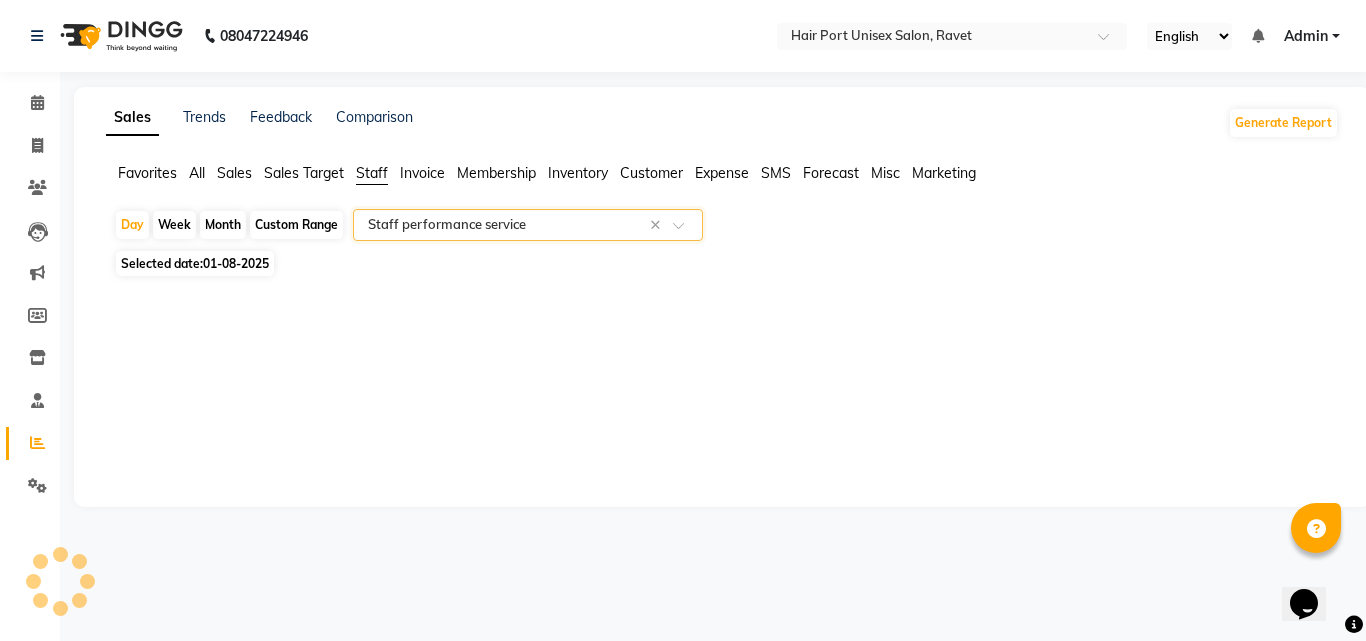 select on "filtered_report" 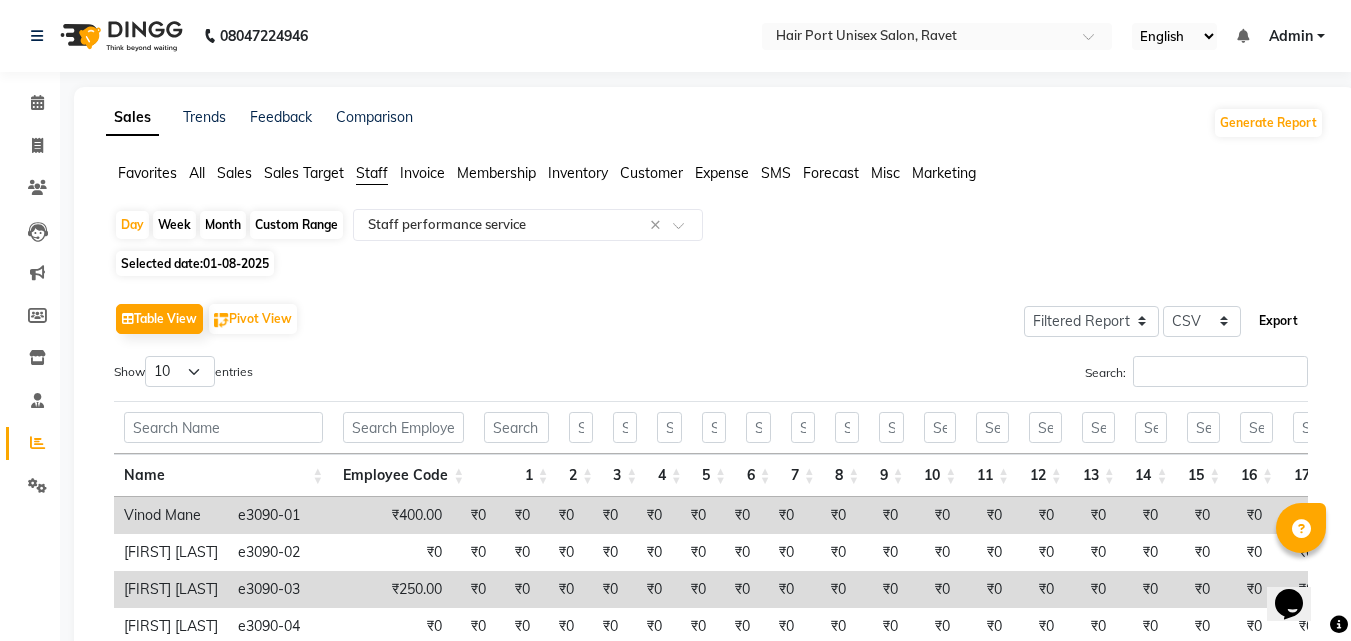 click on "Export" 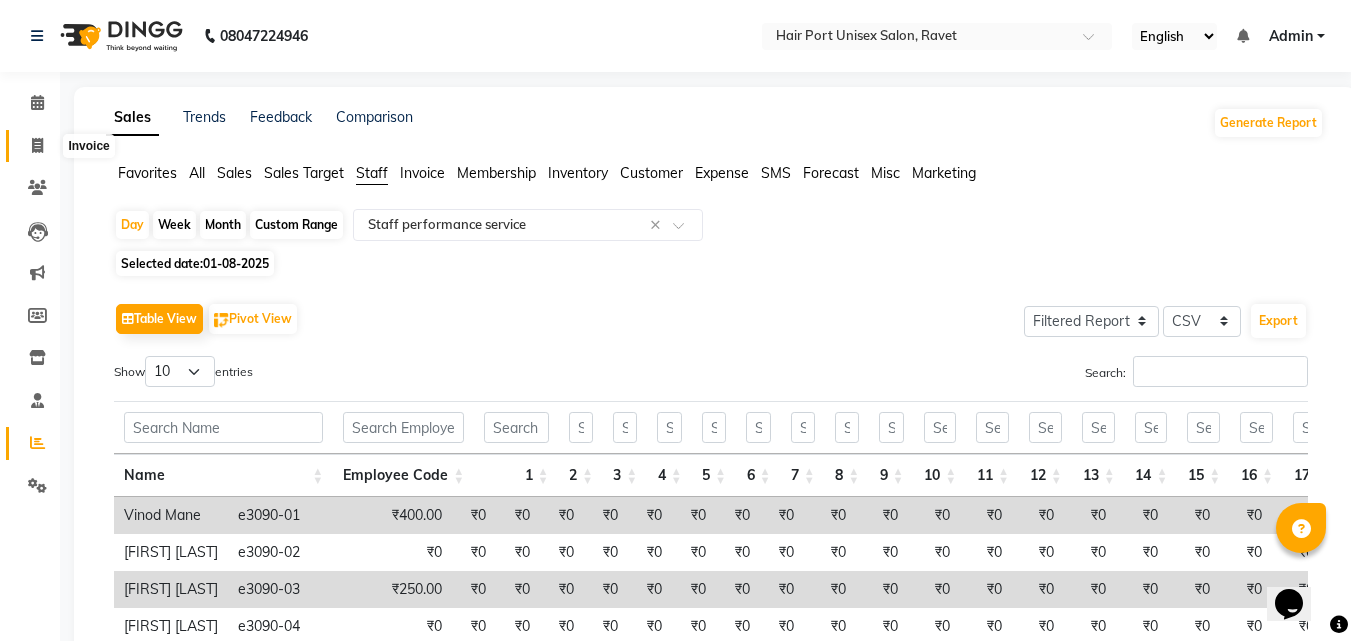 click 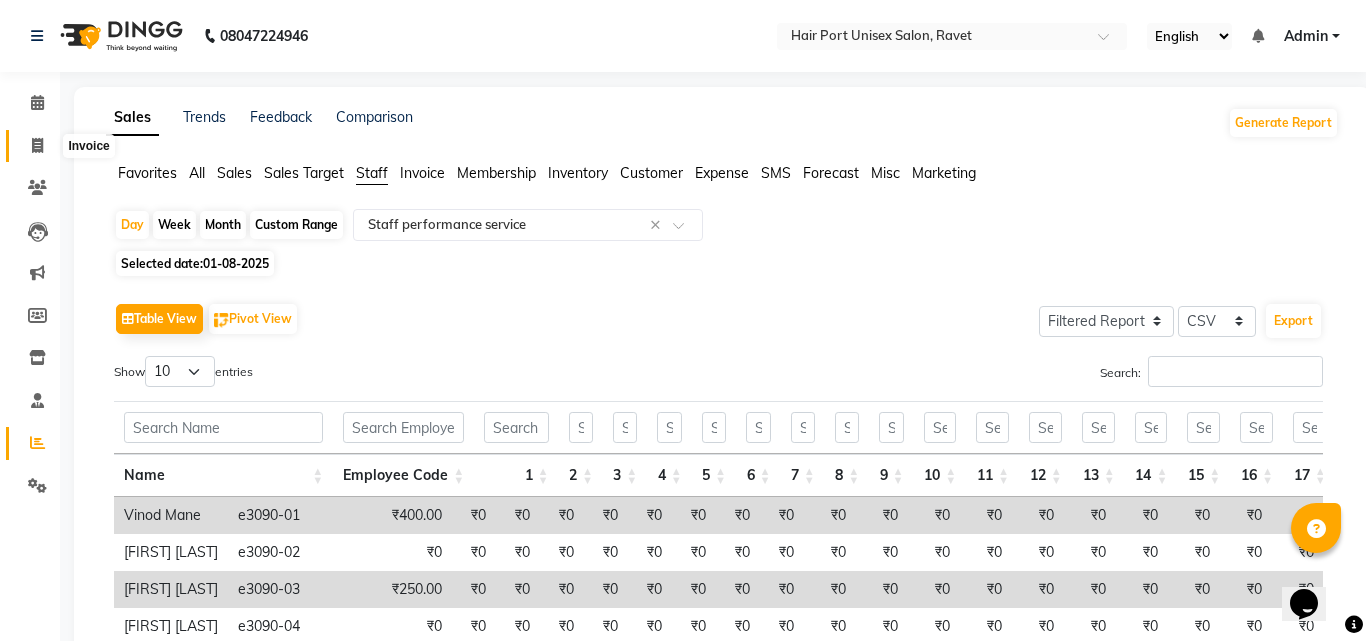 select on "service" 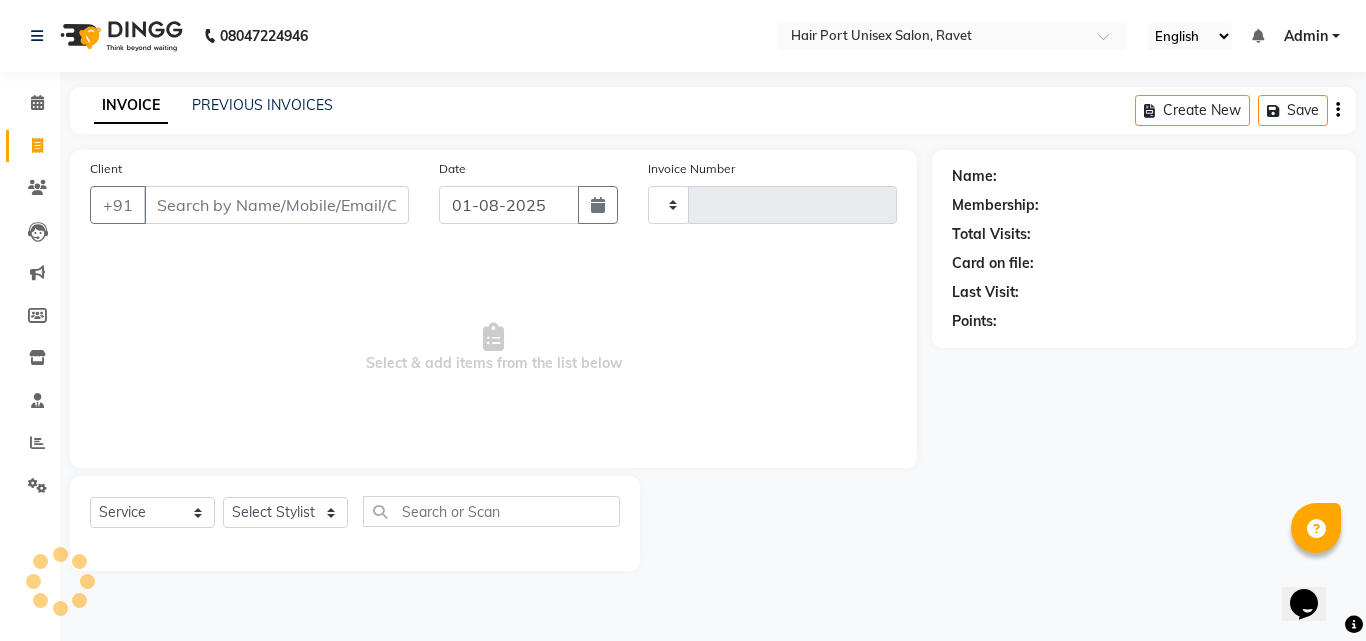 type on "2770" 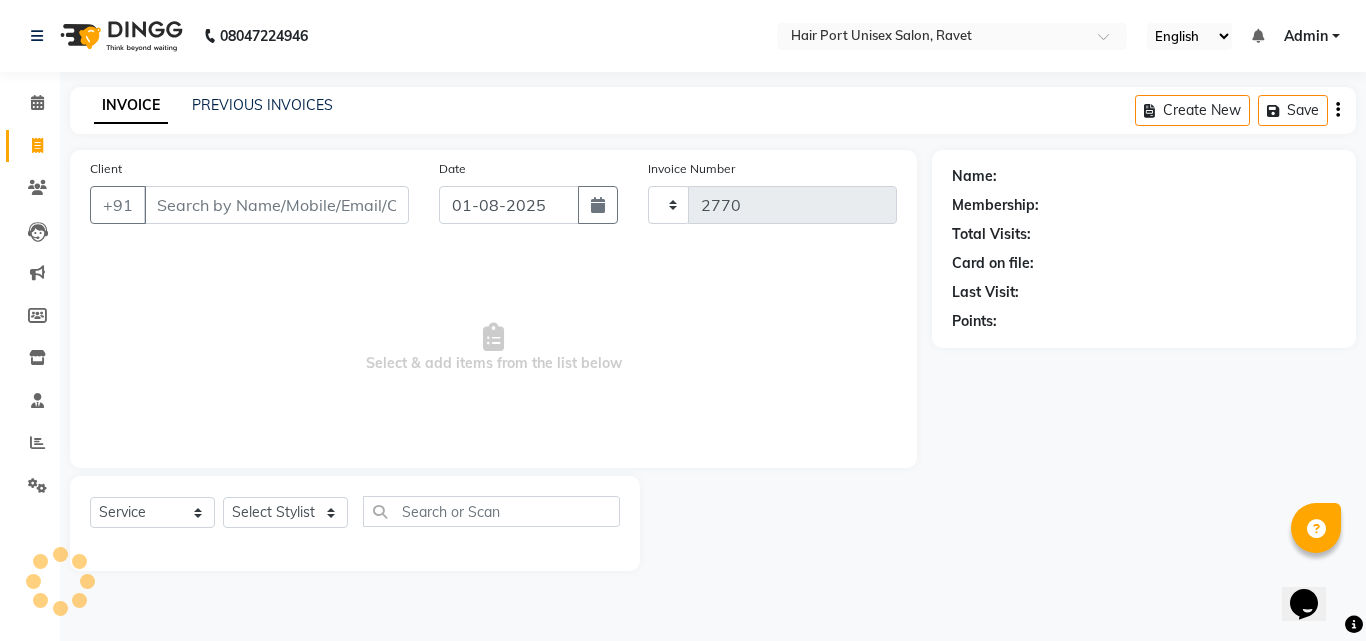 select on "7015" 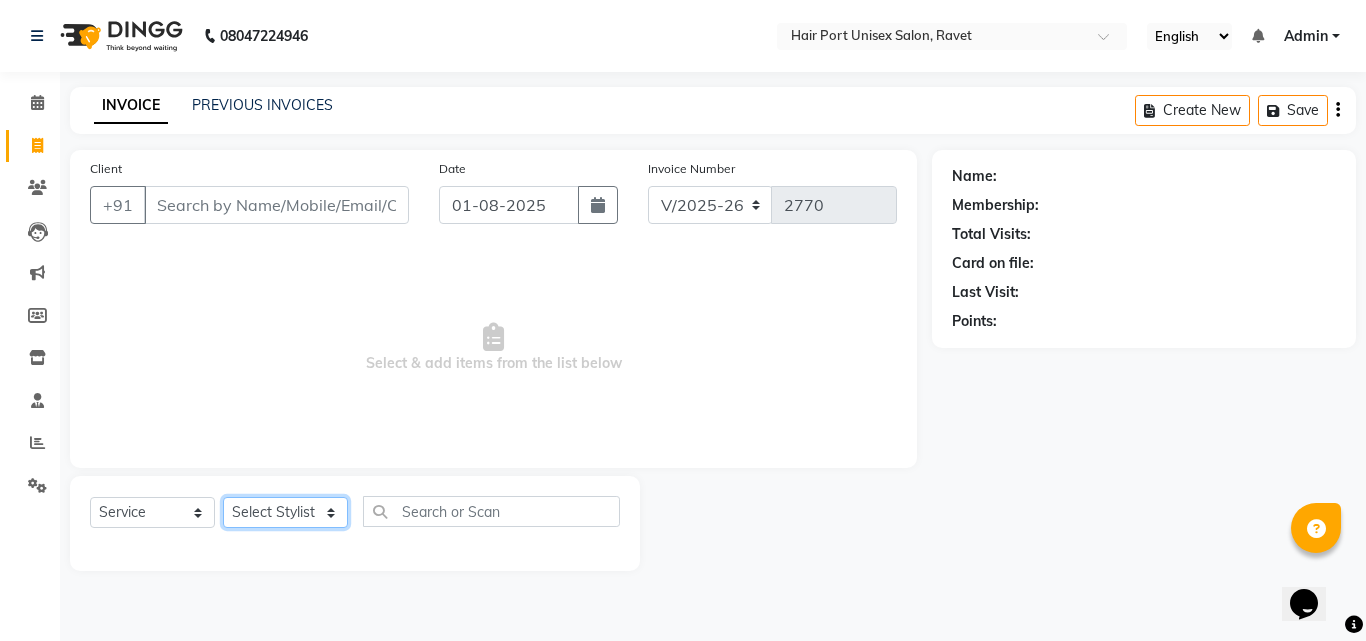 click on "Select Stylist [FIRST] [FIRST] [FIRST] [FIRST] [FIRST] [FIRST]" 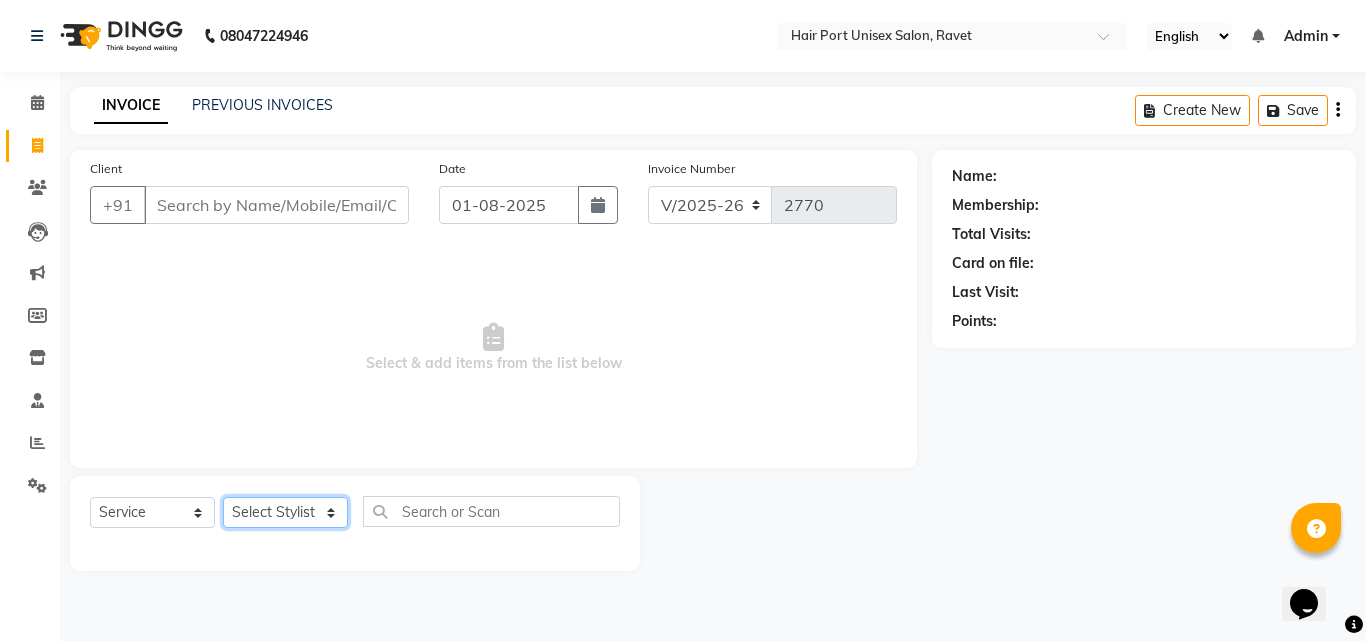 select on "63965" 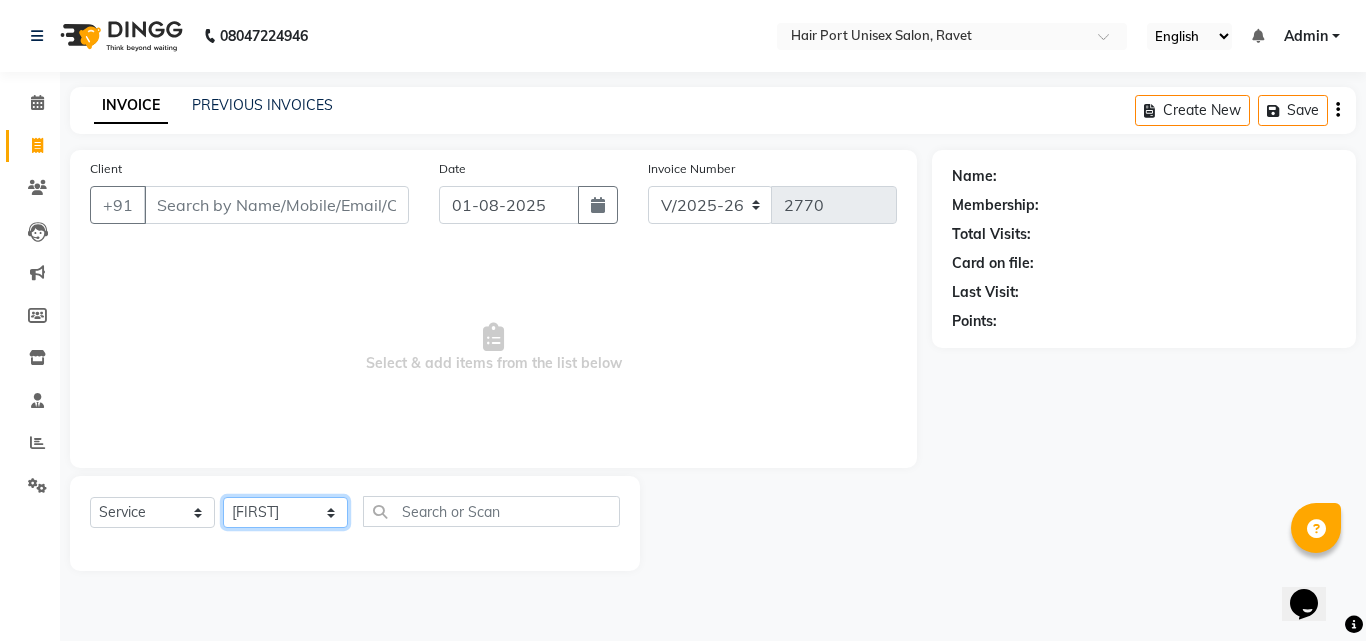 click on "Select Stylist [FIRST] [FIRST] [FIRST] [FIRST] [FIRST] [FIRST]" 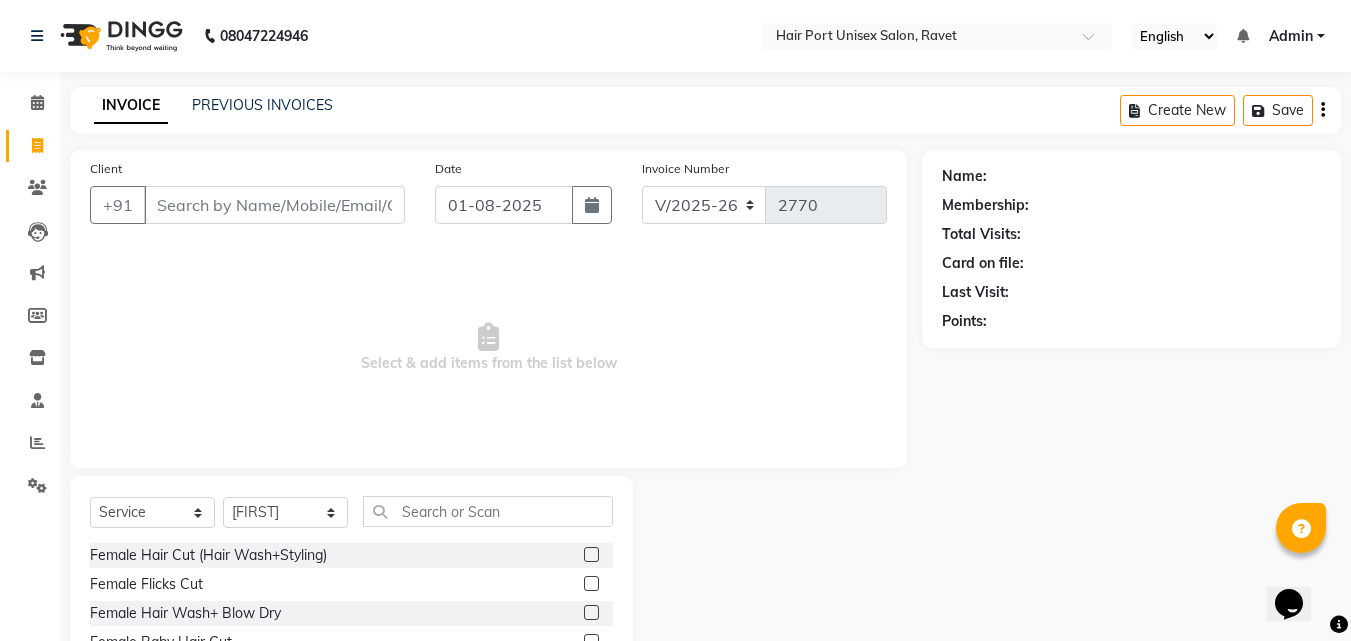 click 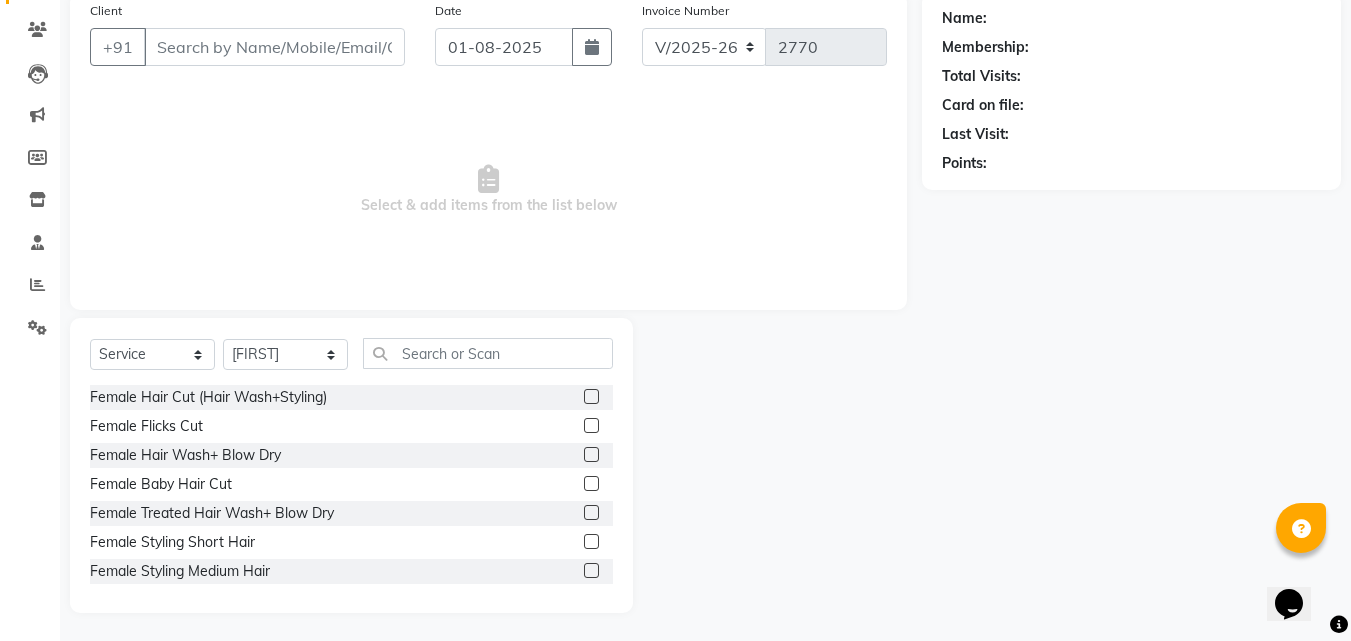 scroll, scrollTop: 160, scrollLeft: 0, axis: vertical 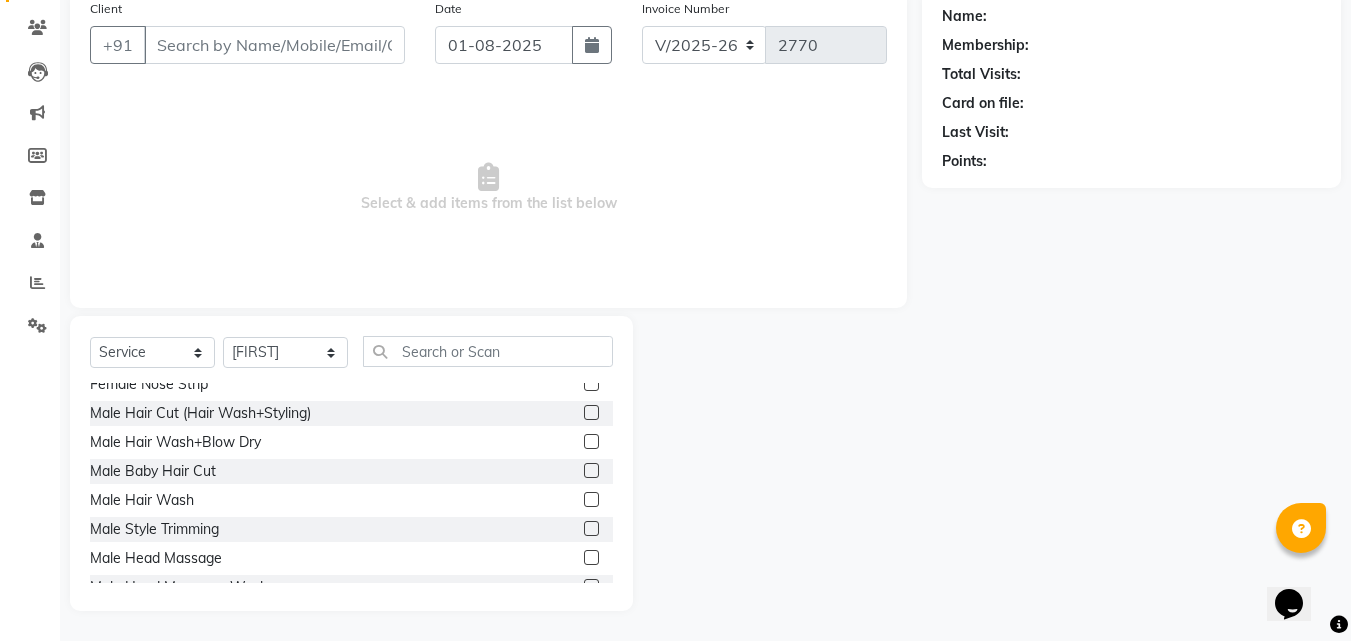 click 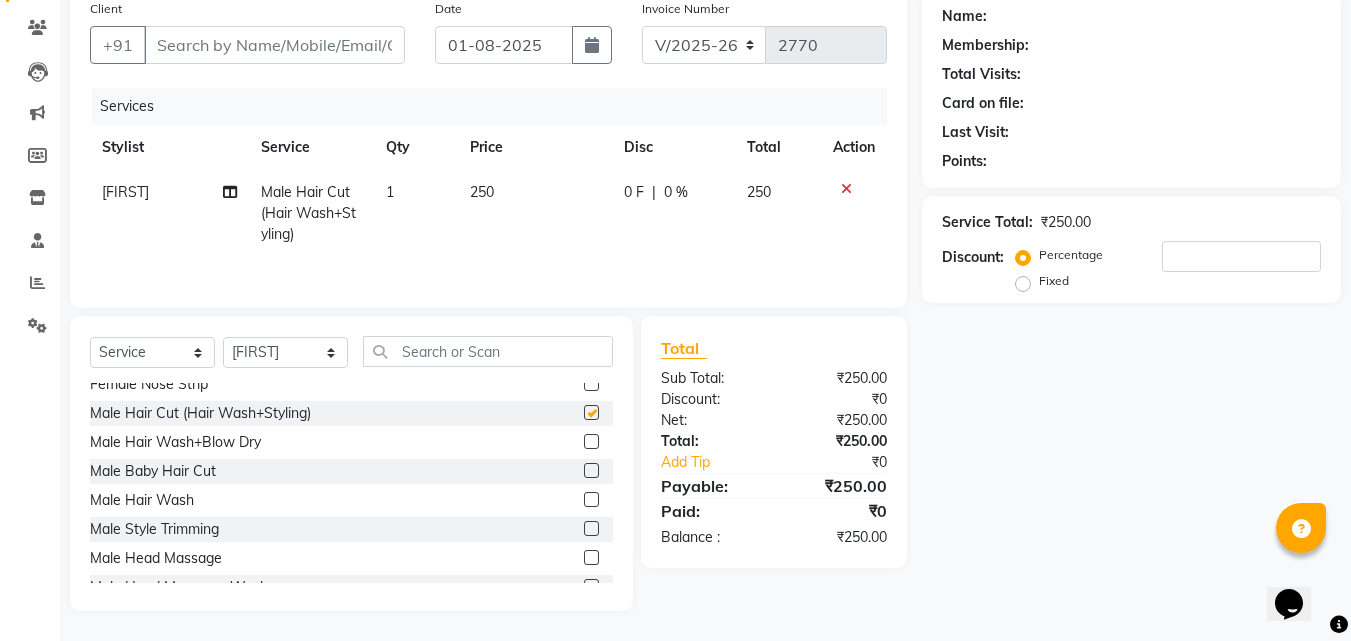 checkbox on "false" 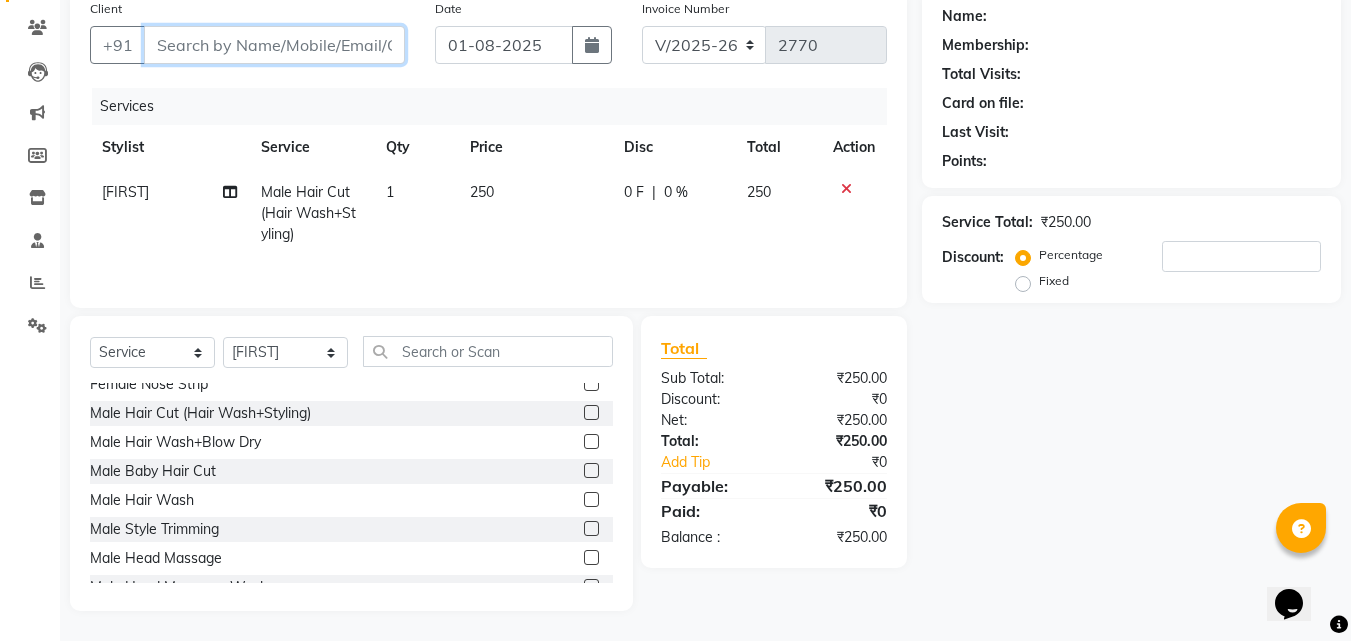 click on "Client" at bounding box center [274, 45] 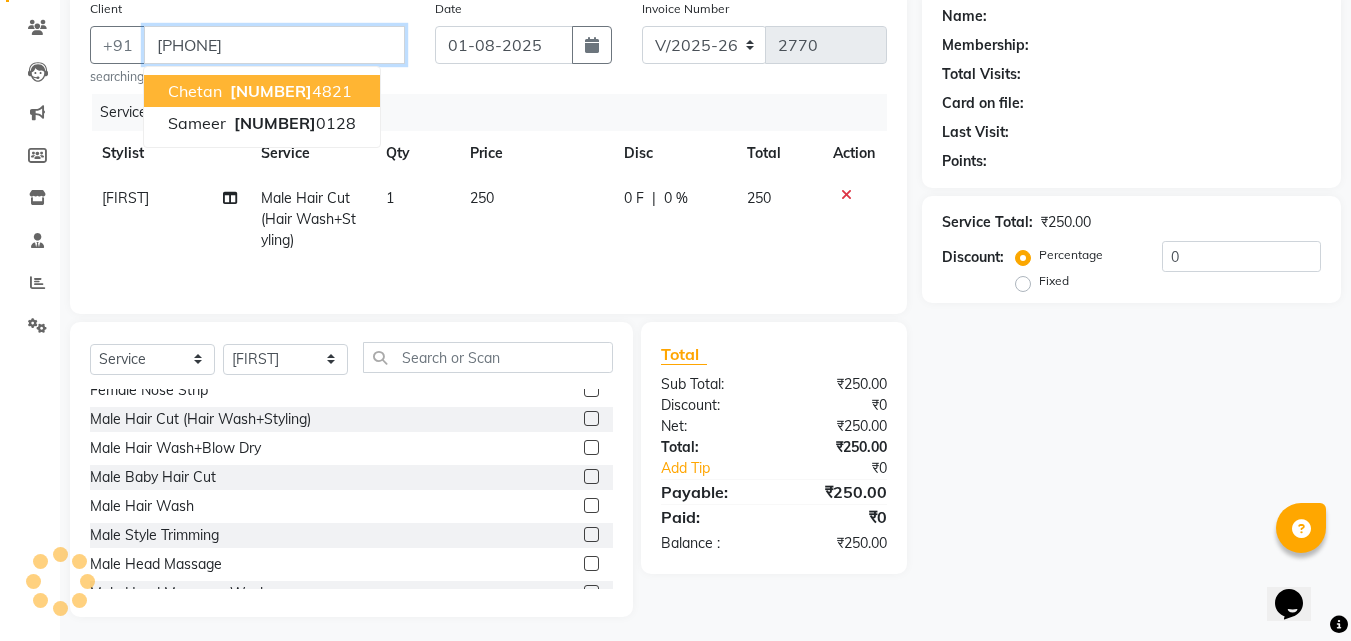 click on "[NUMBER]" at bounding box center (271, 91) 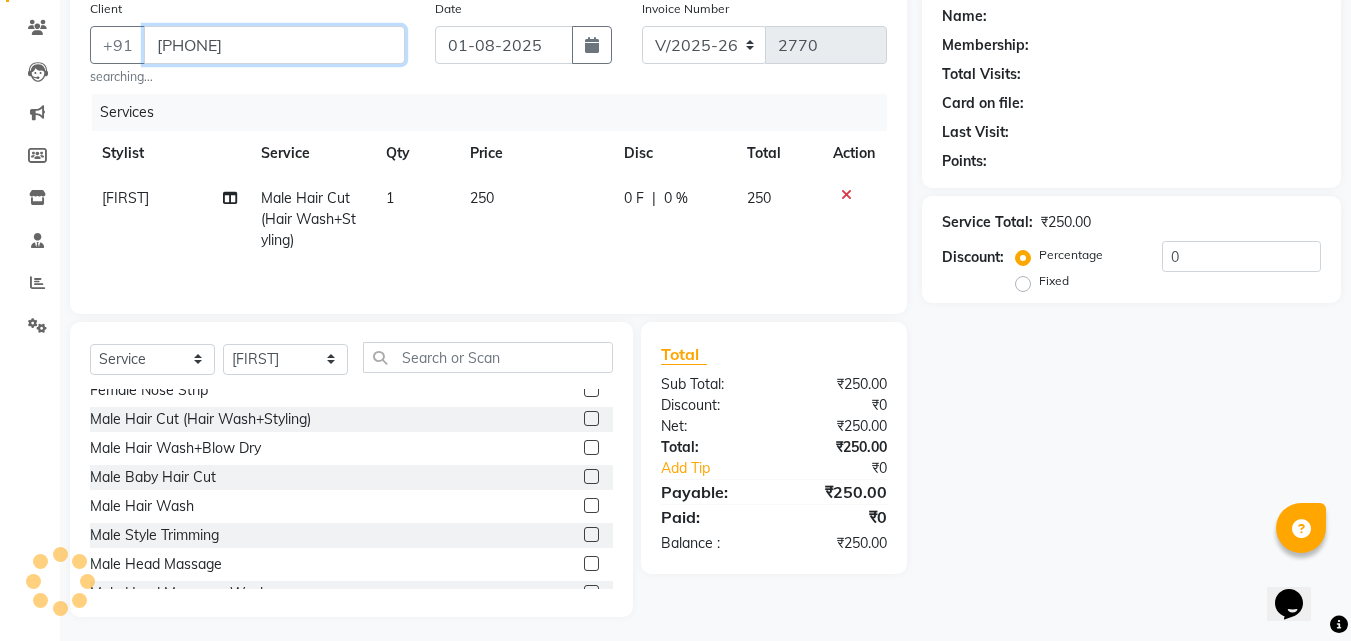 type on "[PHONE]" 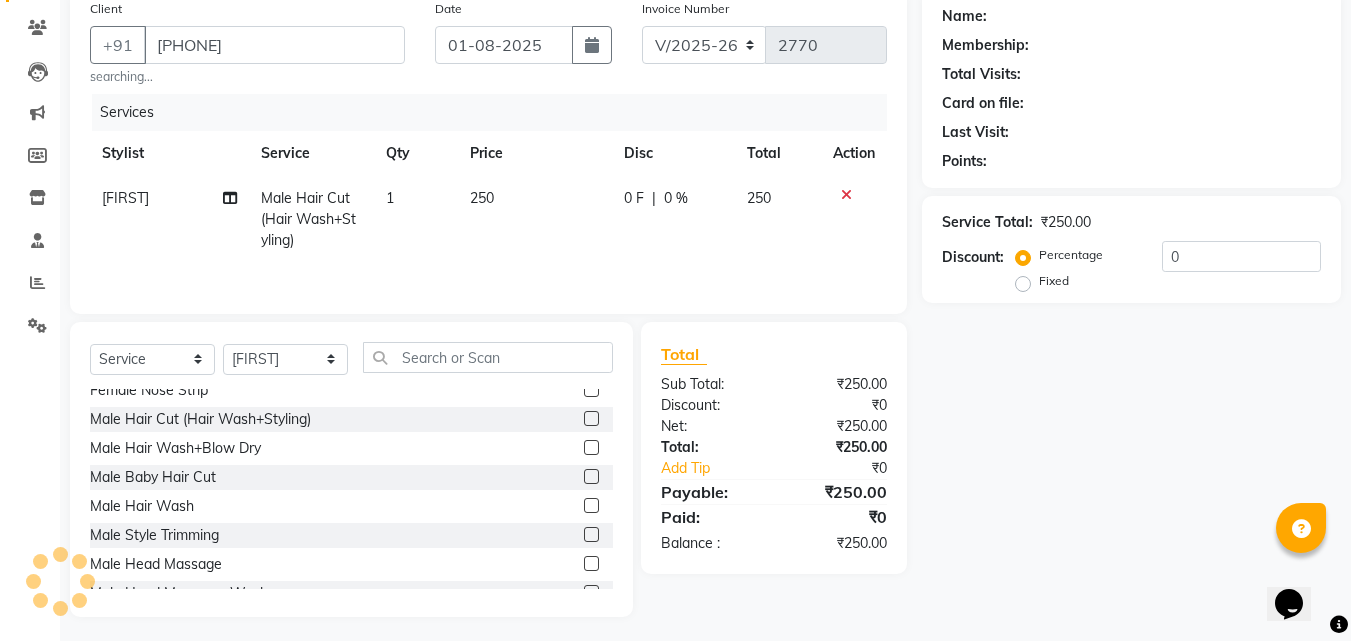 click on "Services" 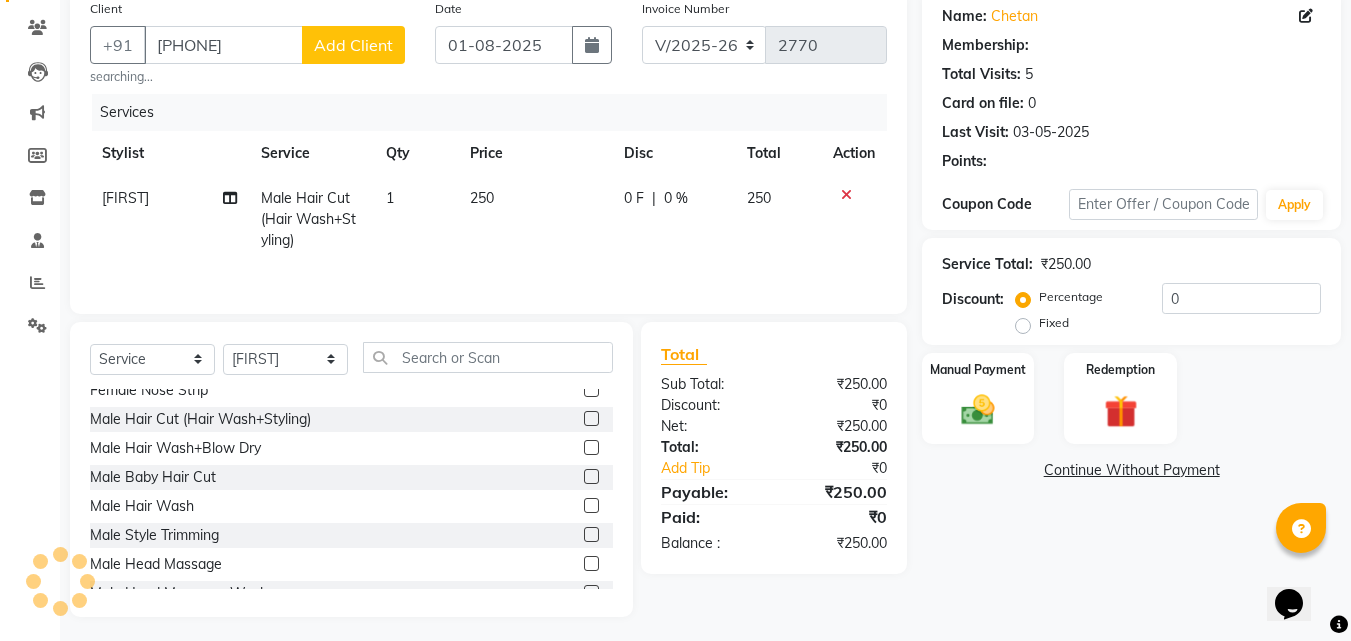 select on "1: Object" 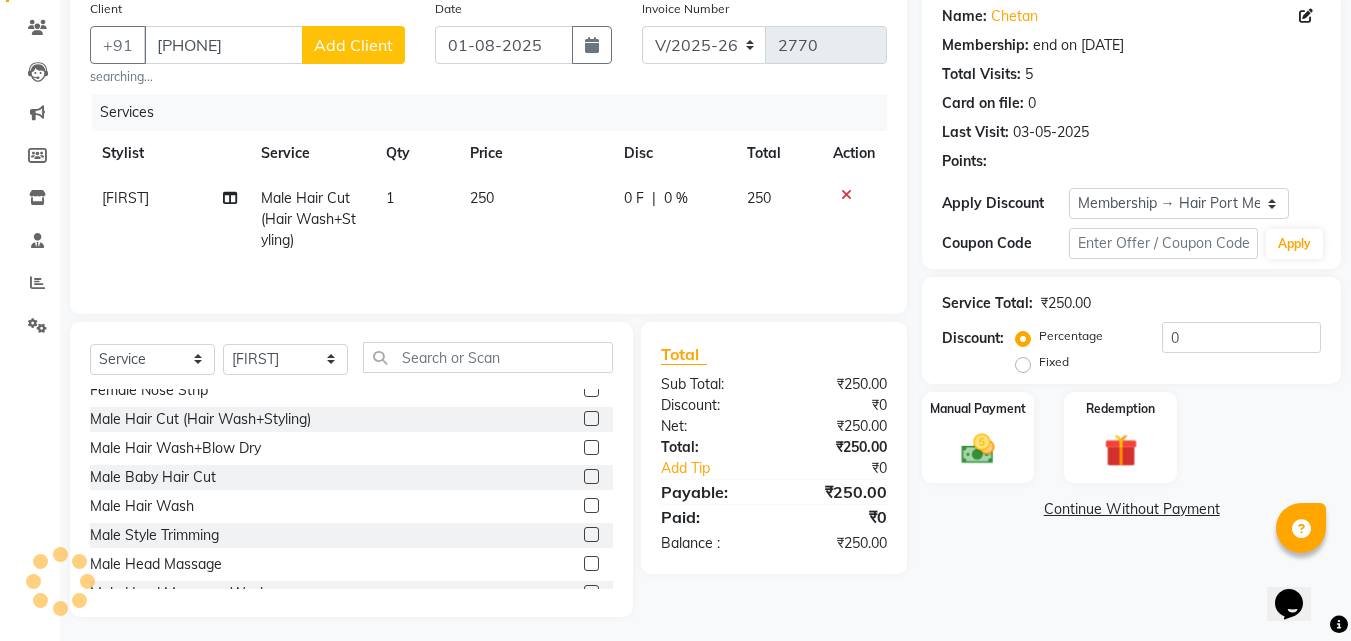 radio on "false" 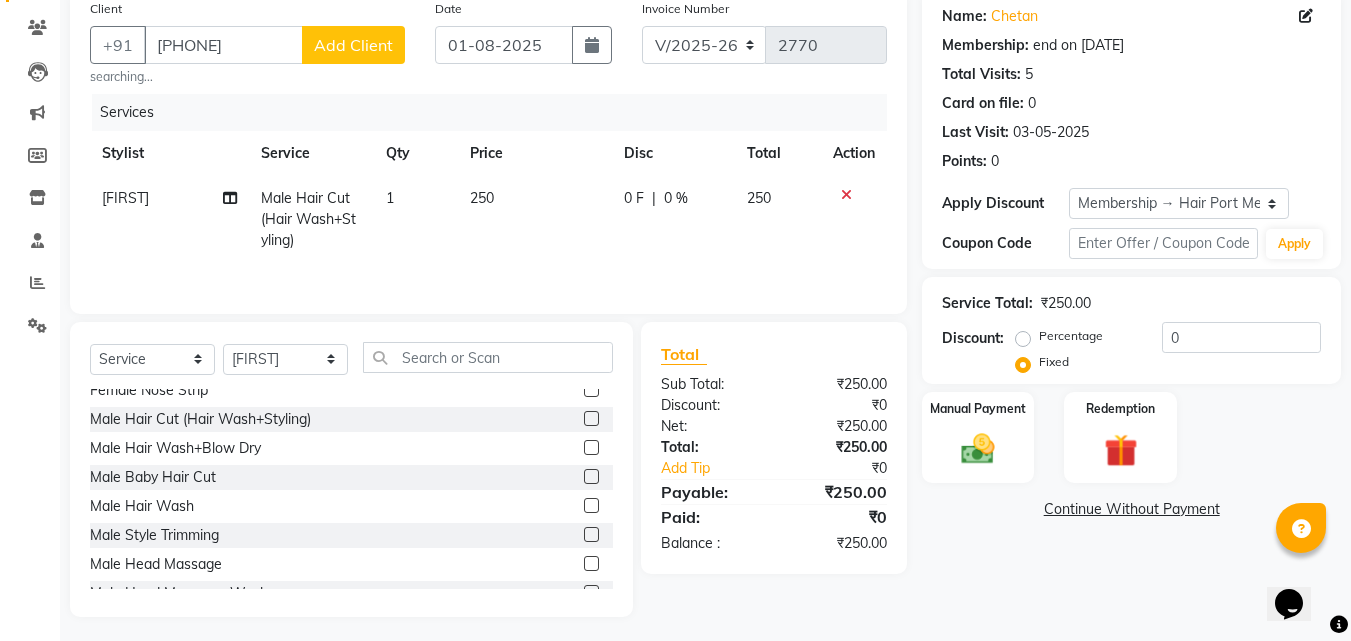 click on "250" 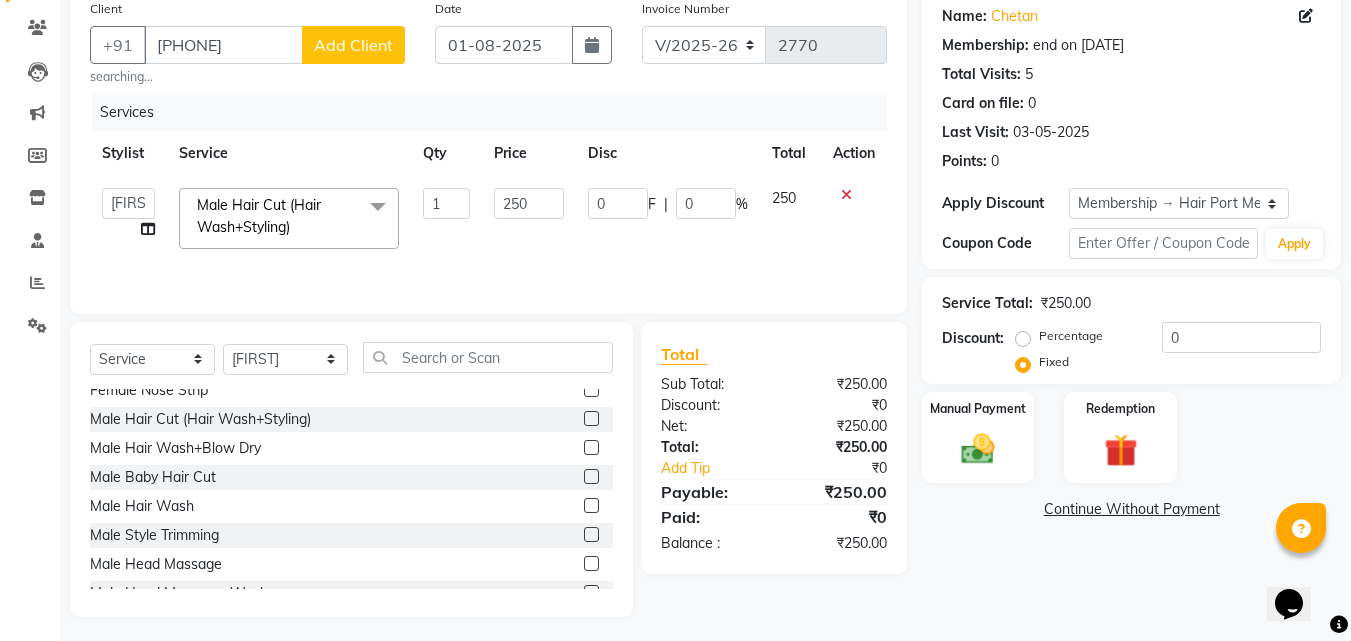 click on "0 F | 0 %" 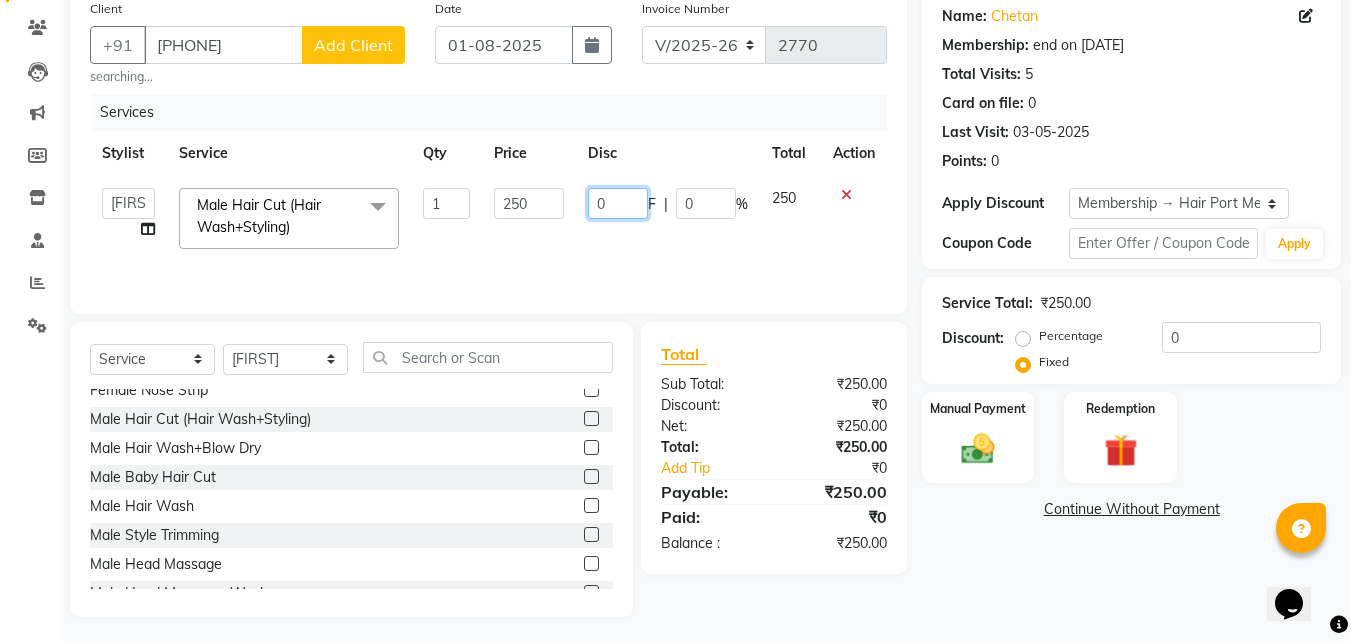 click on "0" 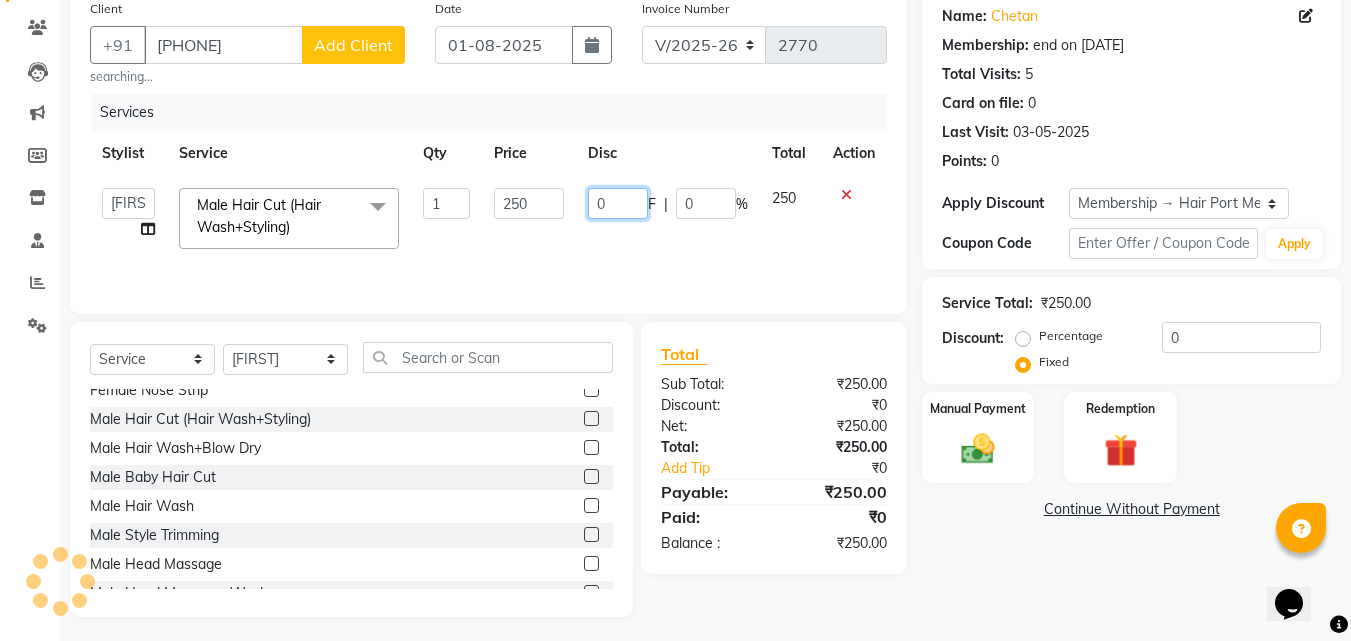 type on "20" 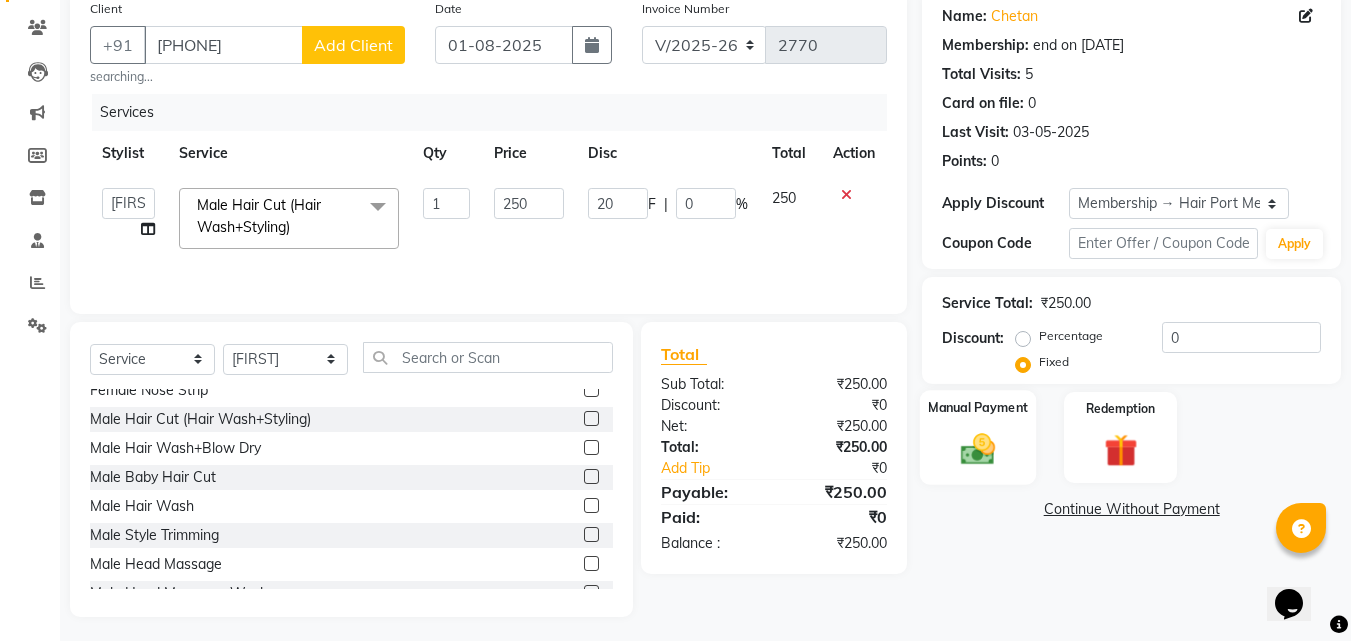 click 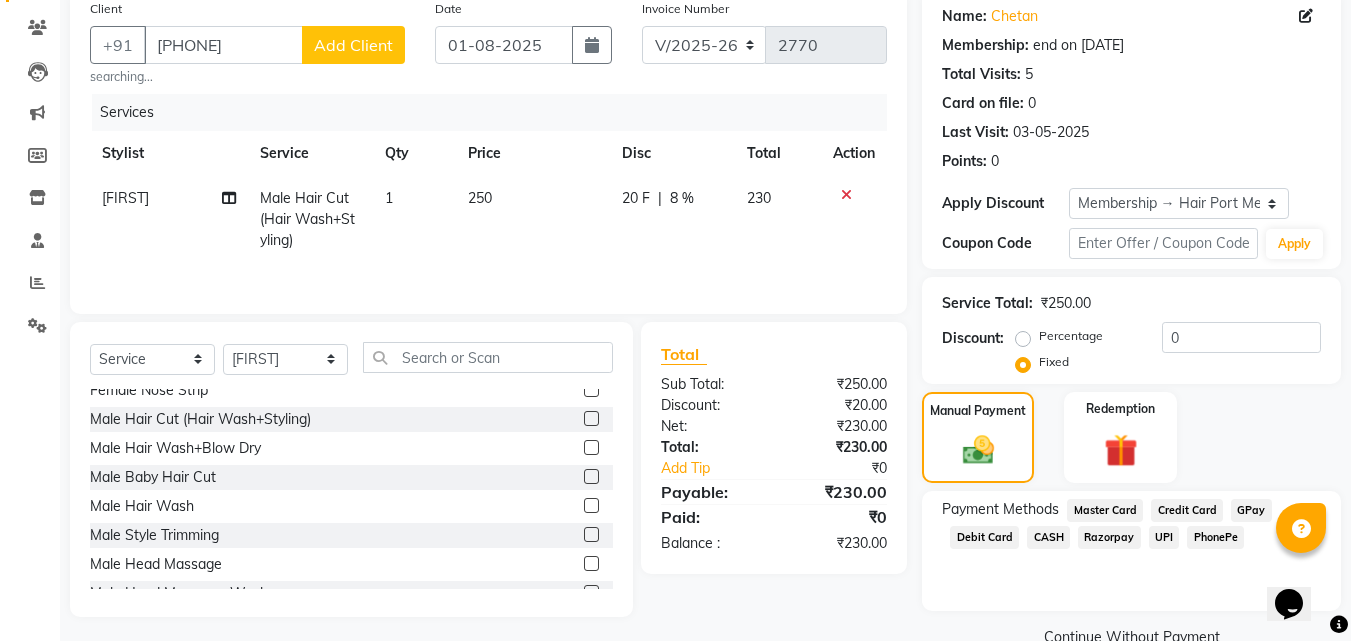 click on "PhonePe" 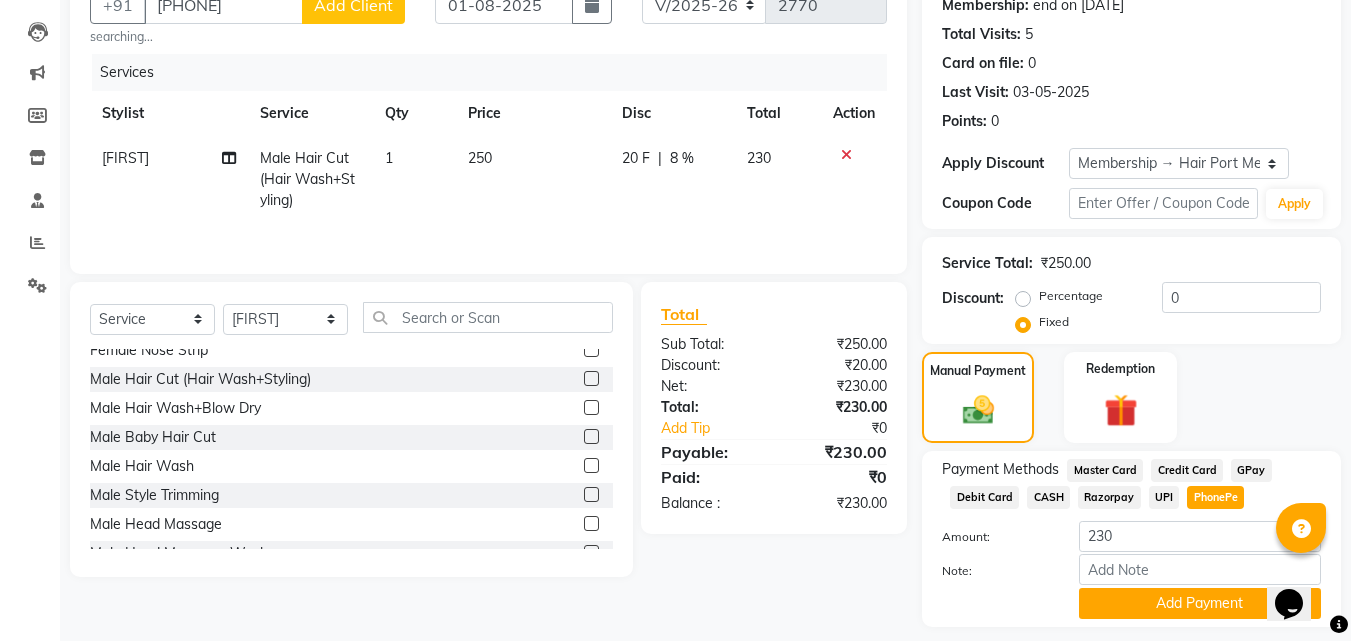 scroll, scrollTop: 257, scrollLeft: 0, axis: vertical 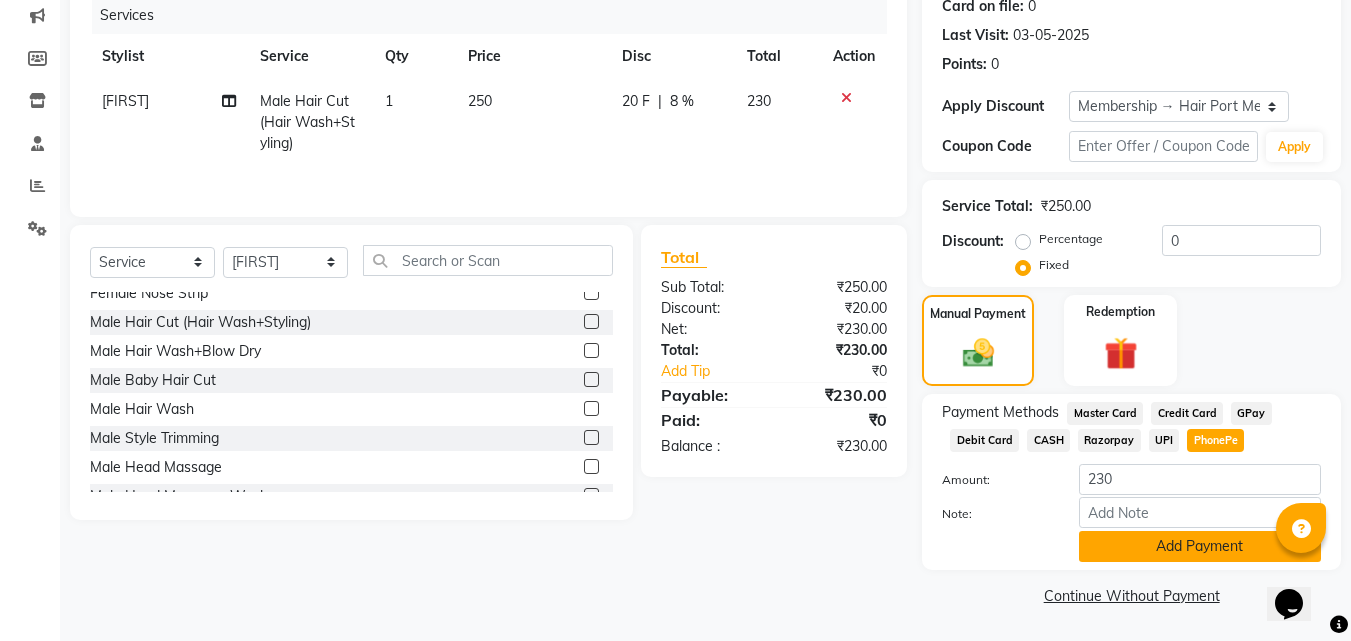 click on "Add Payment" 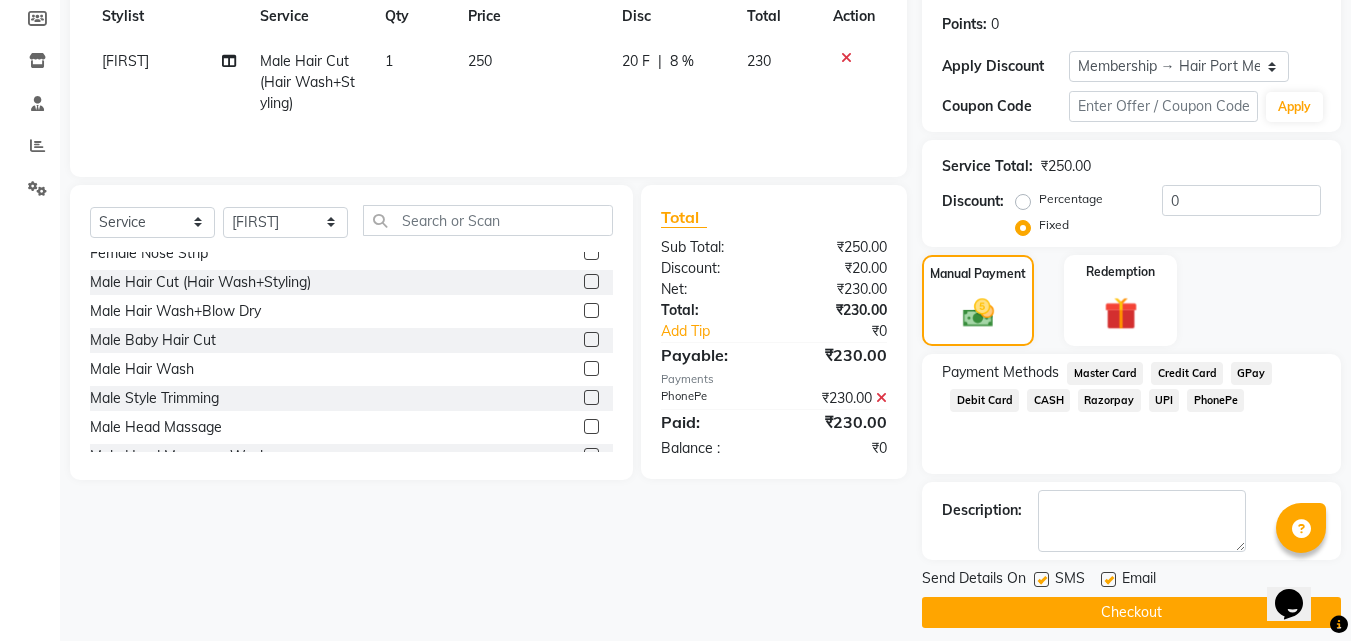 scroll, scrollTop: 314, scrollLeft: 0, axis: vertical 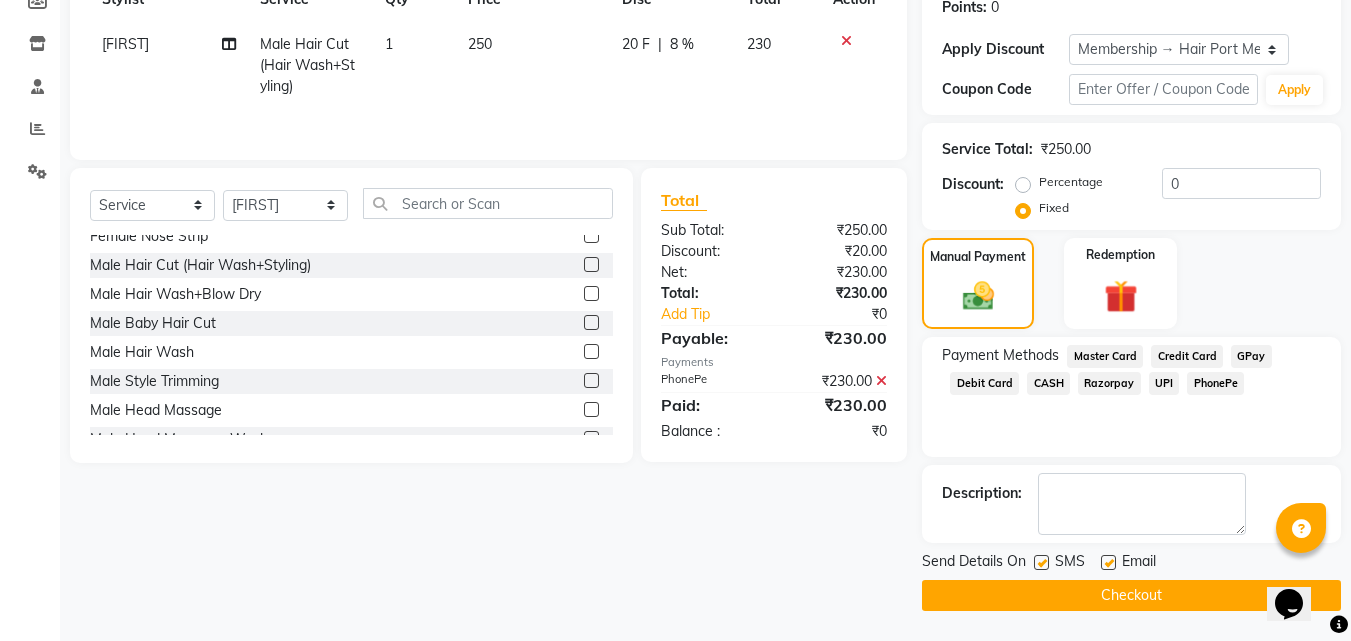 click on "Checkout" 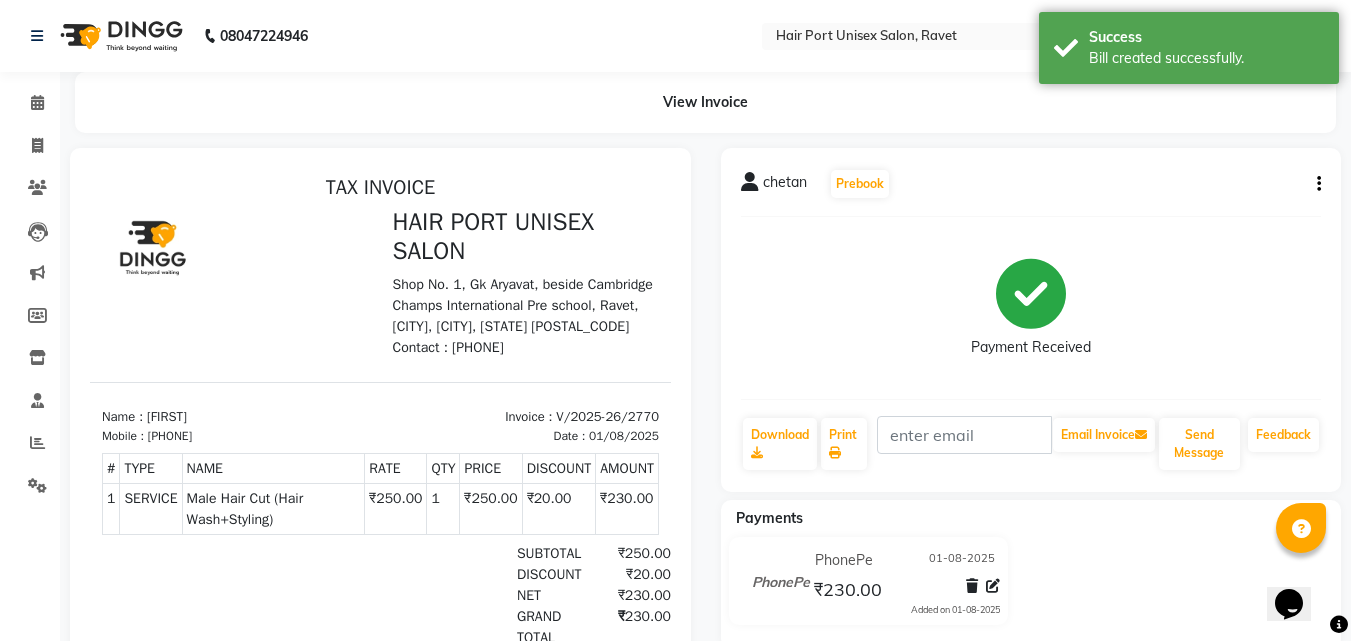 scroll, scrollTop: 0, scrollLeft: 0, axis: both 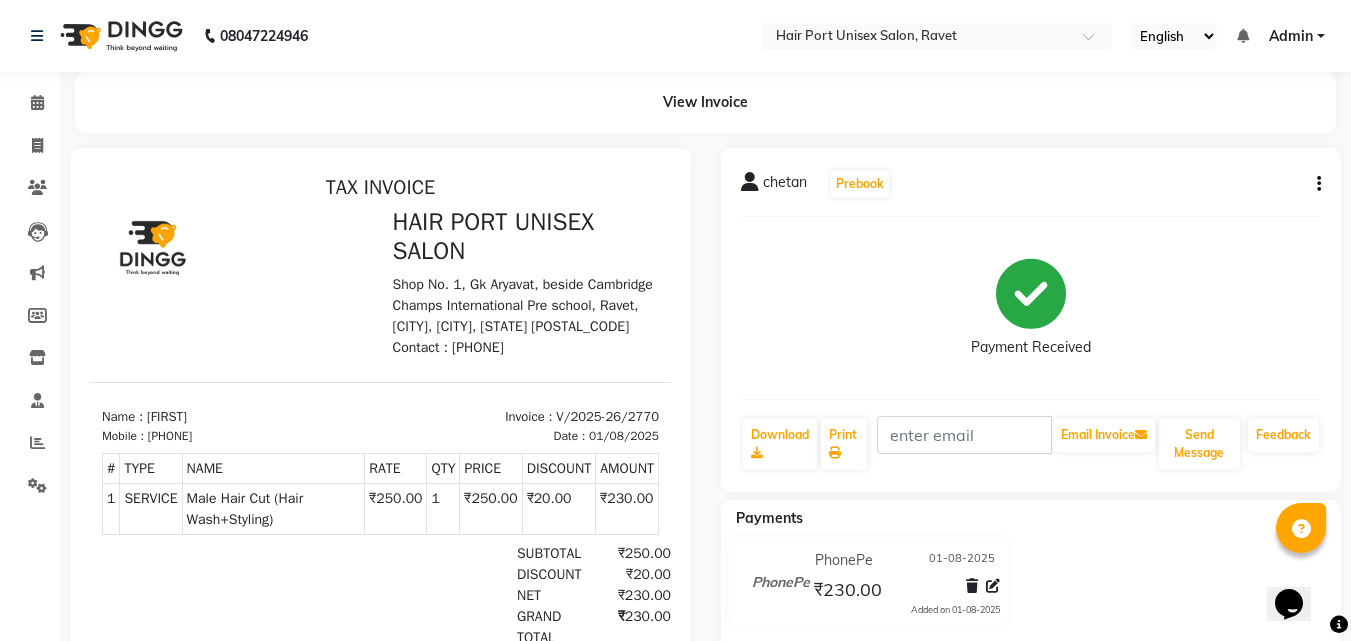 select on "service" 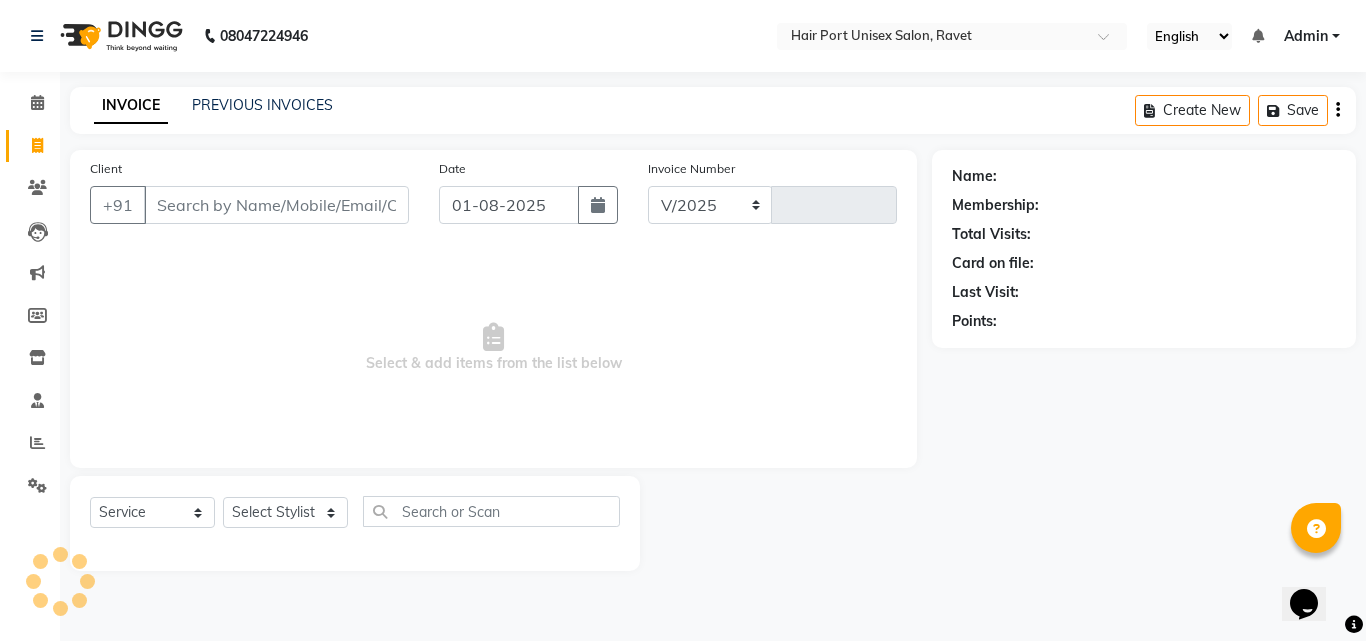 select on "7015" 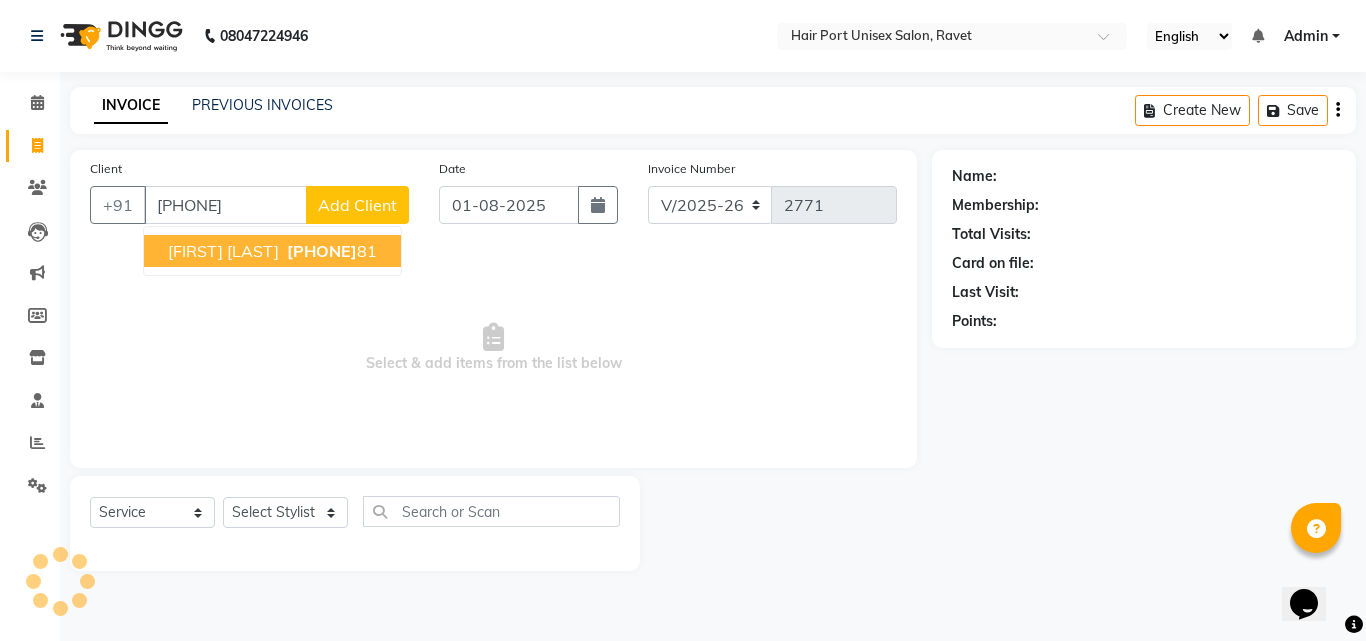 click on "[FIRST] [LAST] [PHONE]" at bounding box center [272, 251] 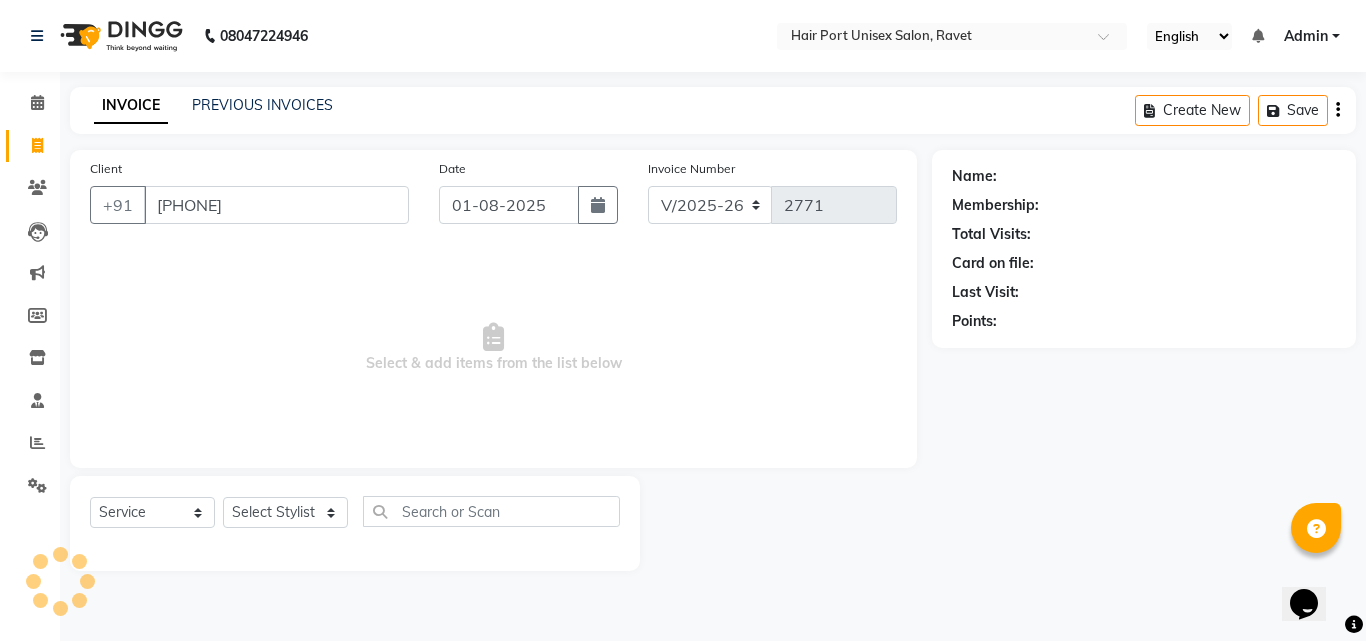 type on "[PHONE]" 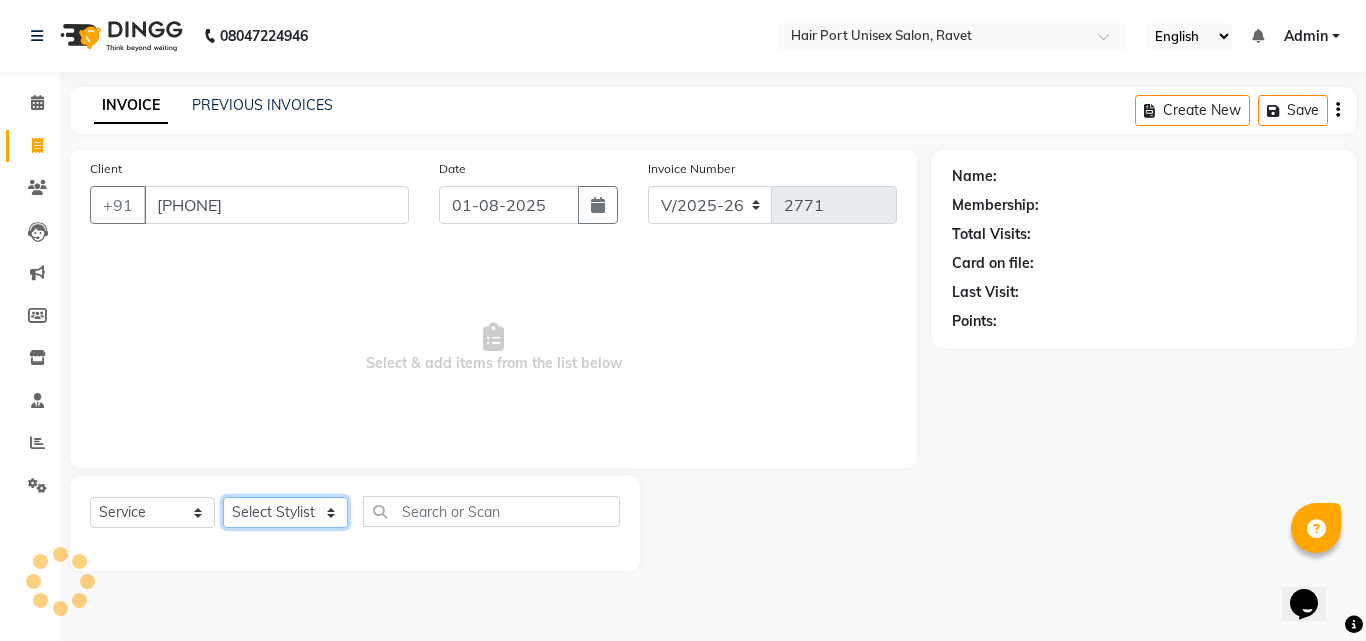 click on "Select Stylist [FIRST] [FIRST] [FIRST] [FIRST] [FIRST] [FIRST]" 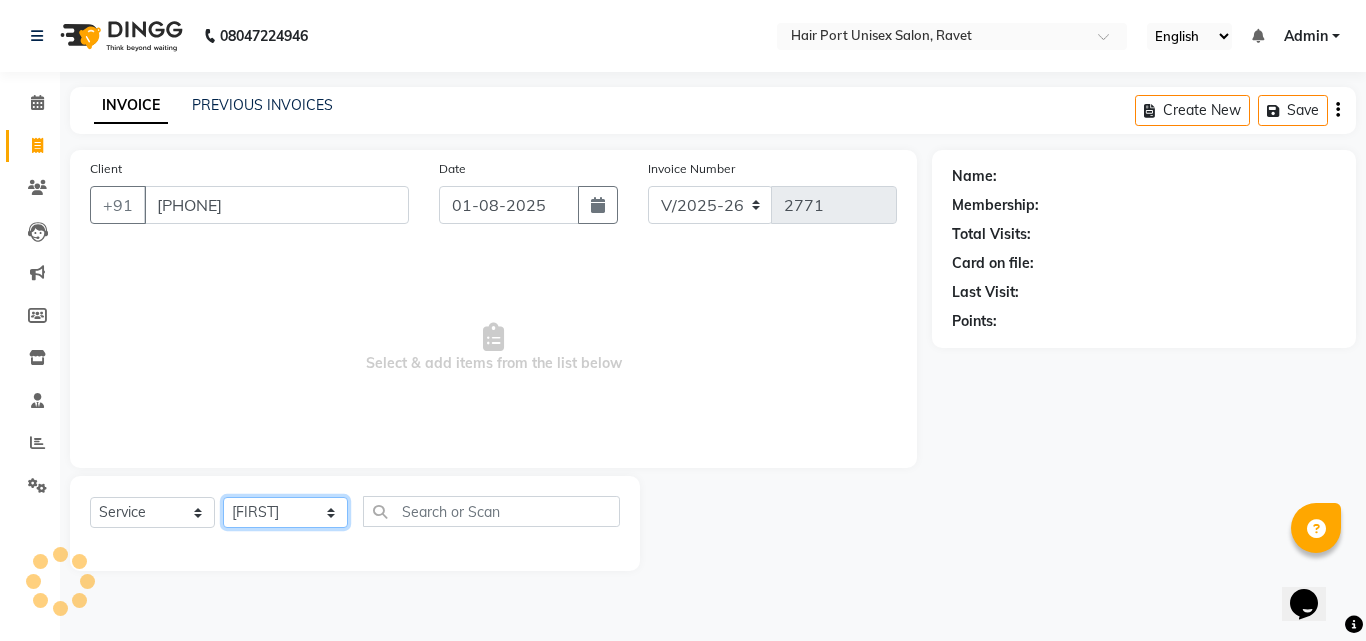 click on "Select Stylist [FIRST] [FIRST] [FIRST] [FIRST] [FIRST] [FIRST]" 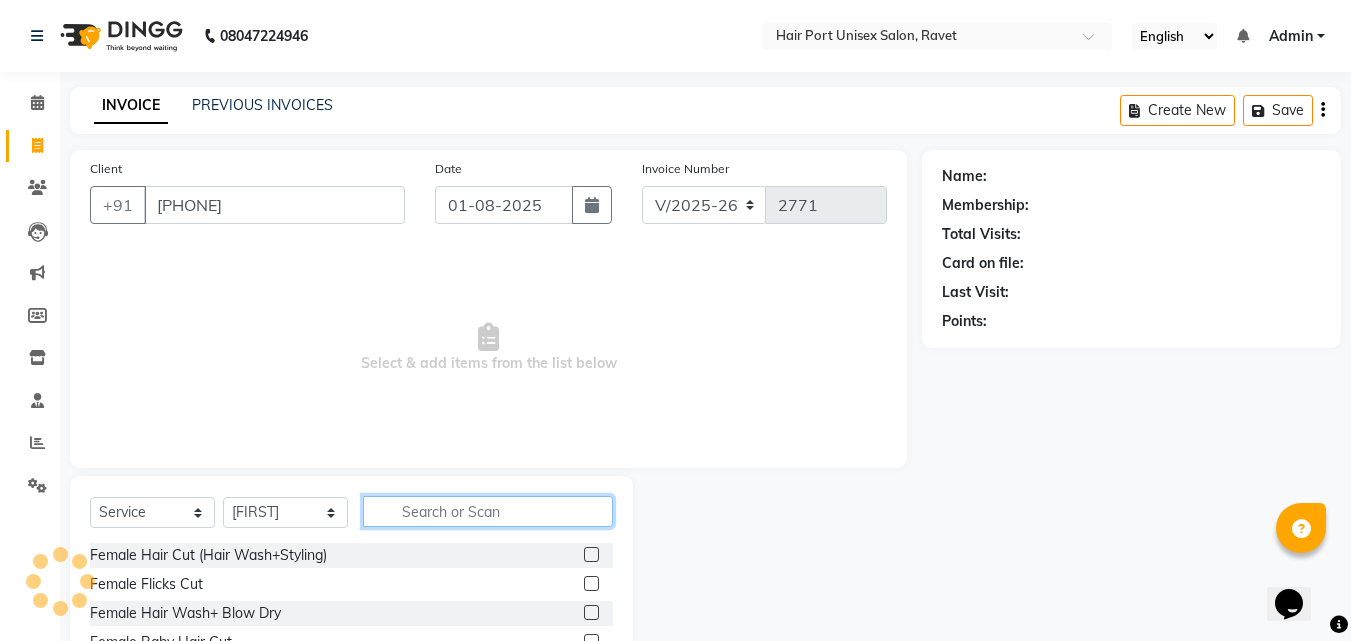click 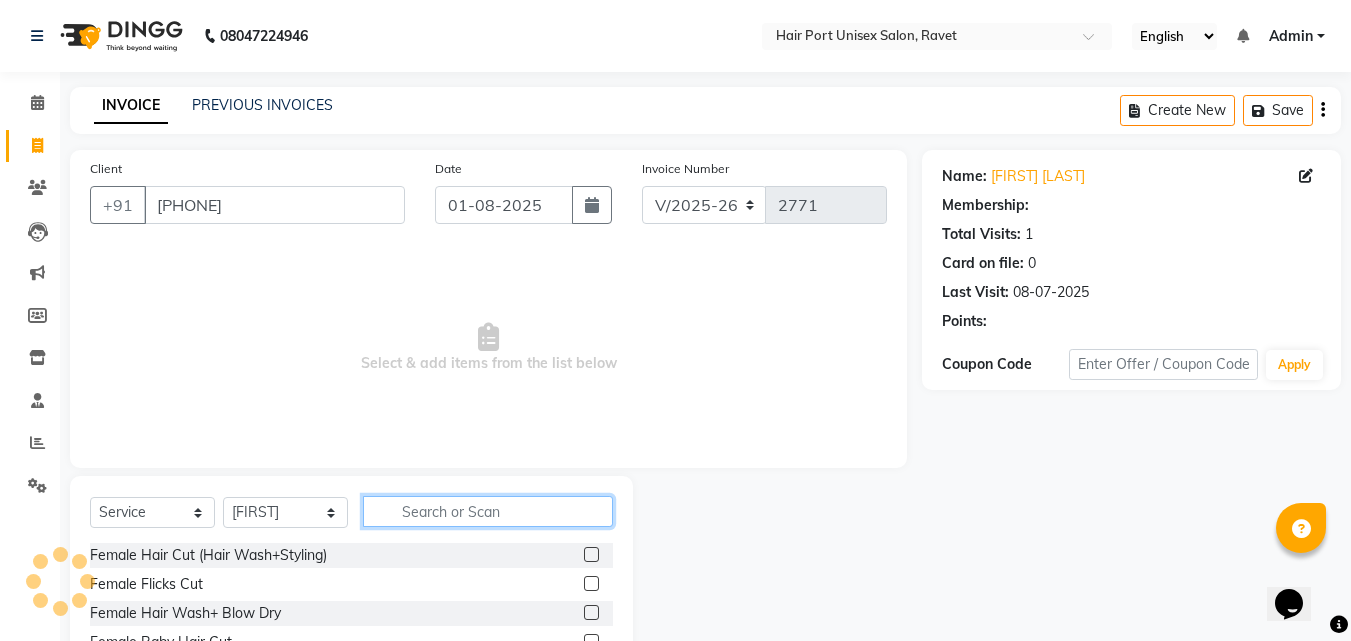 type on "t" 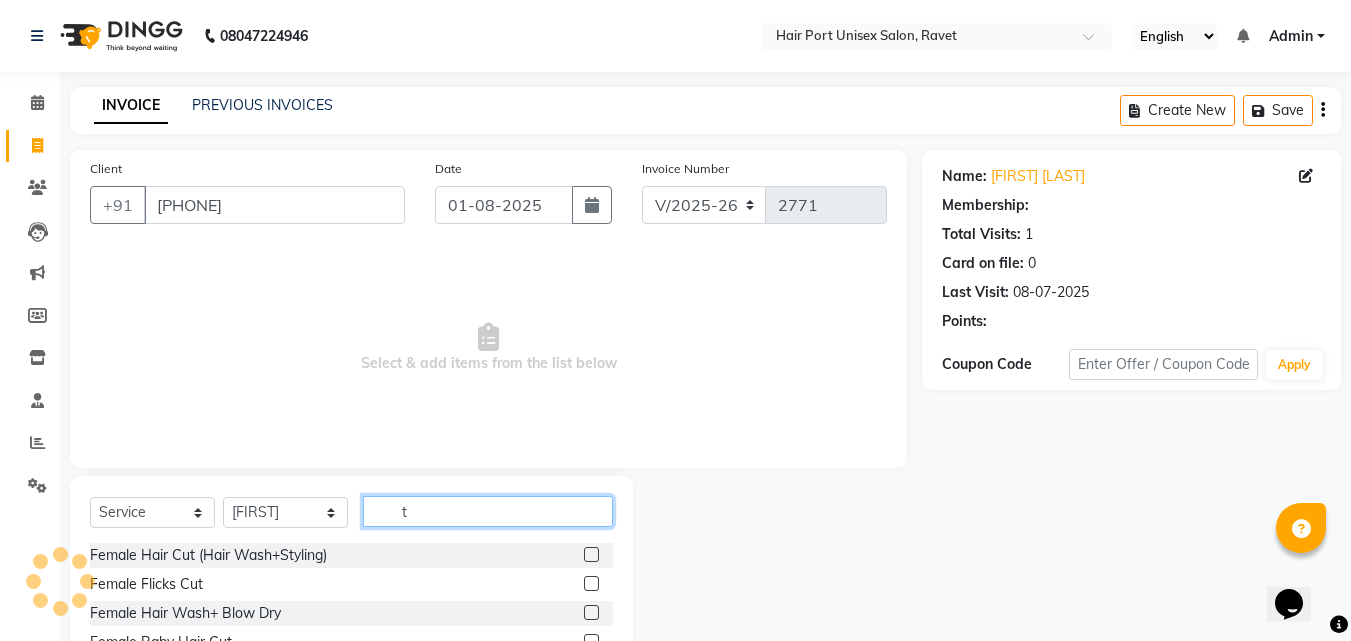 select on "1: Object" 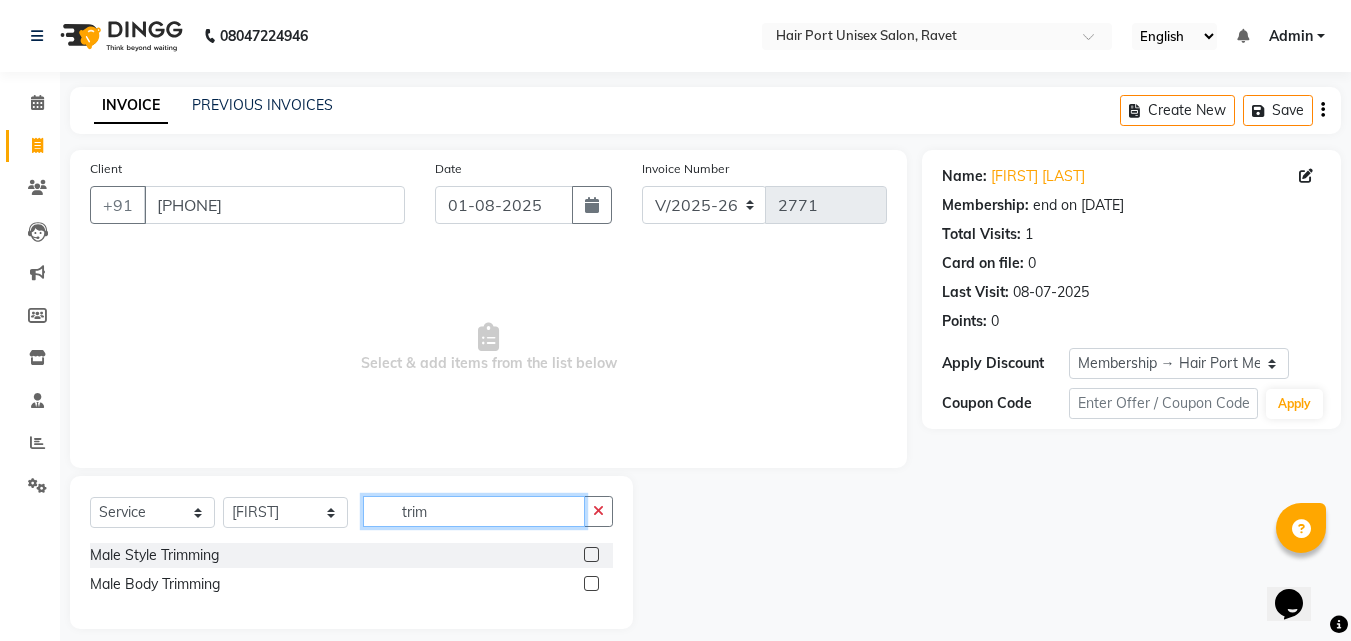 type on "trim" 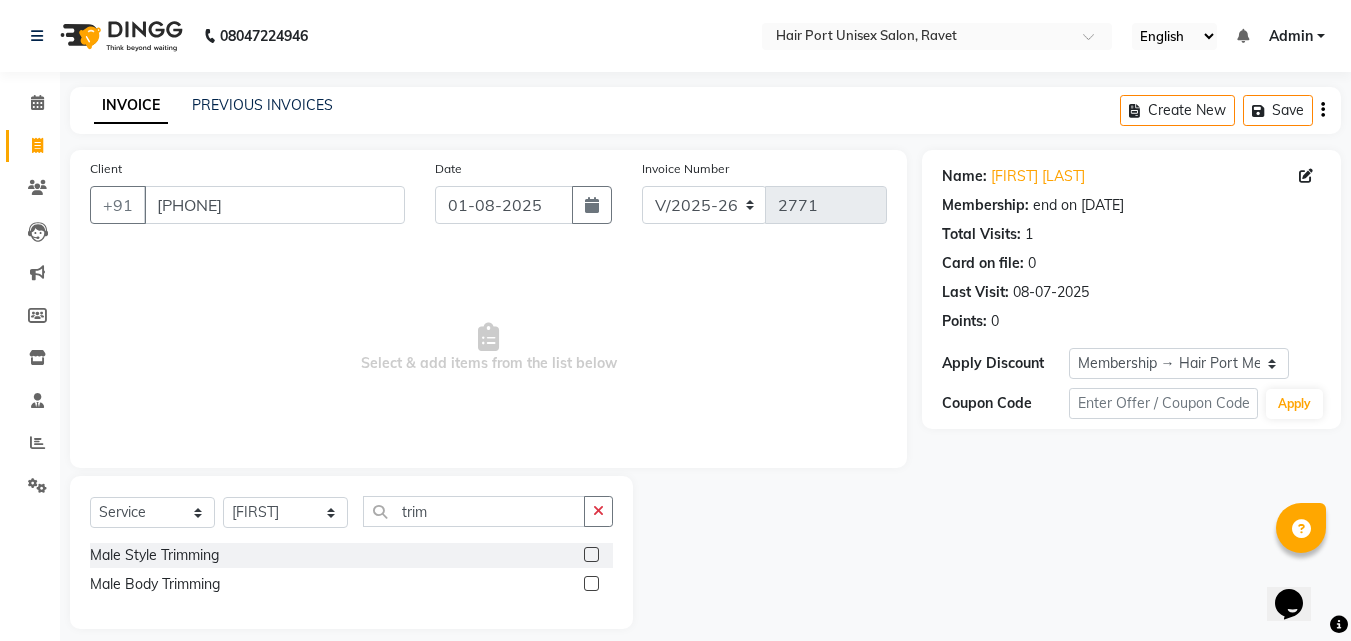 click 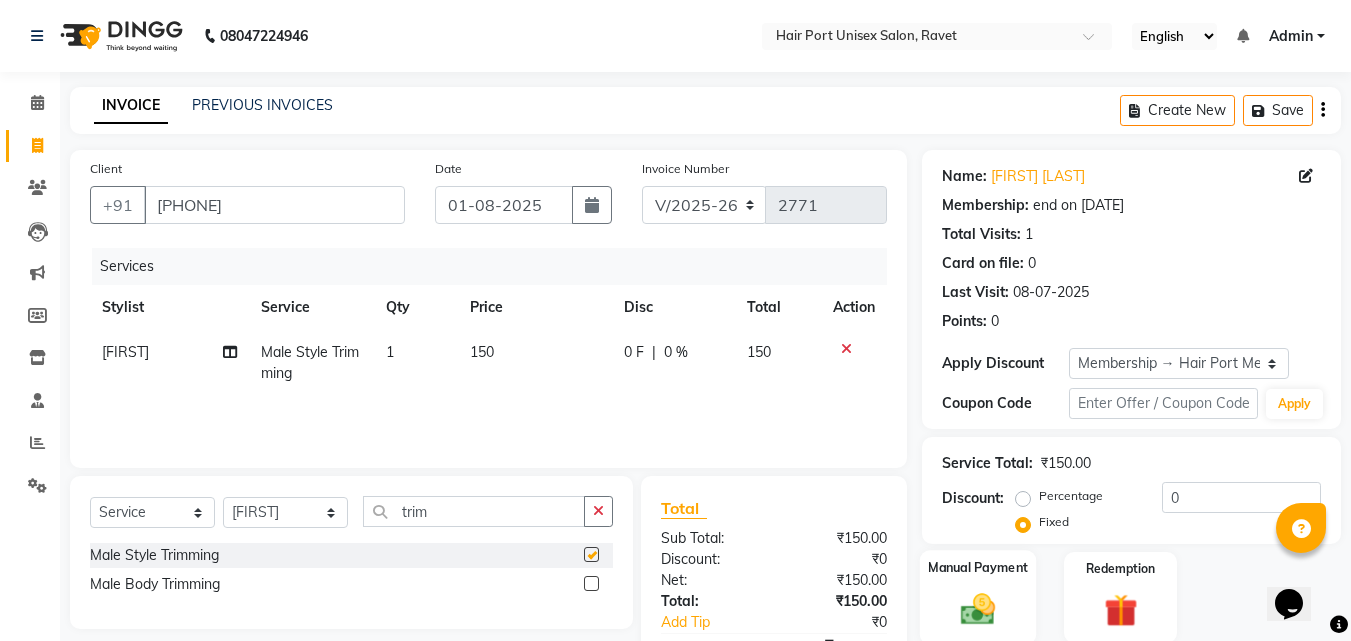 checkbox on "false" 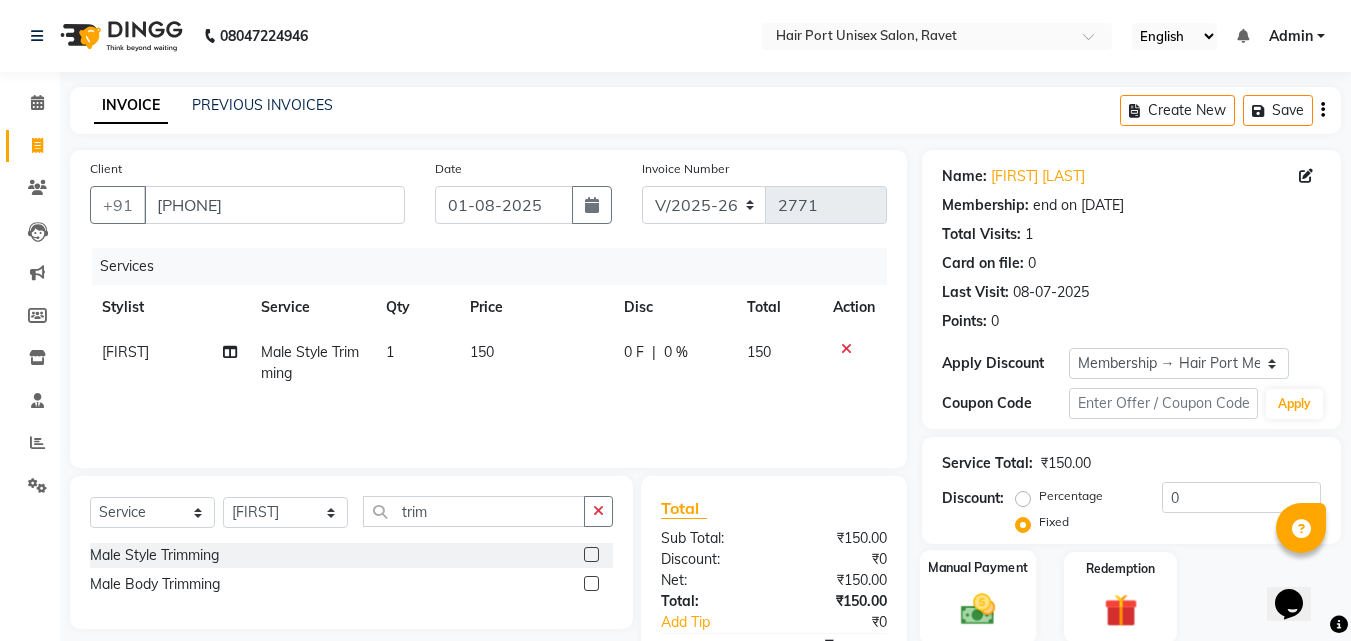 click on "Manual Payment" 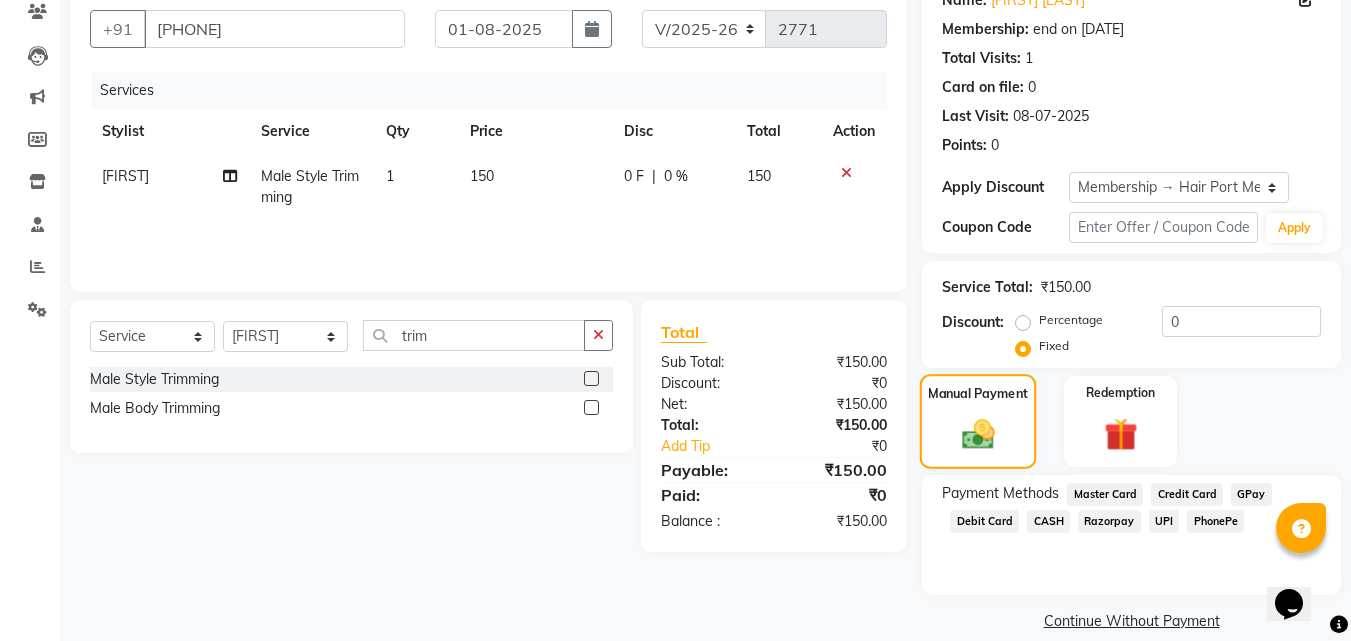 scroll, scrollTop: 201, scrollLeft: 0, axis: vertical 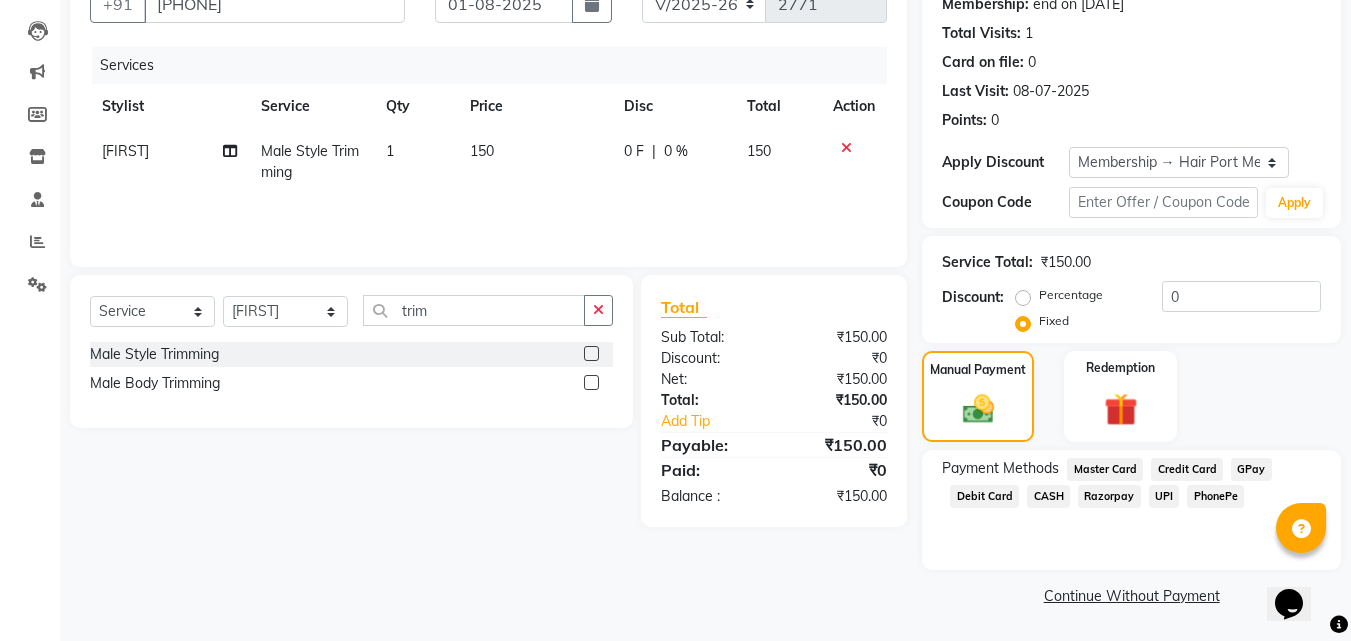 click on "PhonePe" 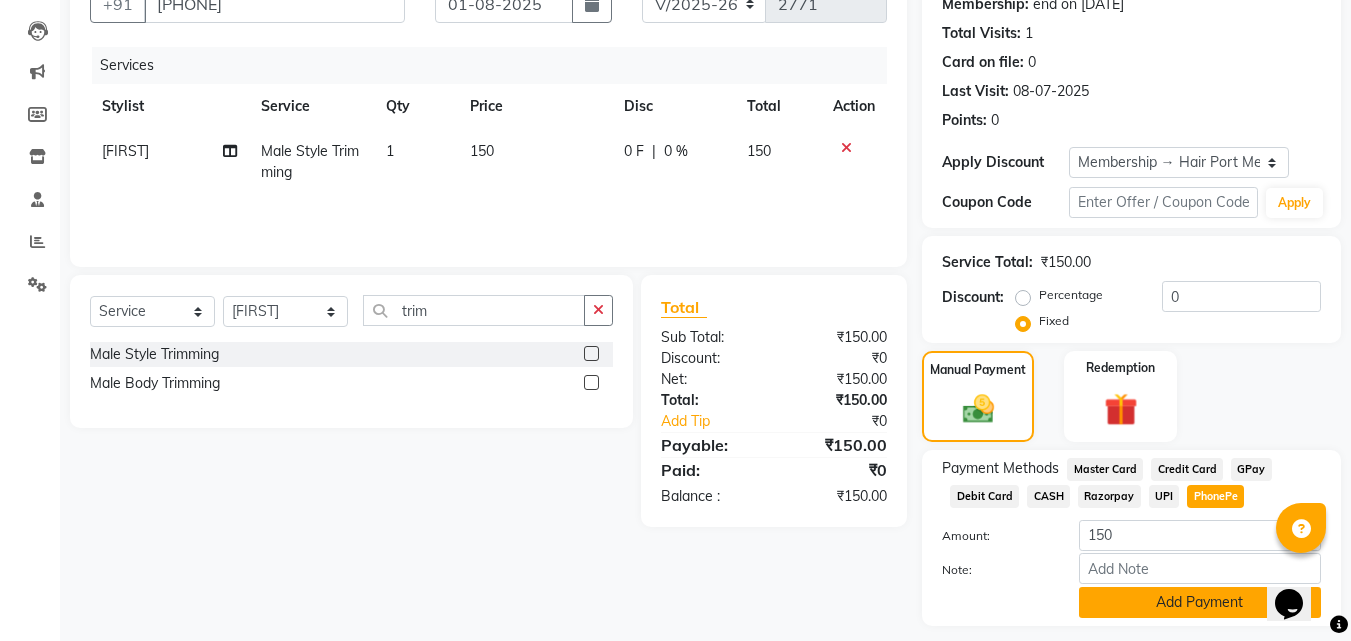 click on "Add Payment" 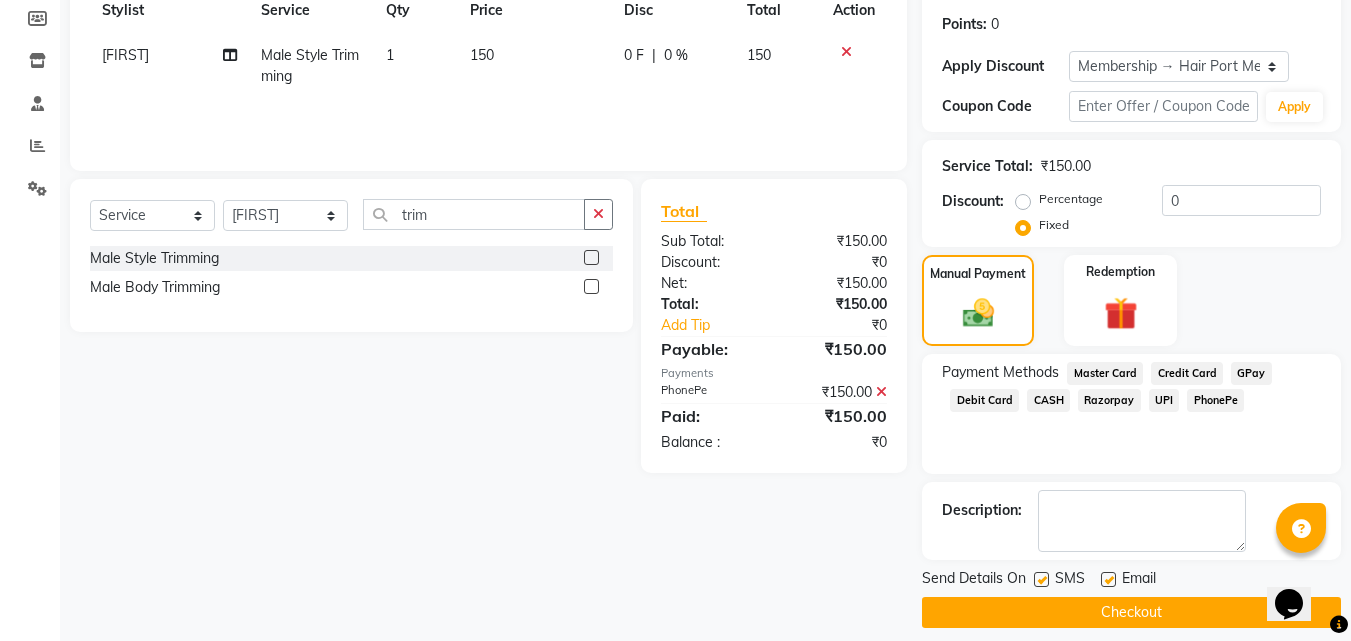 scroll, scrollTop: 314, scrollLeft: 0, axis: vertical 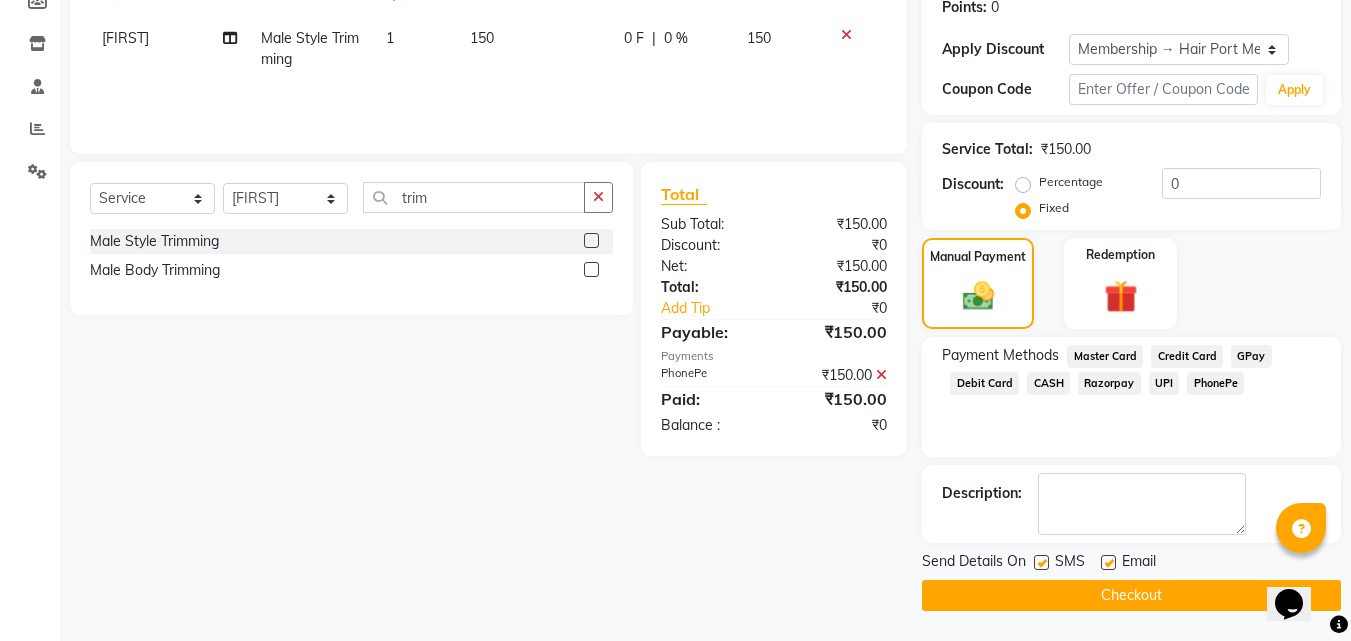 click on "Checkout" 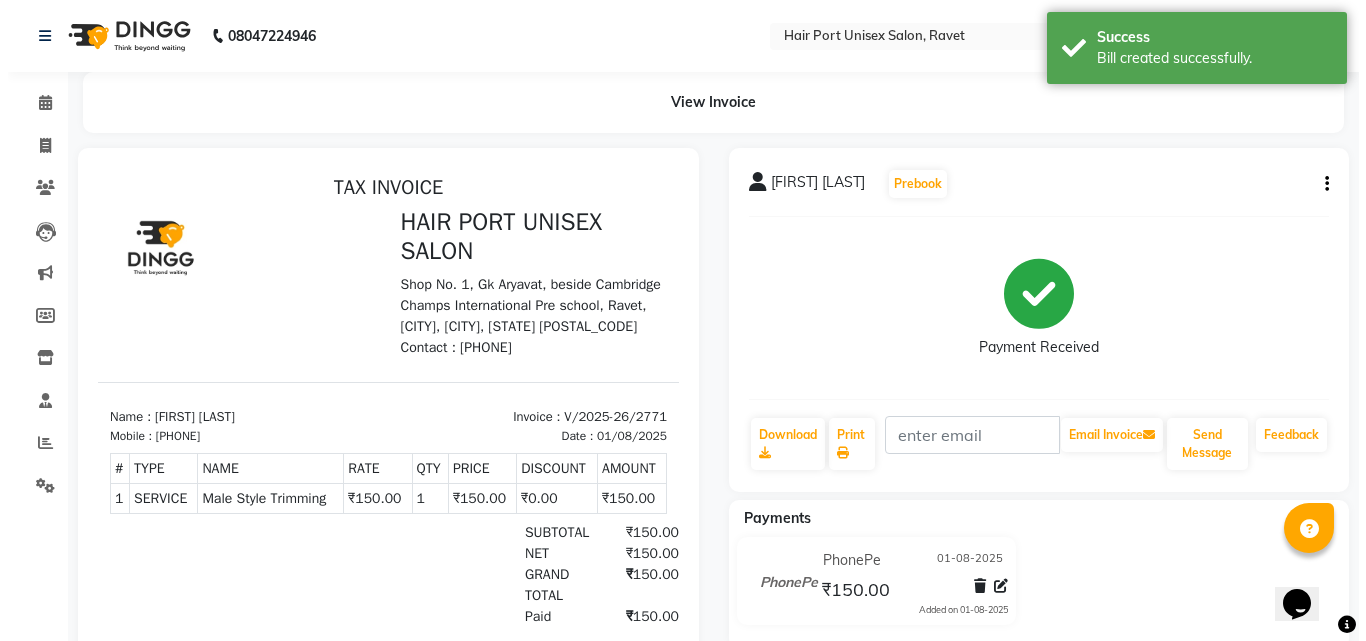 scroll, scrollTop: 0, scrollLeft: 0, axis: both 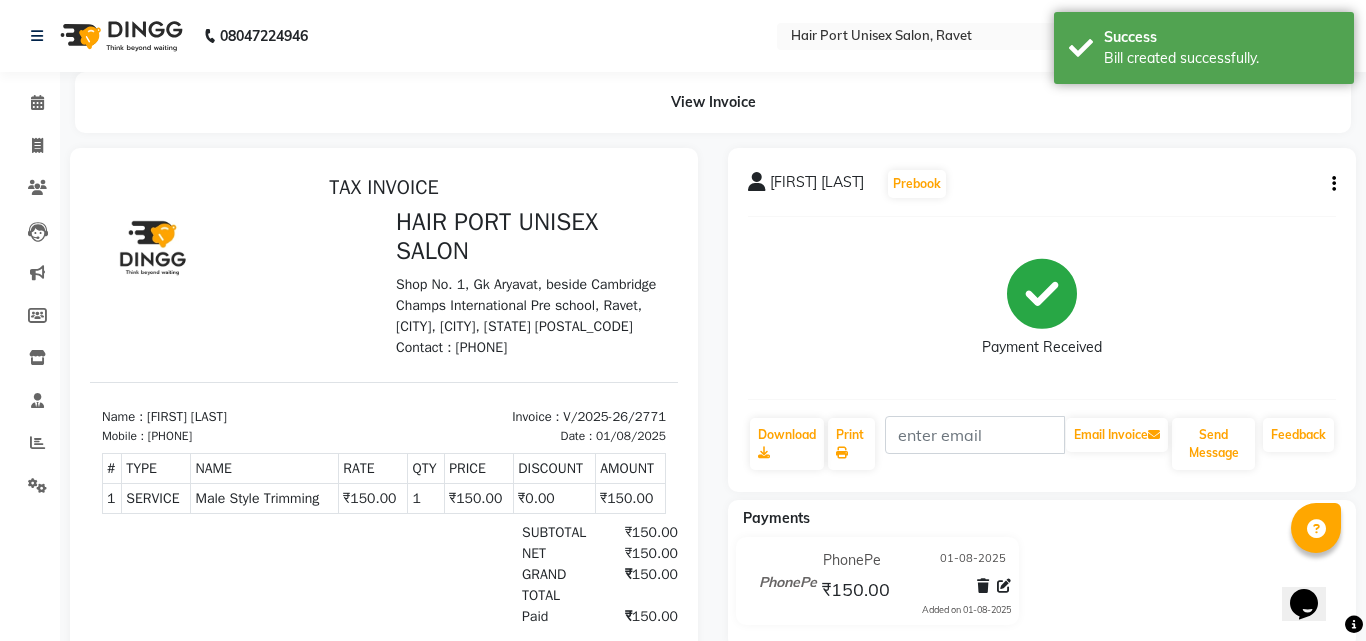select on "service" 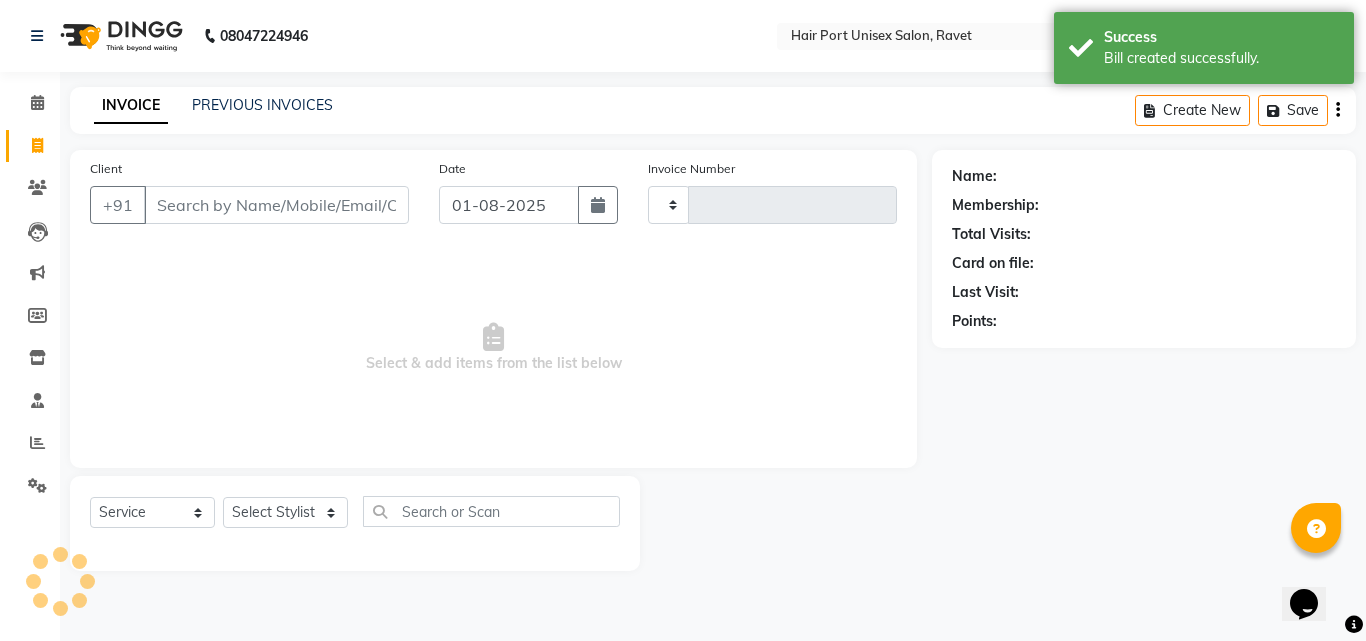type on "2772" 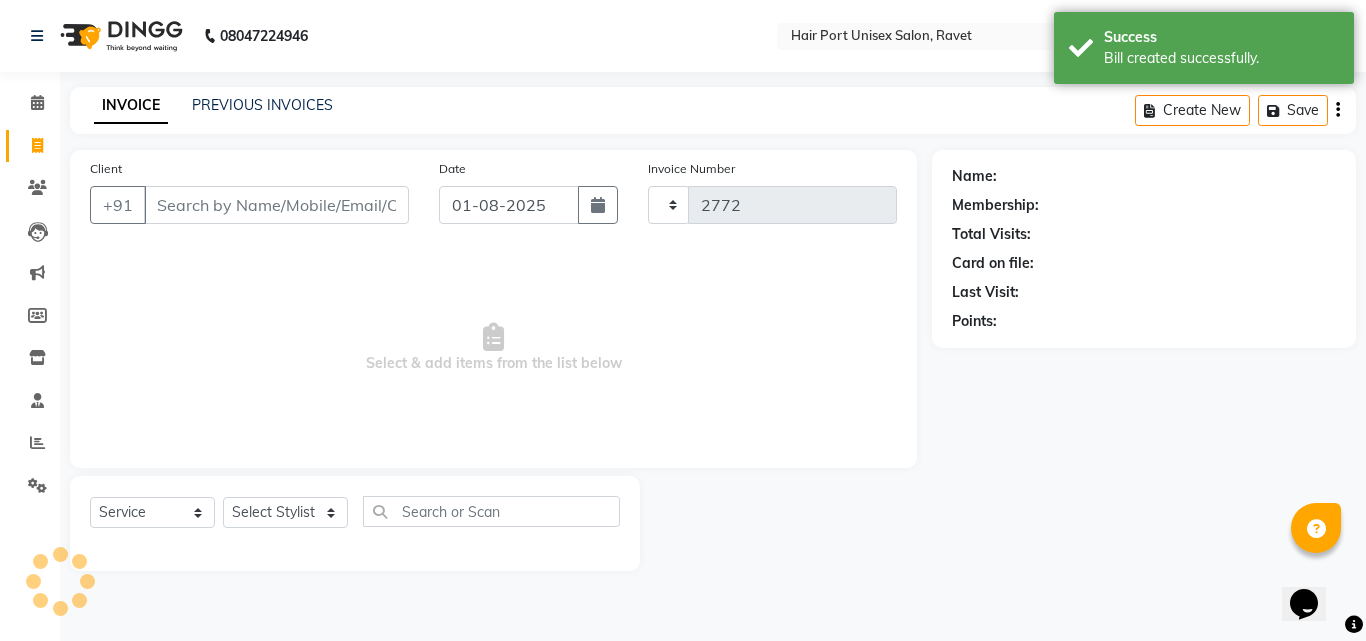 select on "7015" 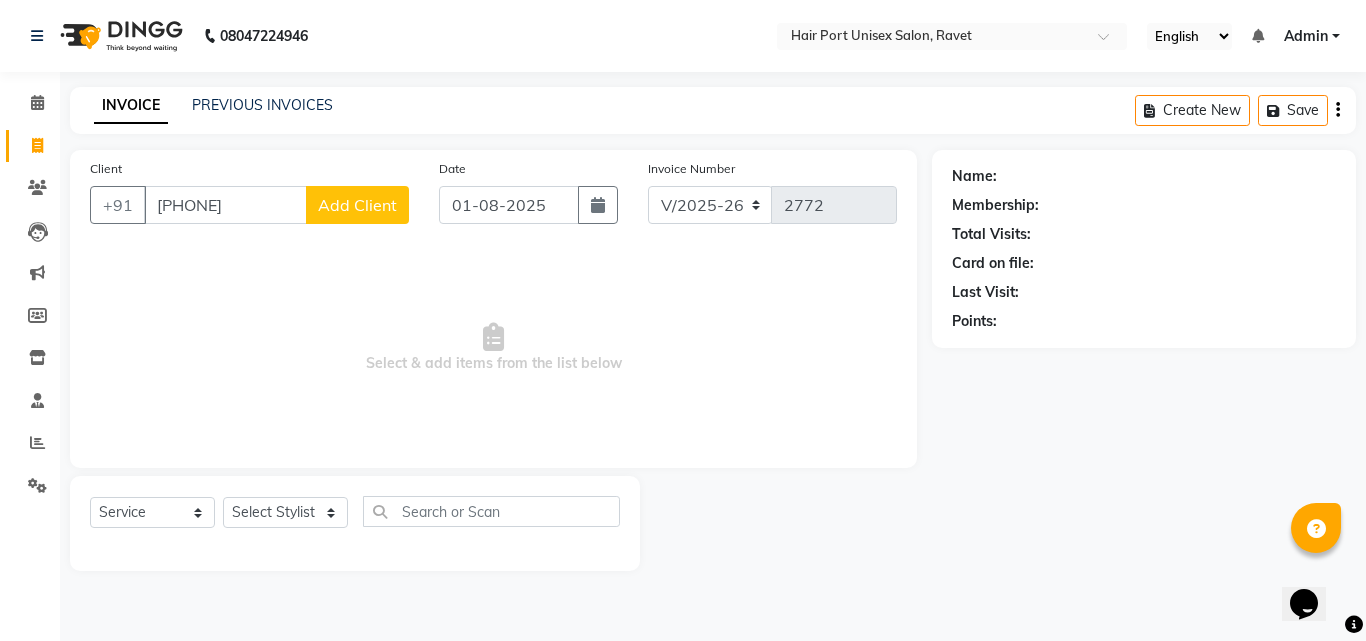 type on "[PHONE]" 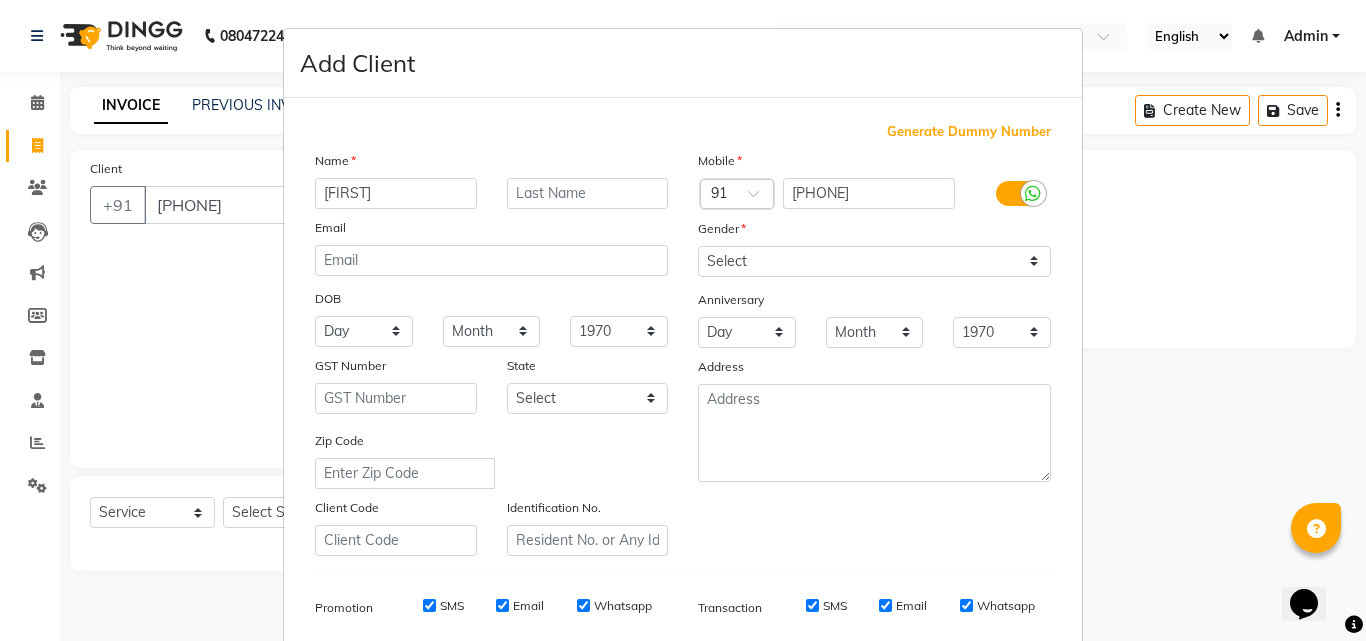 type on "[FIRST]" 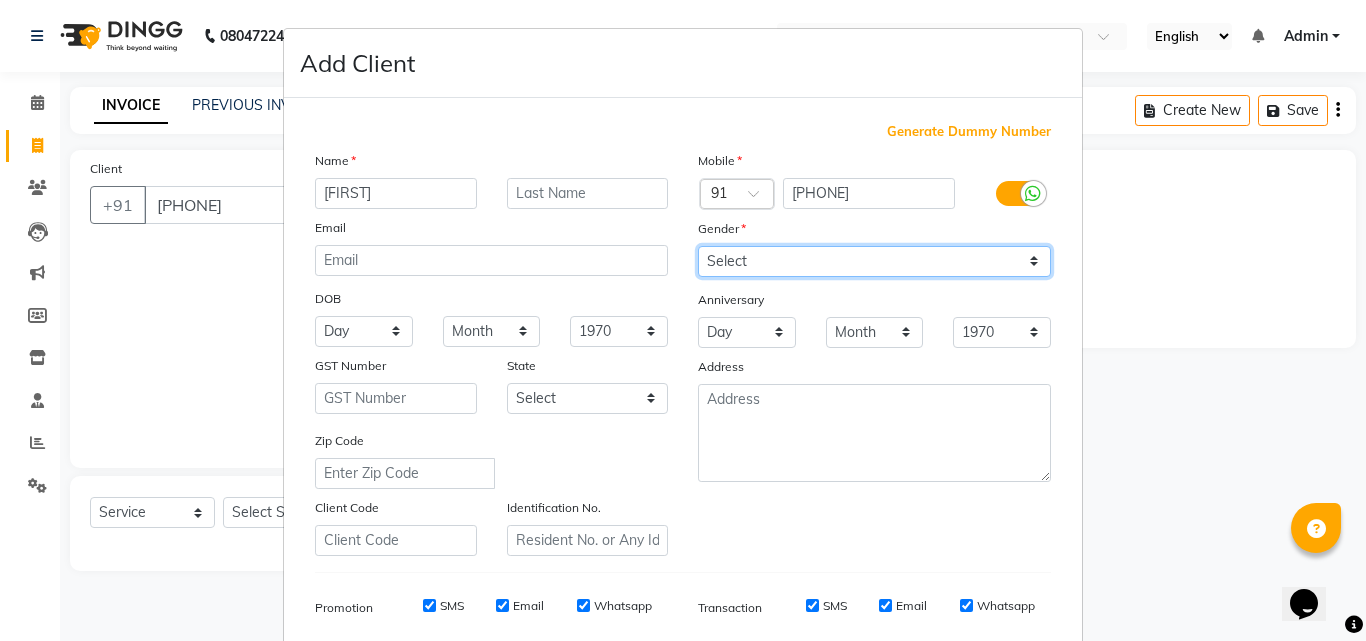 click on "Select Male Female Other Prefer Not To Say" at bounding box center [874, 261] 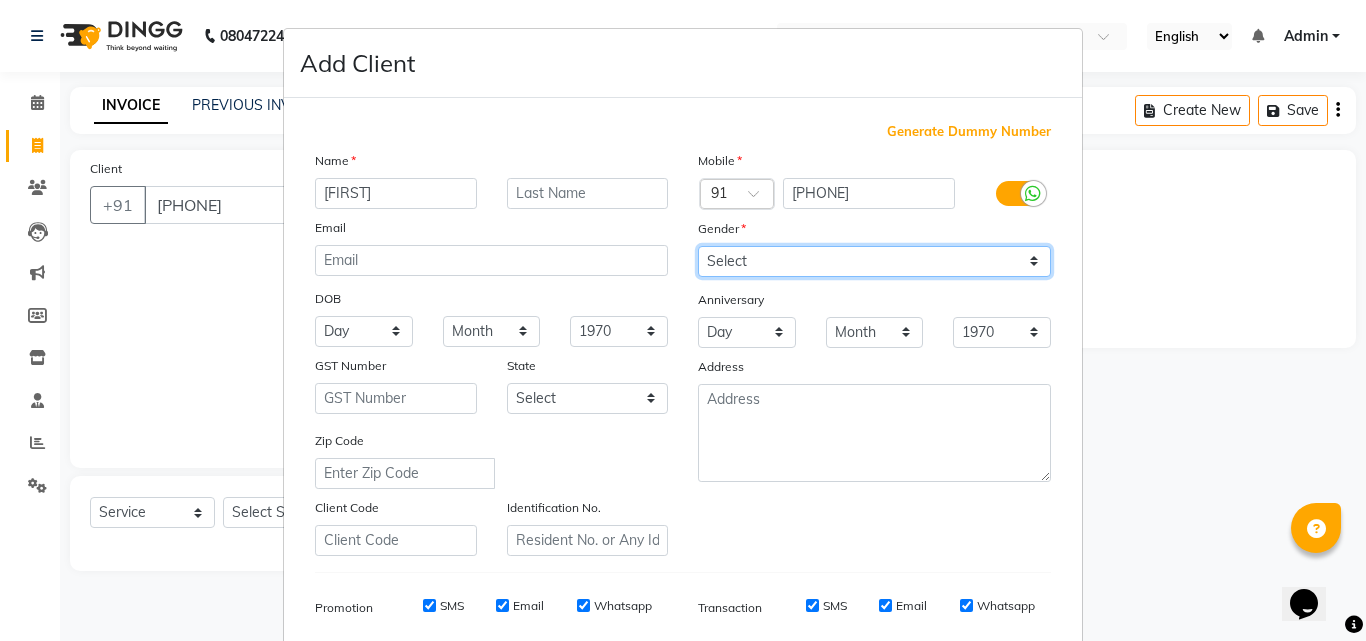 select on "male" 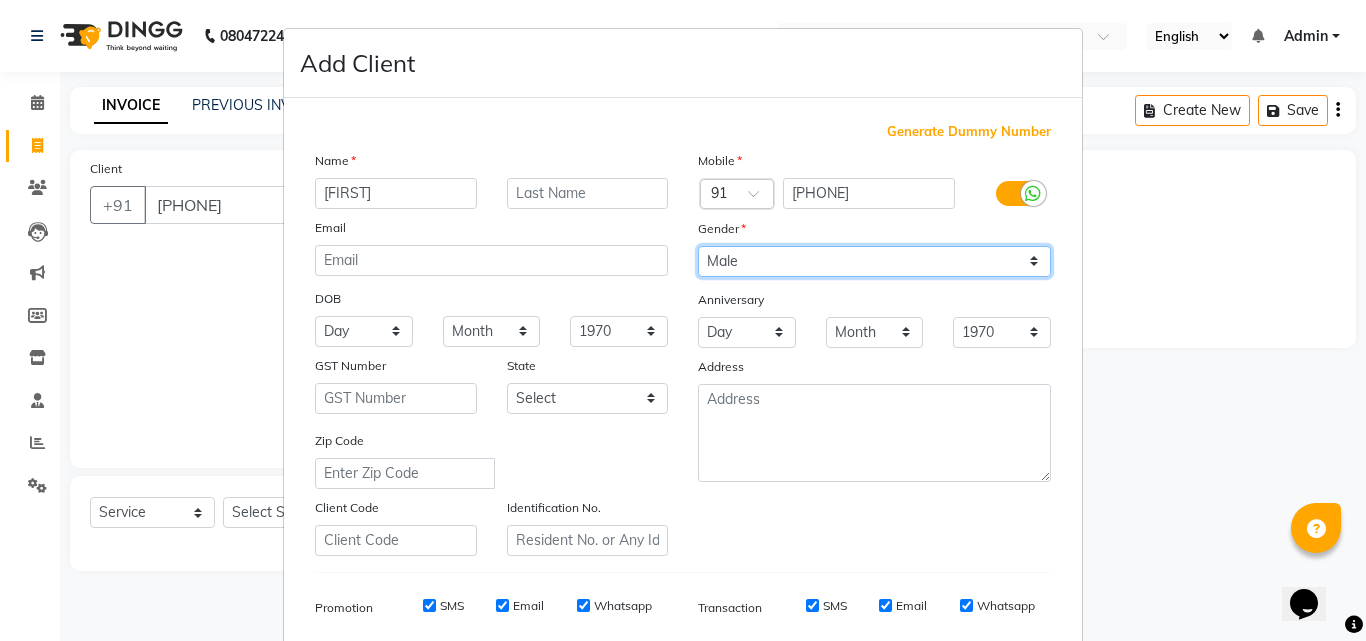 click on "Select Male Female Other Prefer Not To Say" at bounding box center (874, 261) 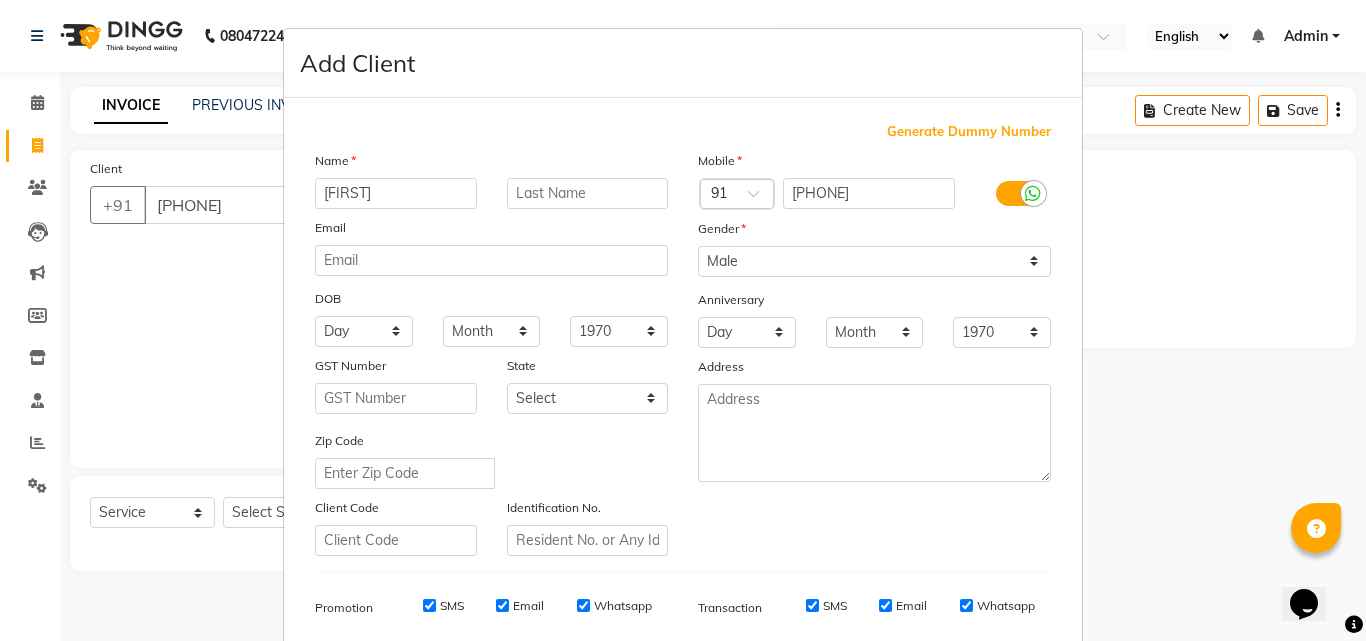 click on "Add Client Generate Dummy Number Name [FIRST] Email DOB Day 01 02 03 04 05 06 07 08 09 10 11 12 13 14 15 16 17 18 19 20 21 22 23 24 25 26 27 28 29 30 31 Month January February March April May June July August September October November December 1940 1941 1942 1943 1944 1945 1946 1947 1948 1949 1950 1951 1952 1953 1954 1955 1956 1957 1958 1959 1960 1961 1962 1963 1964 1965 1966 1967 1968 1969 1970 1971 1972 1973 1974 1975 1976 1977 1978 1979 1980 1981 1982 1983 1984 1985 1986 1987 1988 1989 1990 1991 1992 1993 1994 1995 1996 1997 1998 1999 2000 2001 2002 2003 2004 2005 2006 2007 2008 2009 2010 2011 2012 2013 2014 2015 2016 2017 2018 2019 2020 2021 2022 2023 2024 GST Number State Select Andaman and Nicobar Islands Andhra Pradesh Arunachal Pradesh Assam Bihar Chandigarh Chhattisgarh Dadra and Nagar Haveli Daman and Diu Delhi Goa Gujarat Haryana Himachal Pradesh Jammu and Kashmir Jharkhand Karnataka Kerala Lakshadweep Madhya Pradesh Maharashtra Manipur Meghalaya Mizoram Nagaland Odisha Pondicherry Punjab Rajasthan × 91" at bounding box center (683, 320) 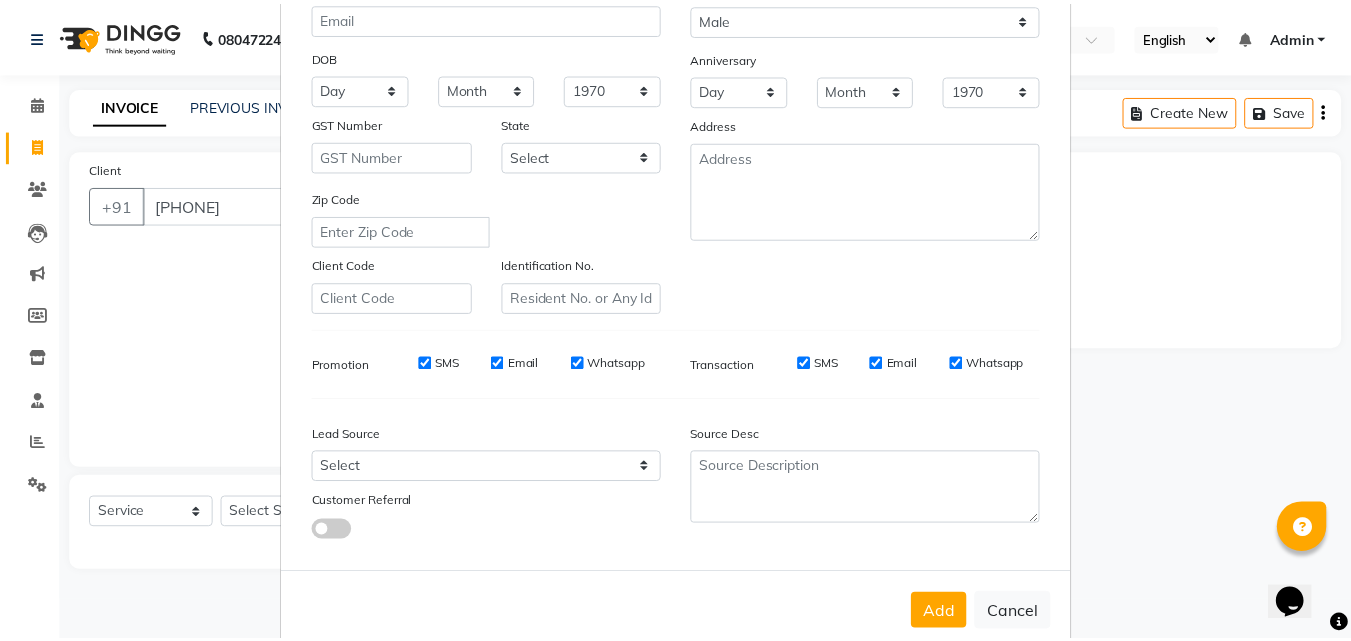 scroll, scrollTop: 282, scrollLeft: 0, axis: vertical 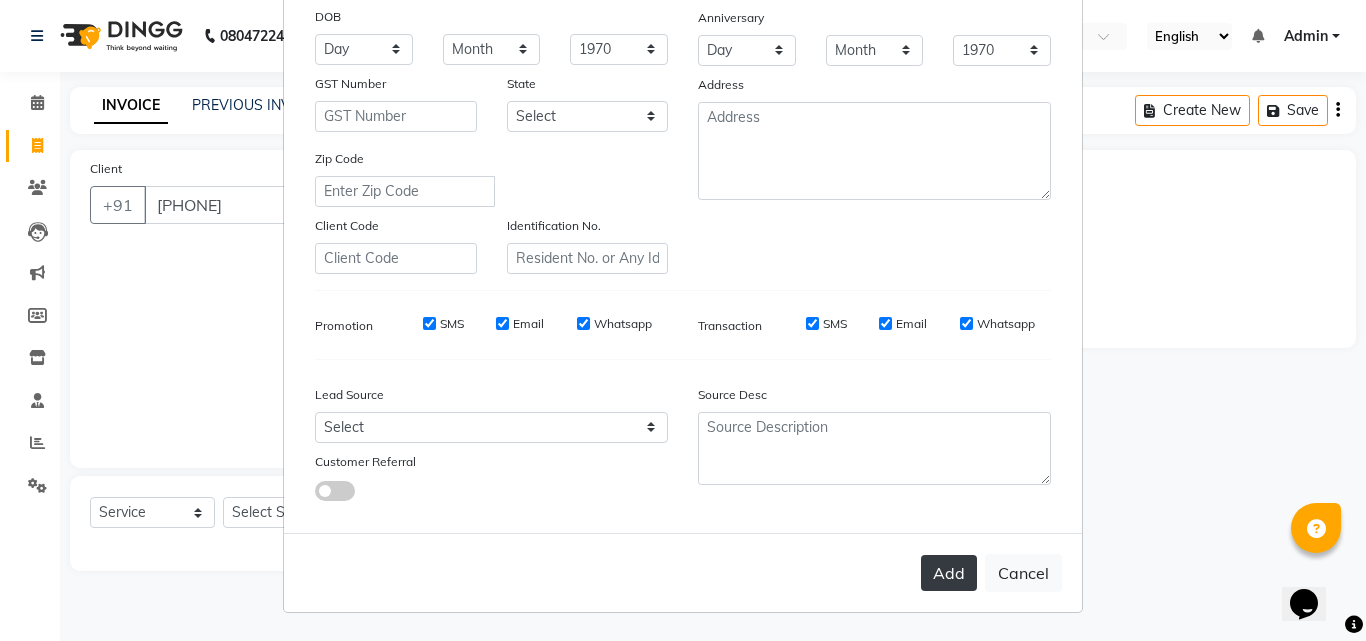 click on "Add" at bounding box center (949, 573) 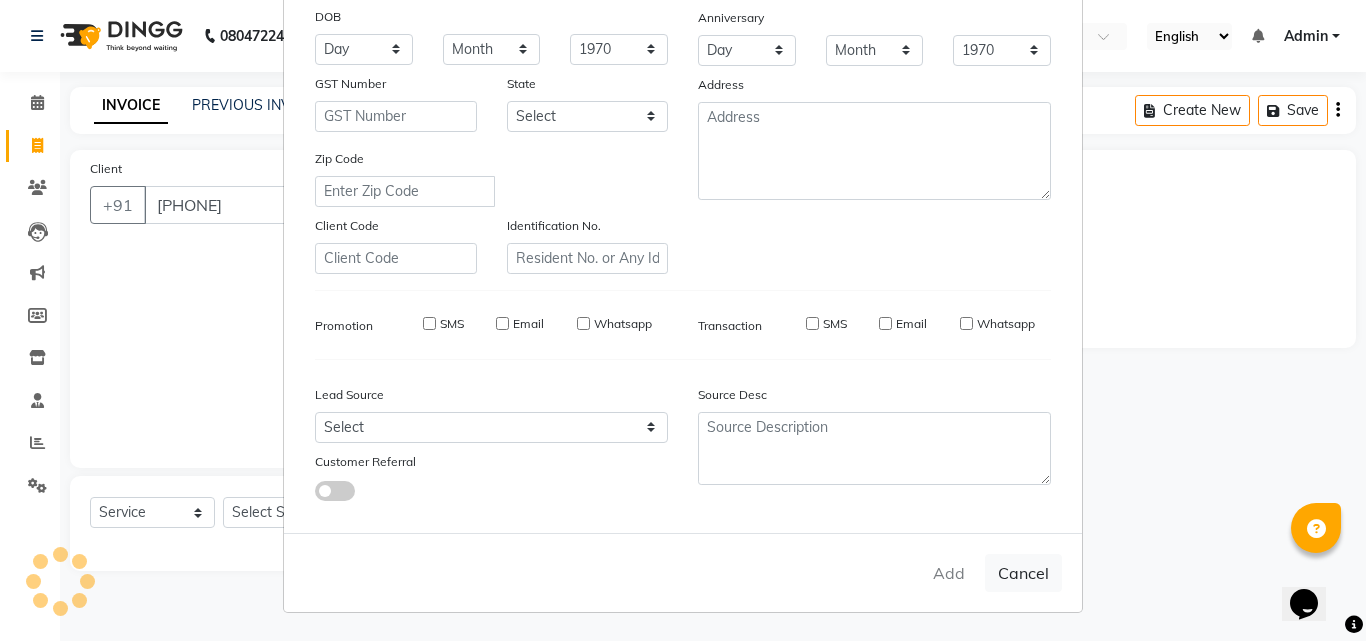 type 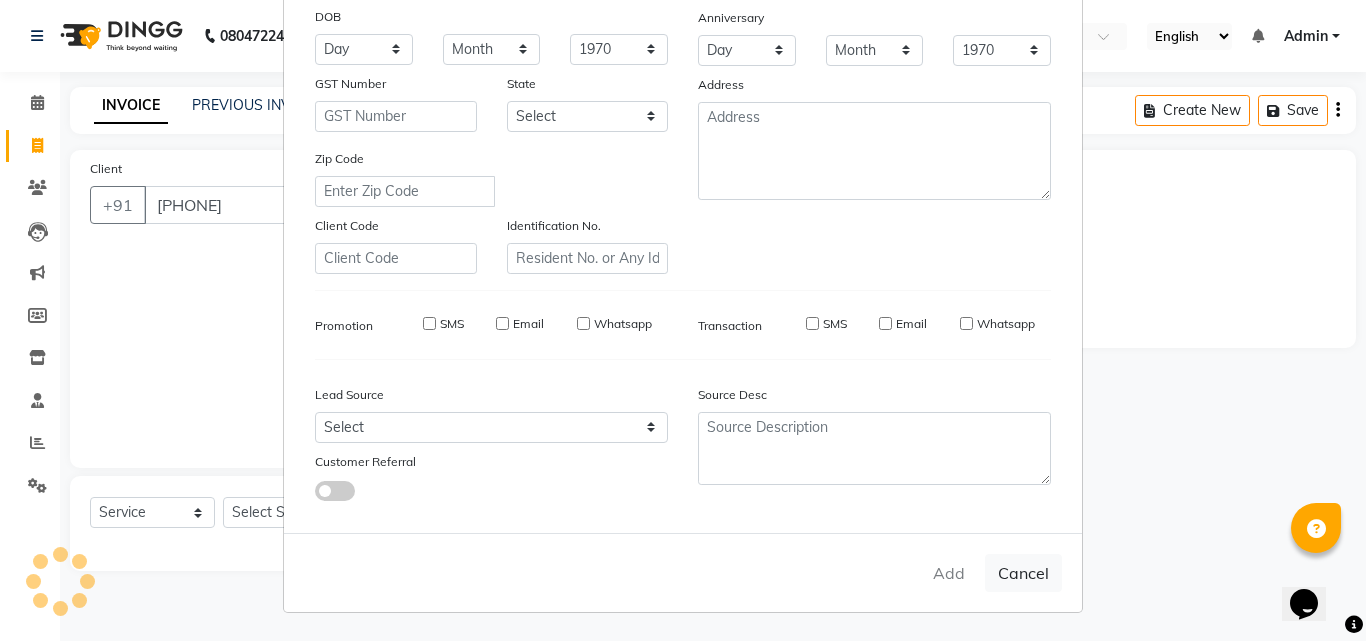 select 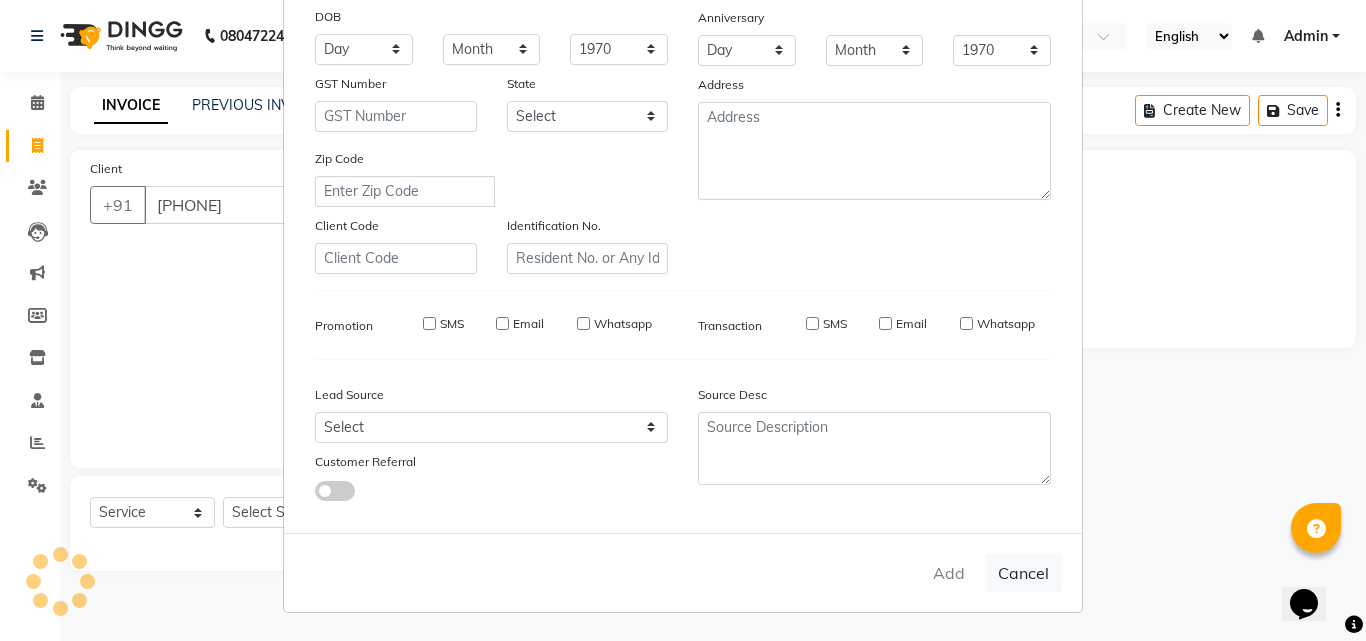 select 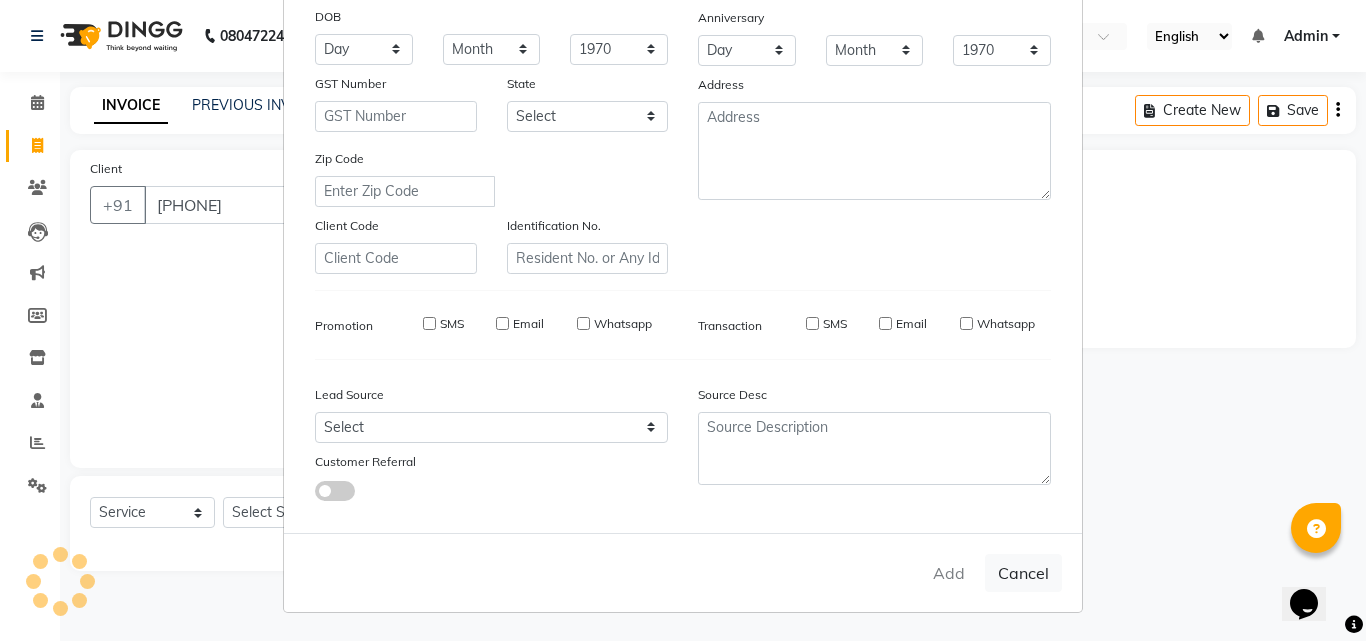 select 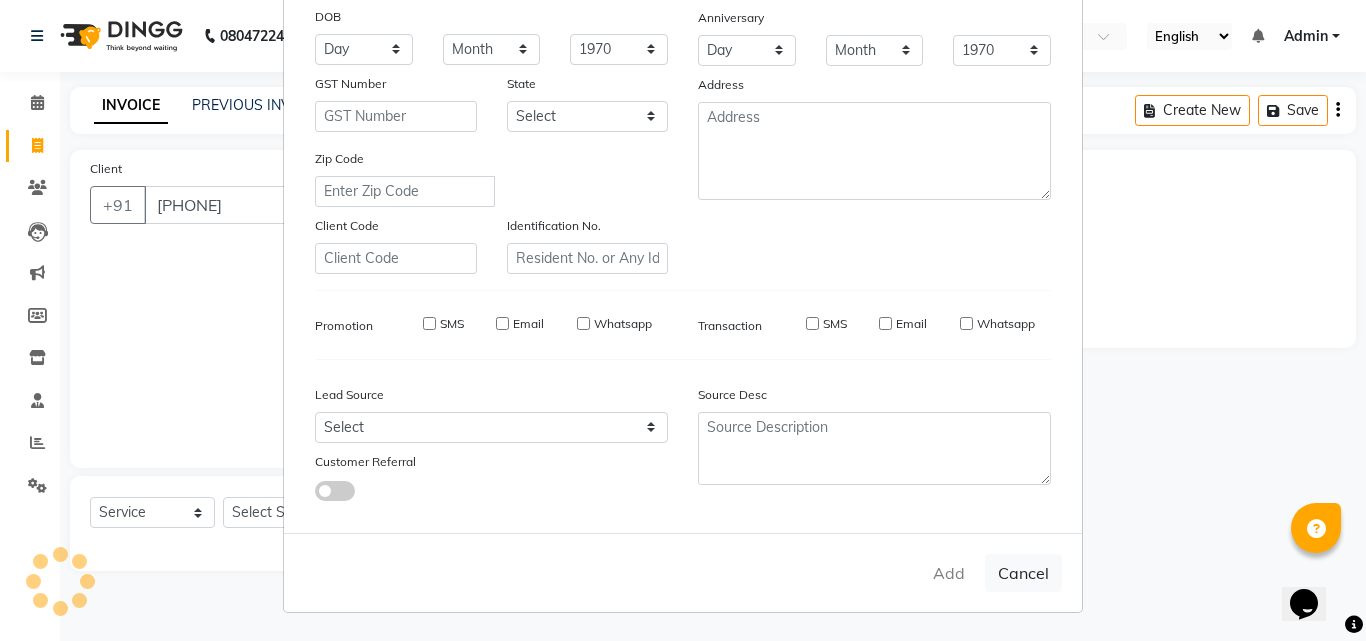 type 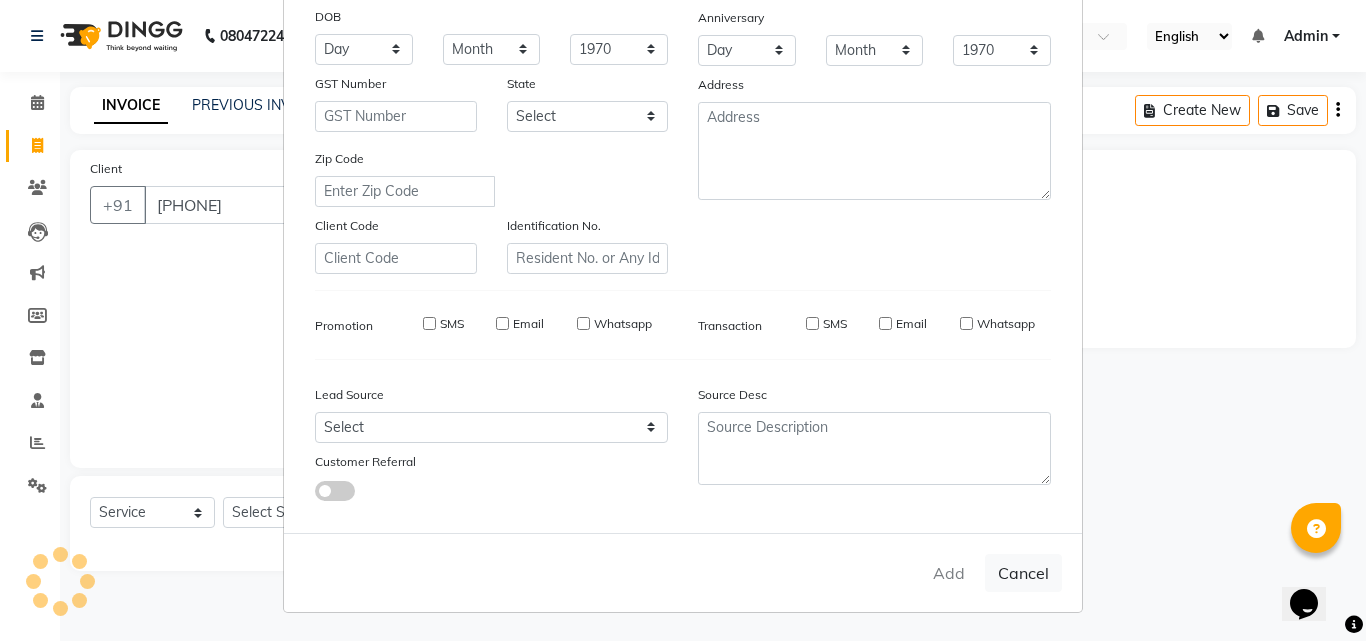 select 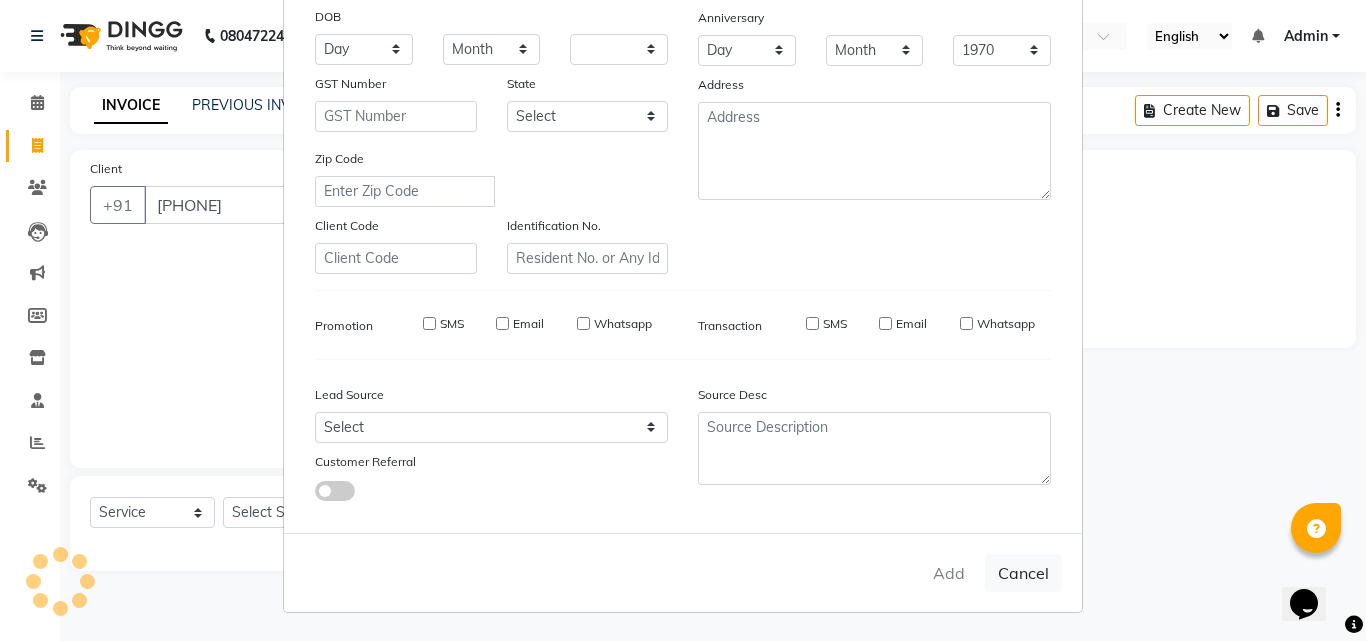 select 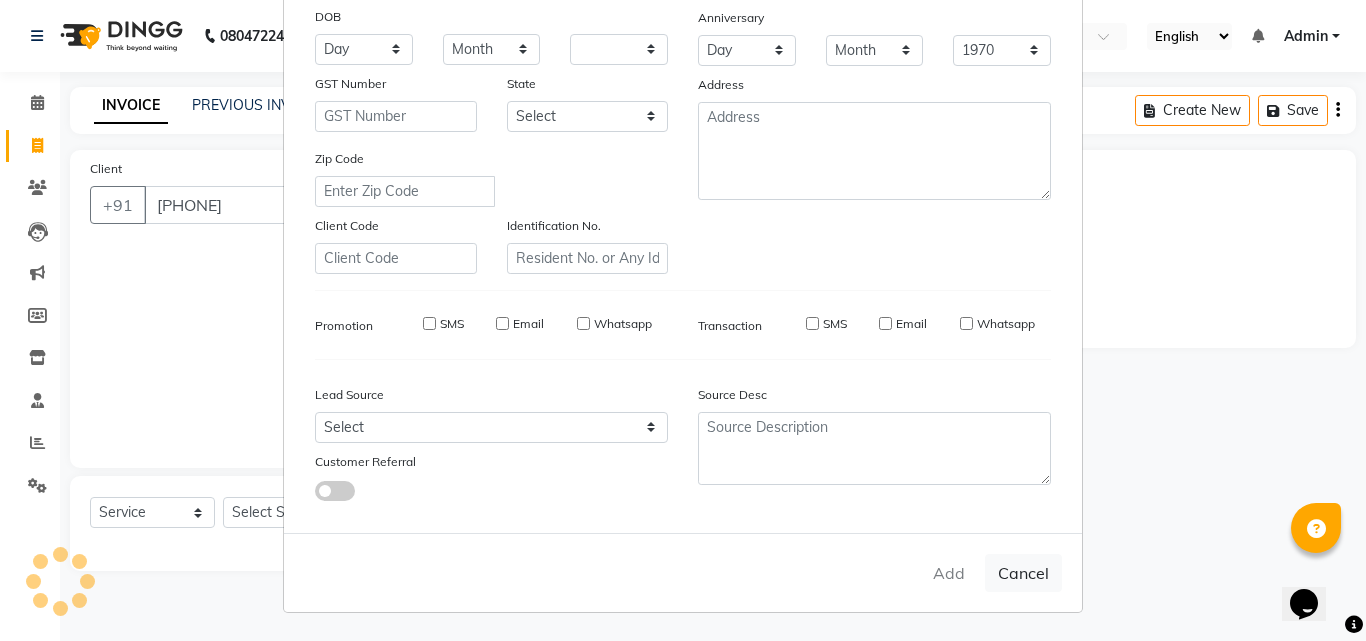 checkbox on "false" 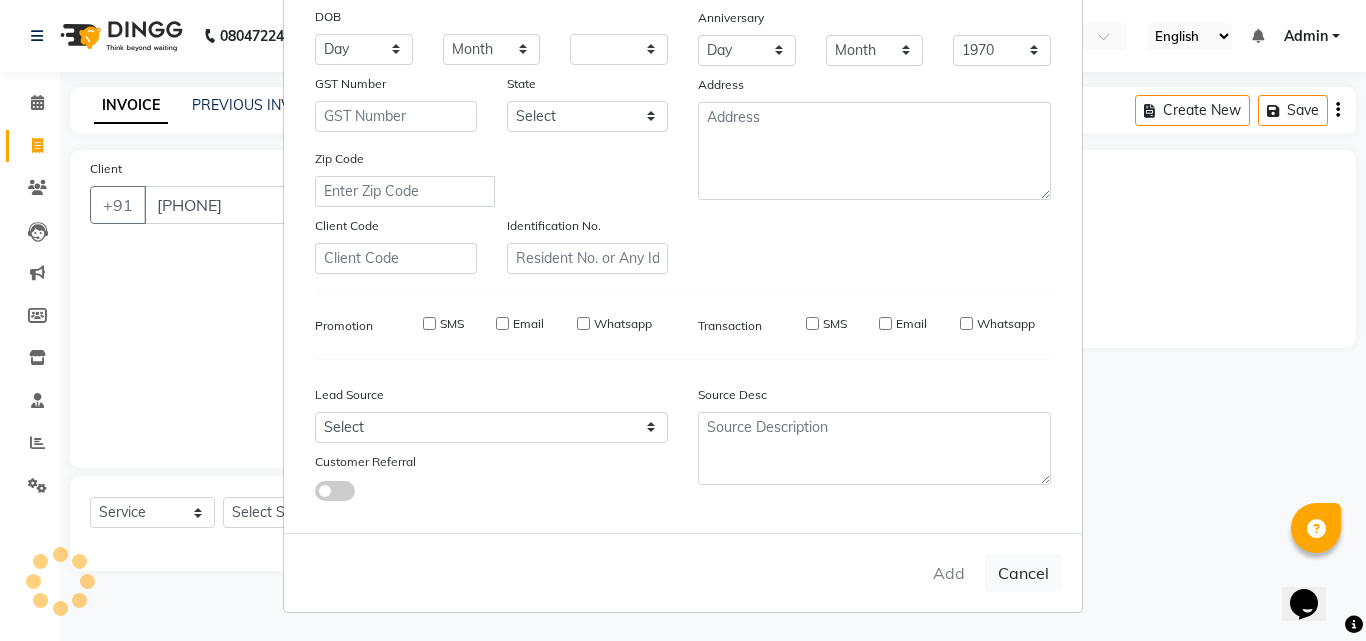 checkbox on "false" 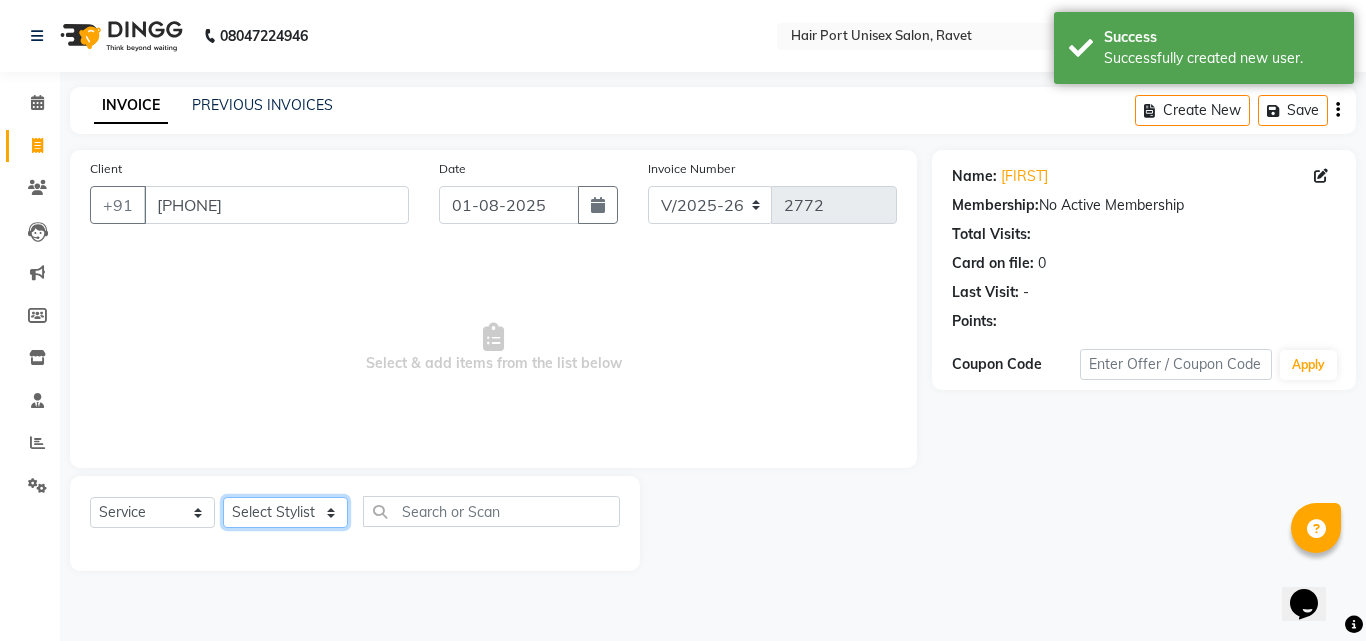 click on "Select Stylist [FIRST] [FIRST] [FIRST] [FIRST] [FIRST] [FIRST]" 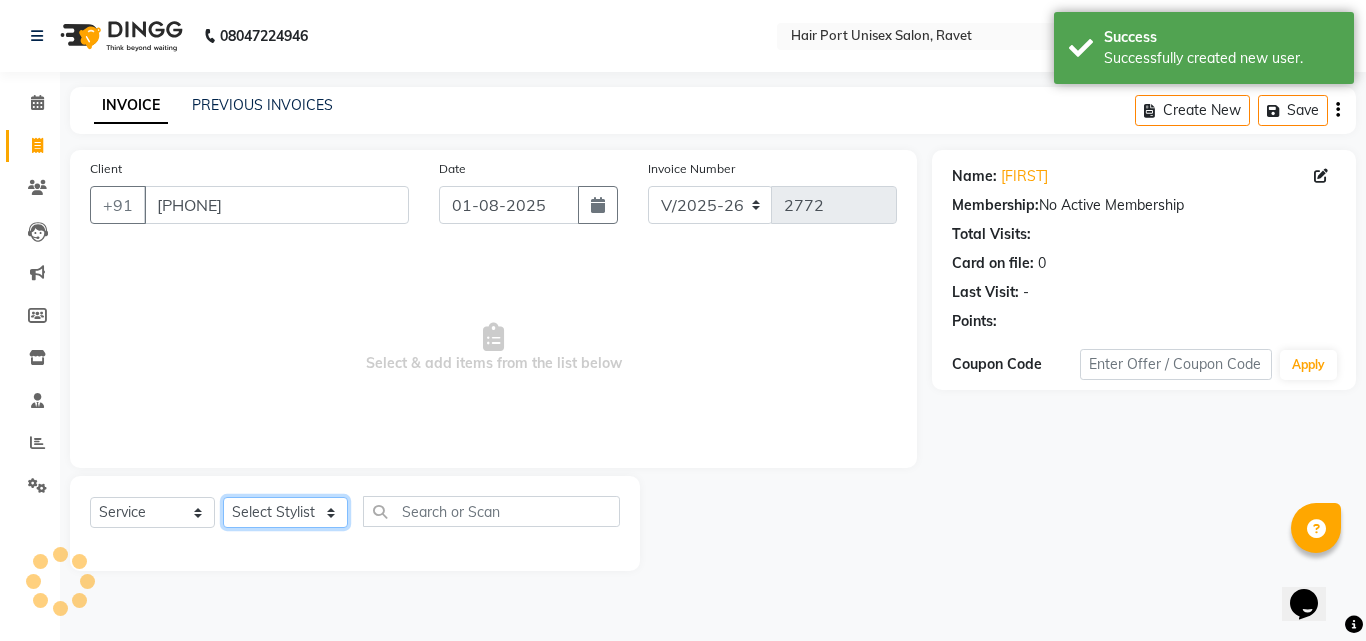 select on "63965" 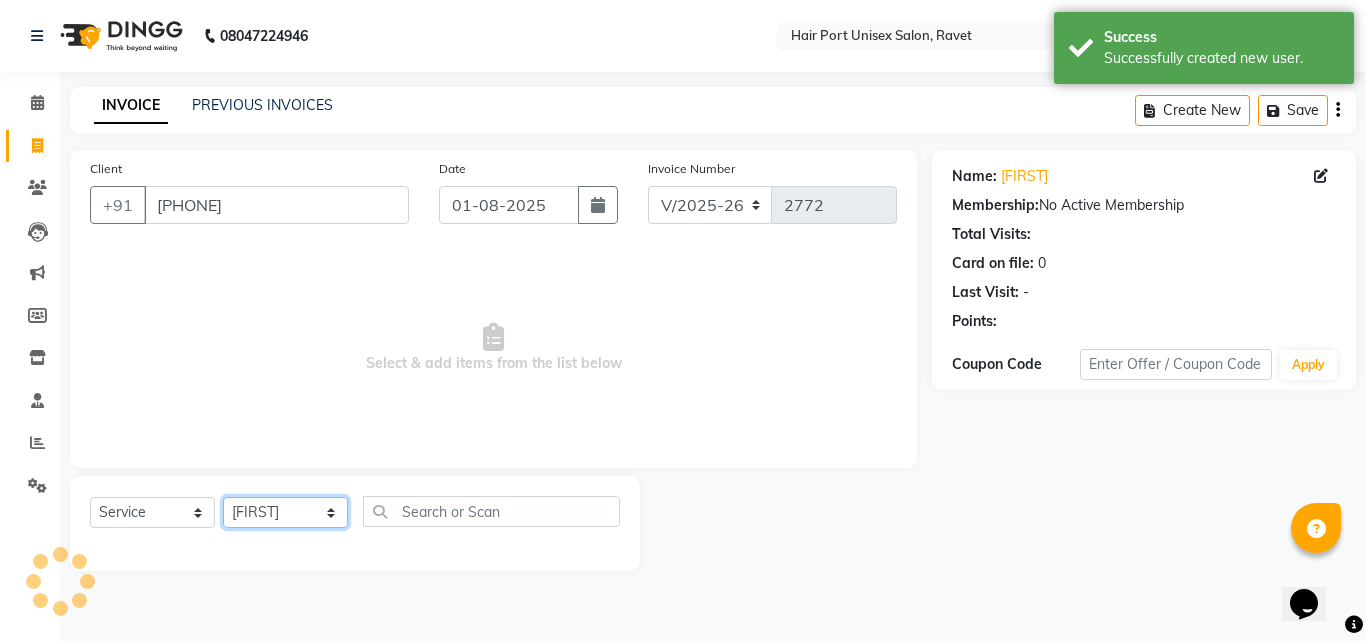 click on "Select Stylist [FIRST] [FIRST] [FIRST] [FIRST] [FIRST] [FIRST]" 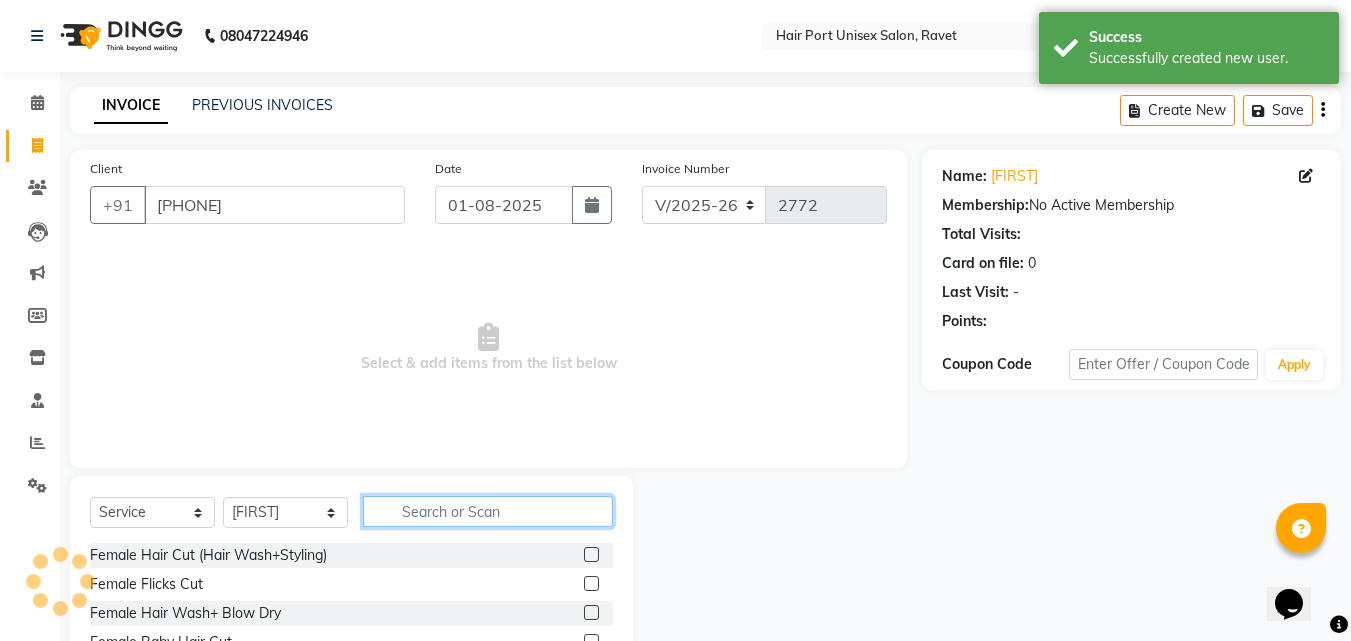 click 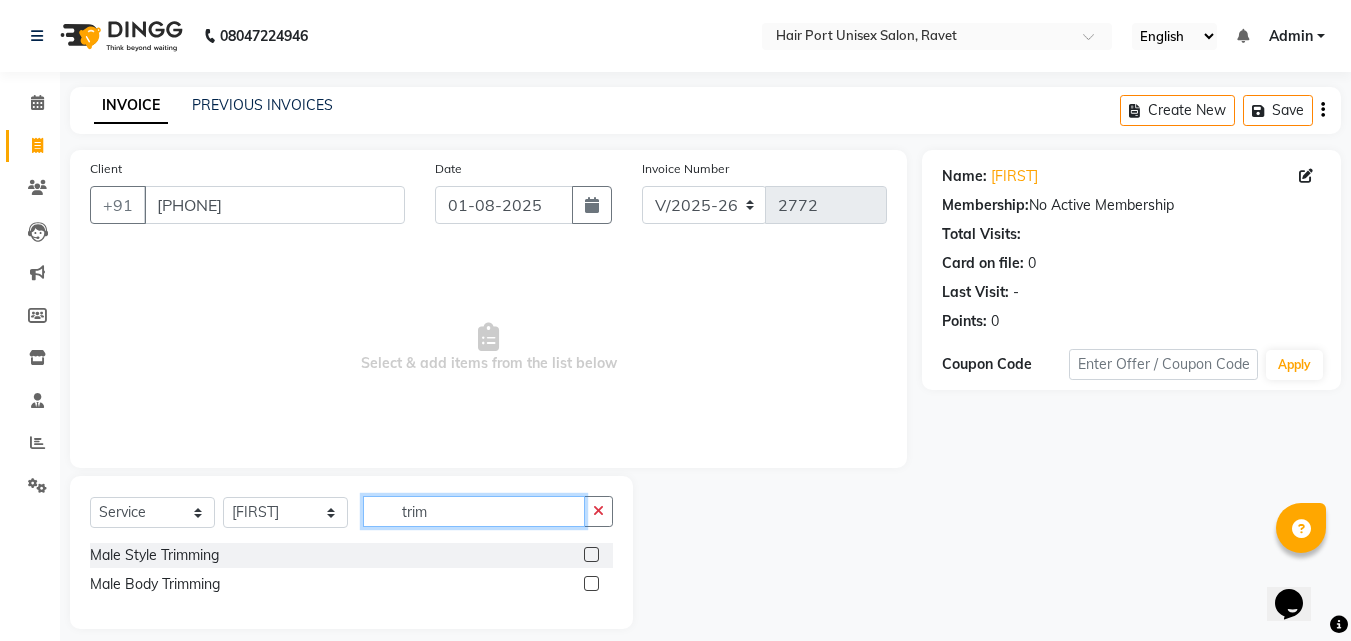 type on "trim" 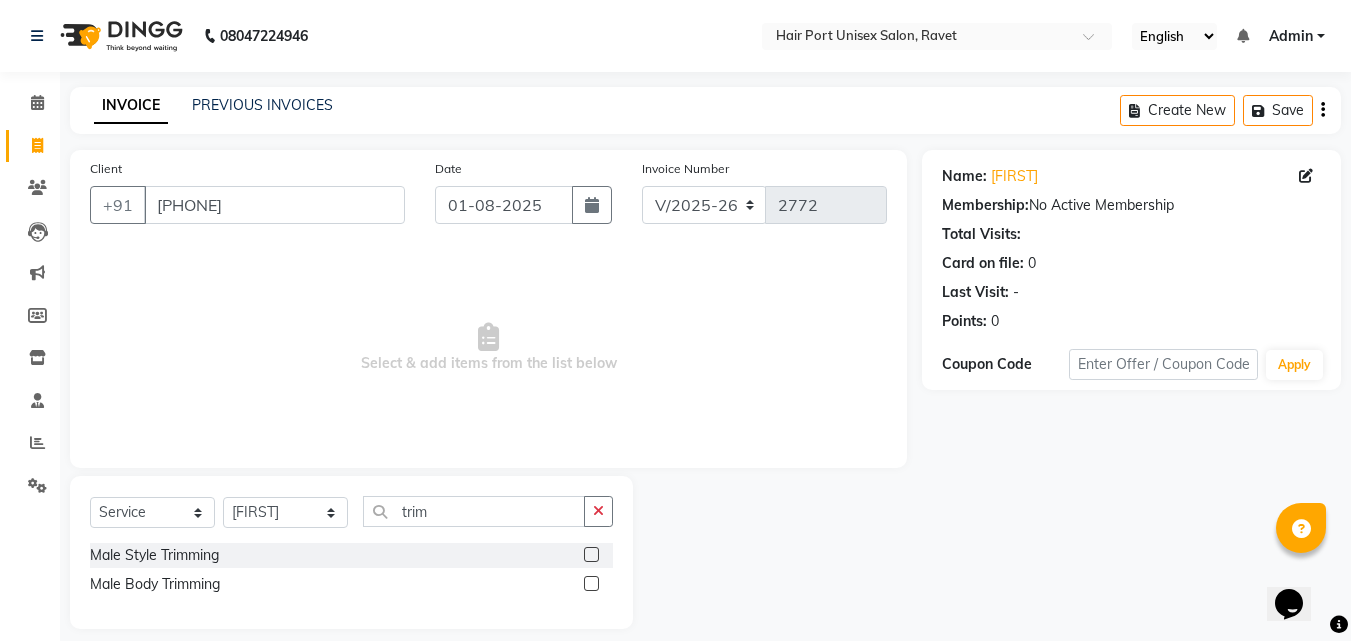 click 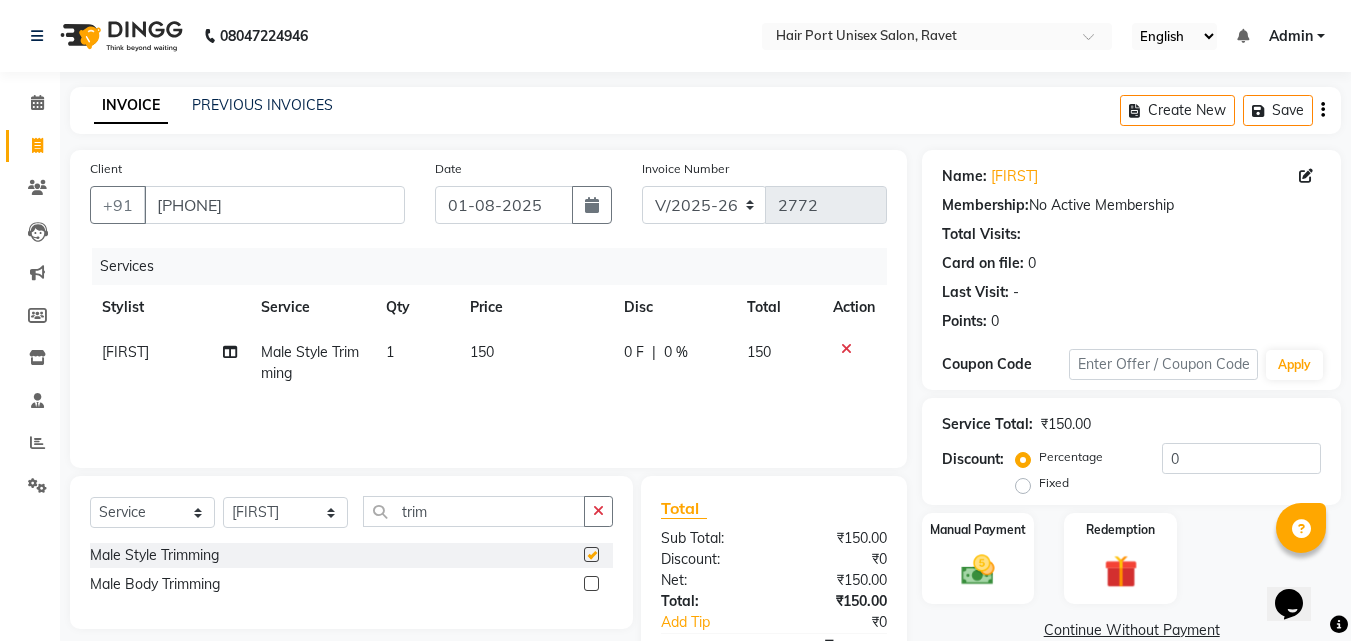 checkbox on "false" 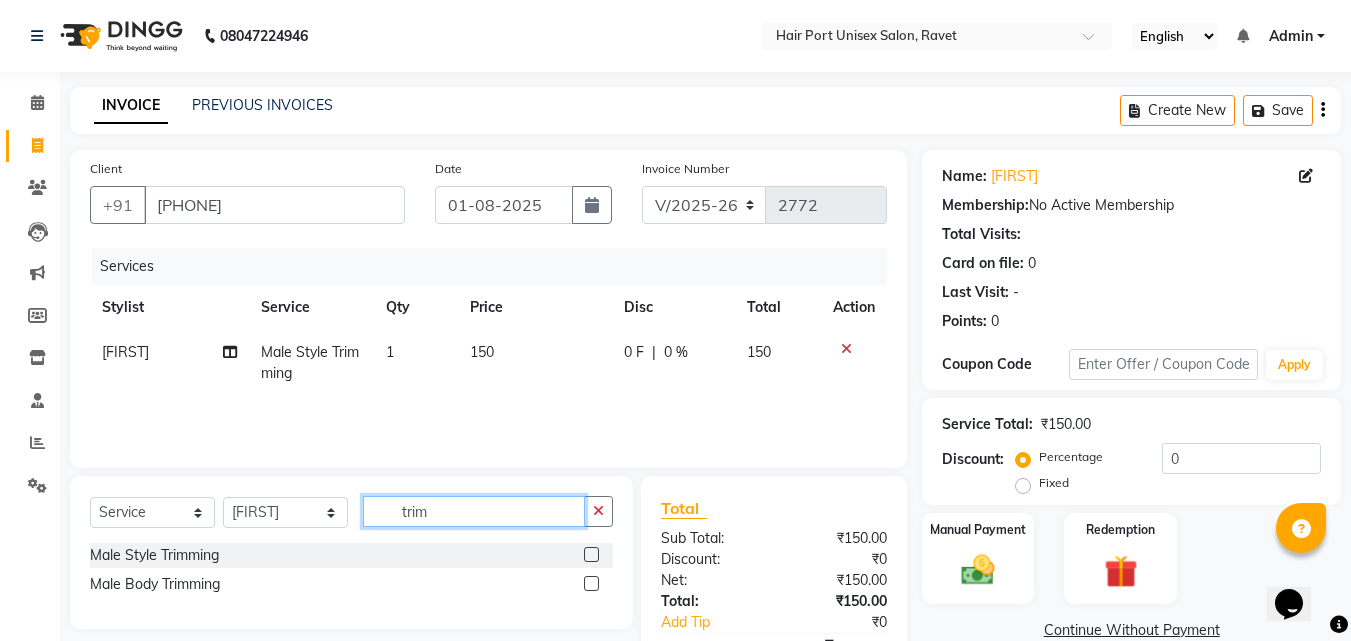 click on "trim" 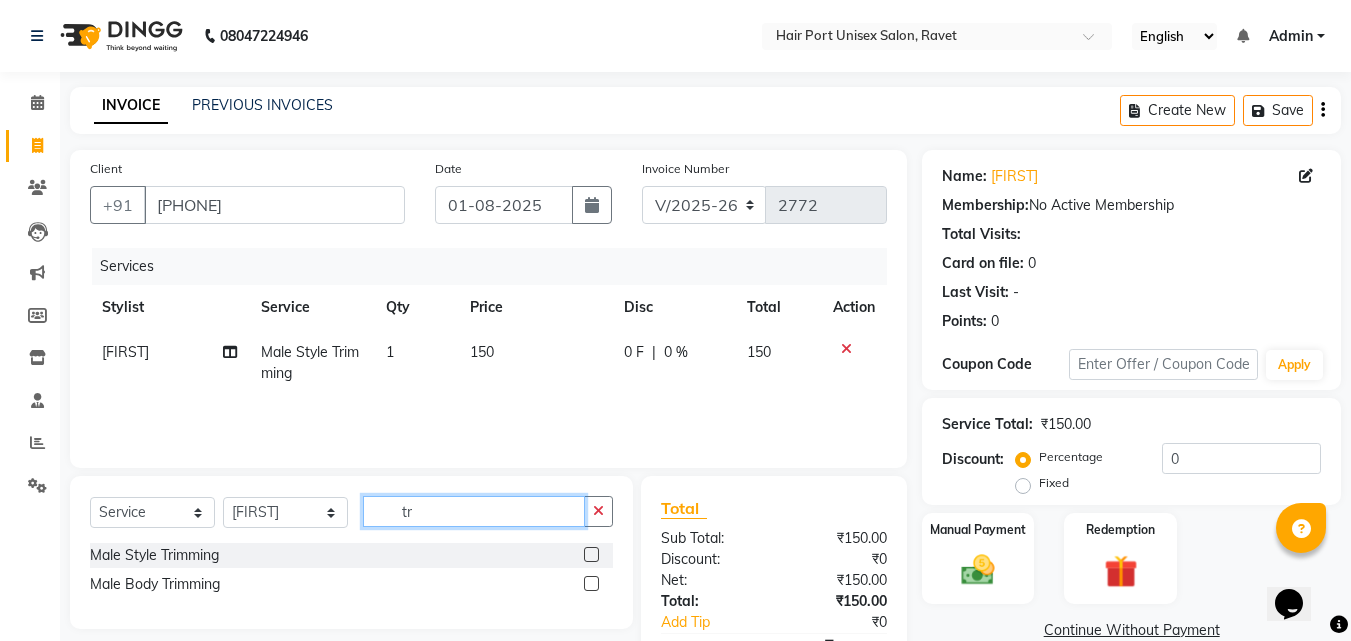type on "t" 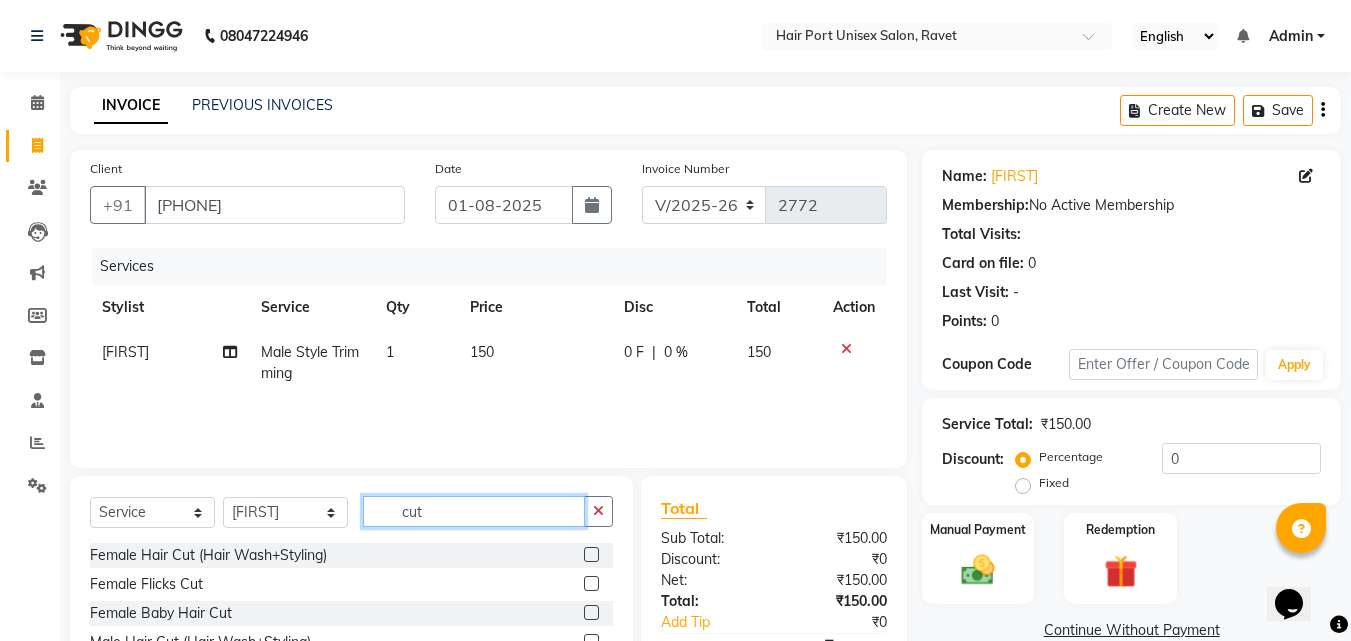 type on "cut" 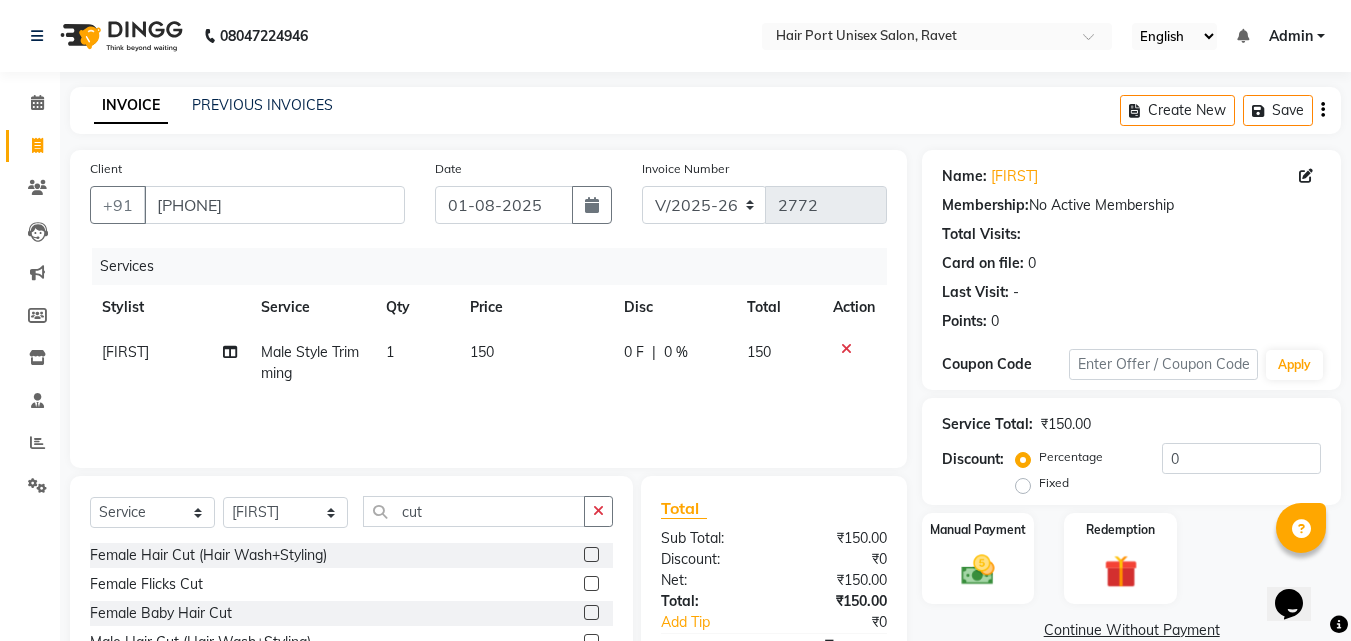 click on "Female Hair Cut (Hair Wash+Styling)  Female Flicks Cut  Female Baby Hair Cut  Male Hair Cut (Hair Wash+Styling)  Male Baby Hair Cut" 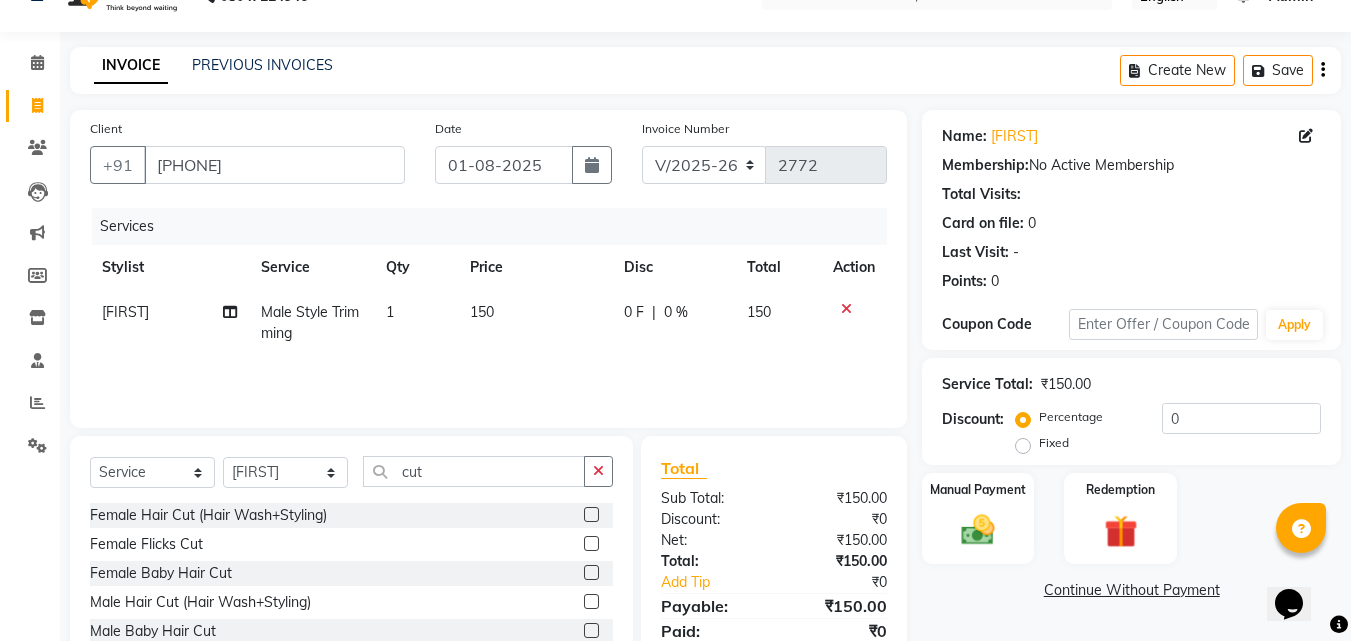 scroll, scrollTop: 117, scrollLeft: 0, axis: vertical 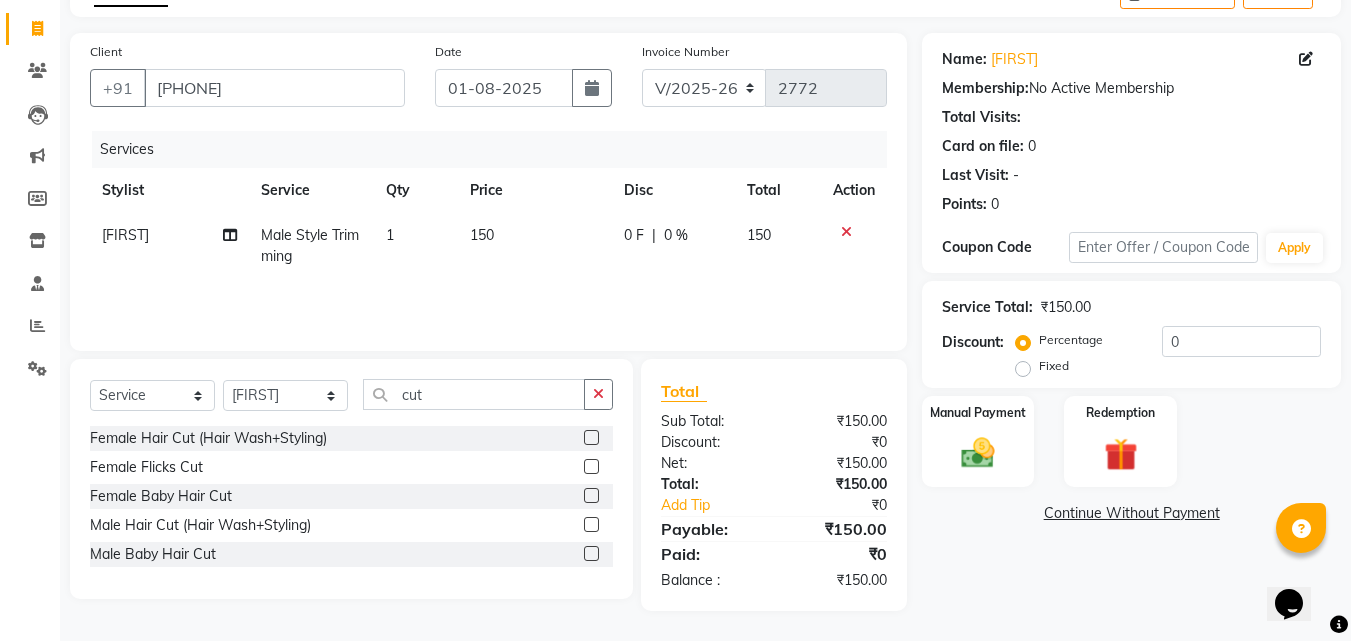 click 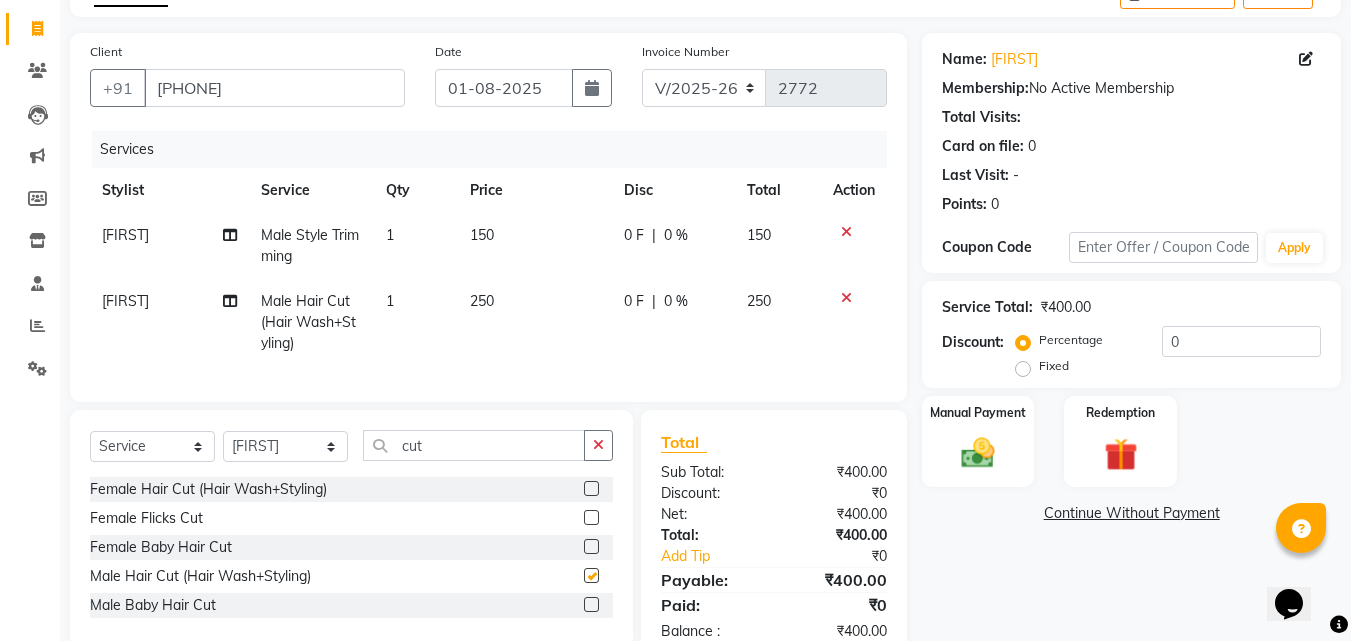 checkbox on "false" 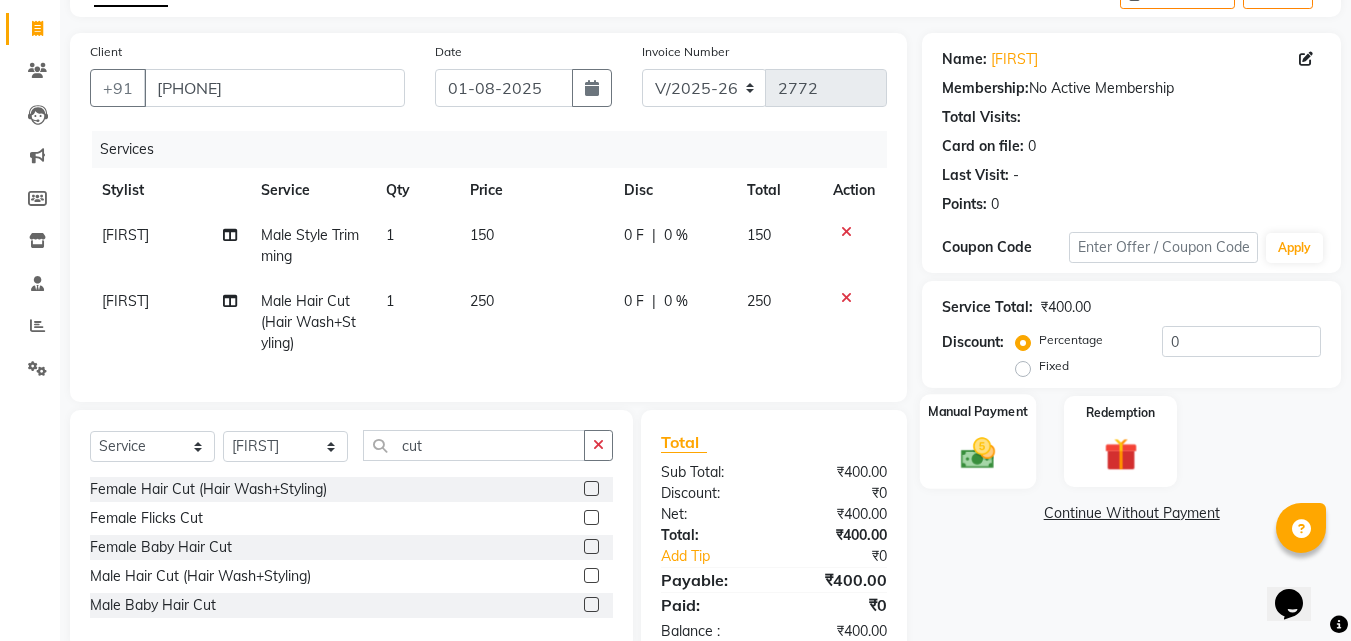 click 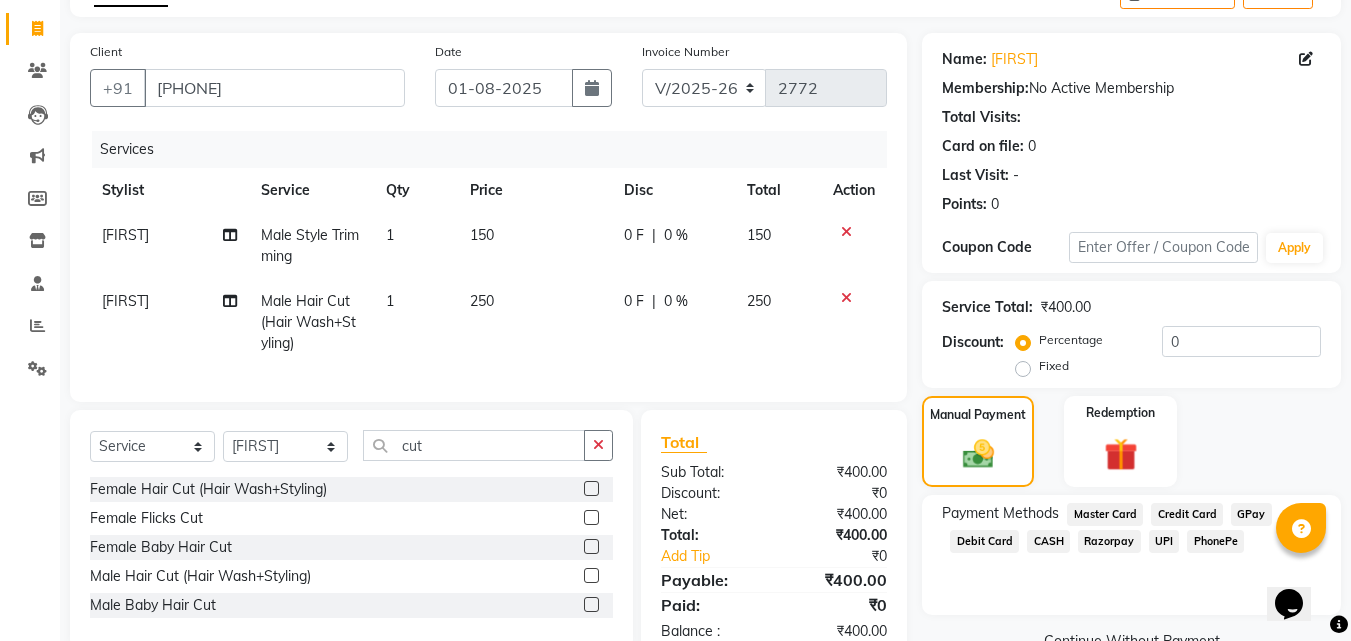 click on "PhonePe" 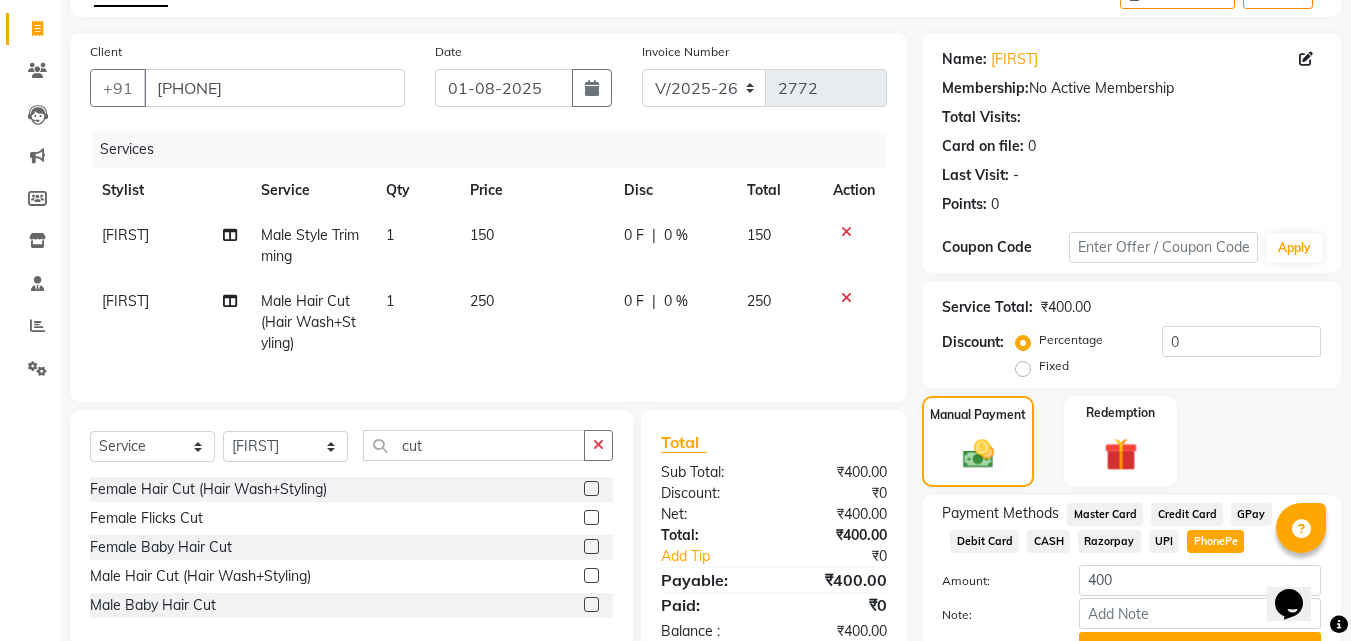click on "Add Payment" 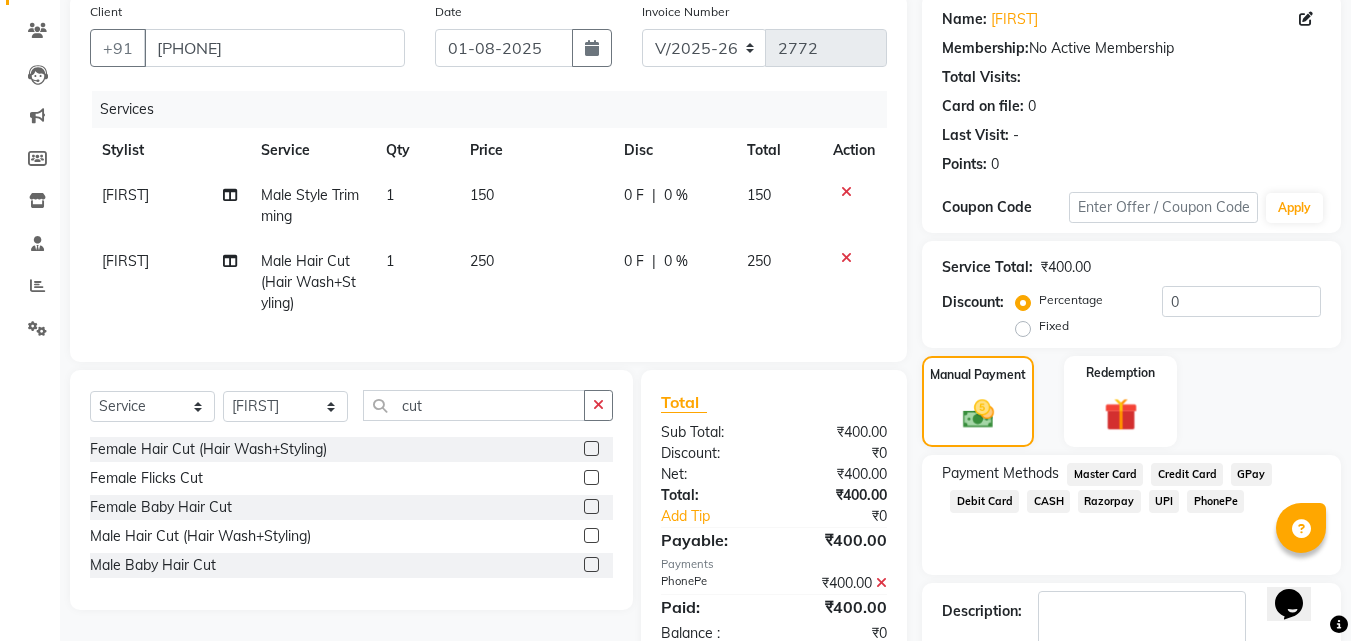 scroll, scrollTop: 275, scrollLeft: 0, axis: vertical 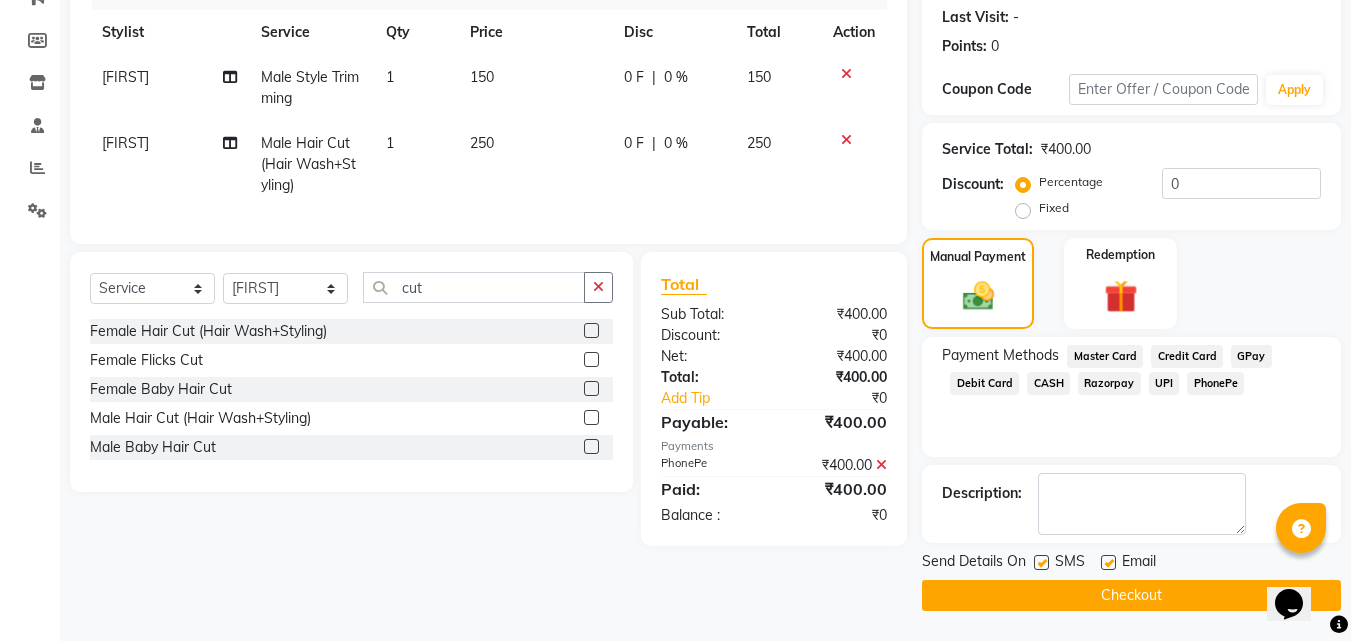 click on "Checkout" 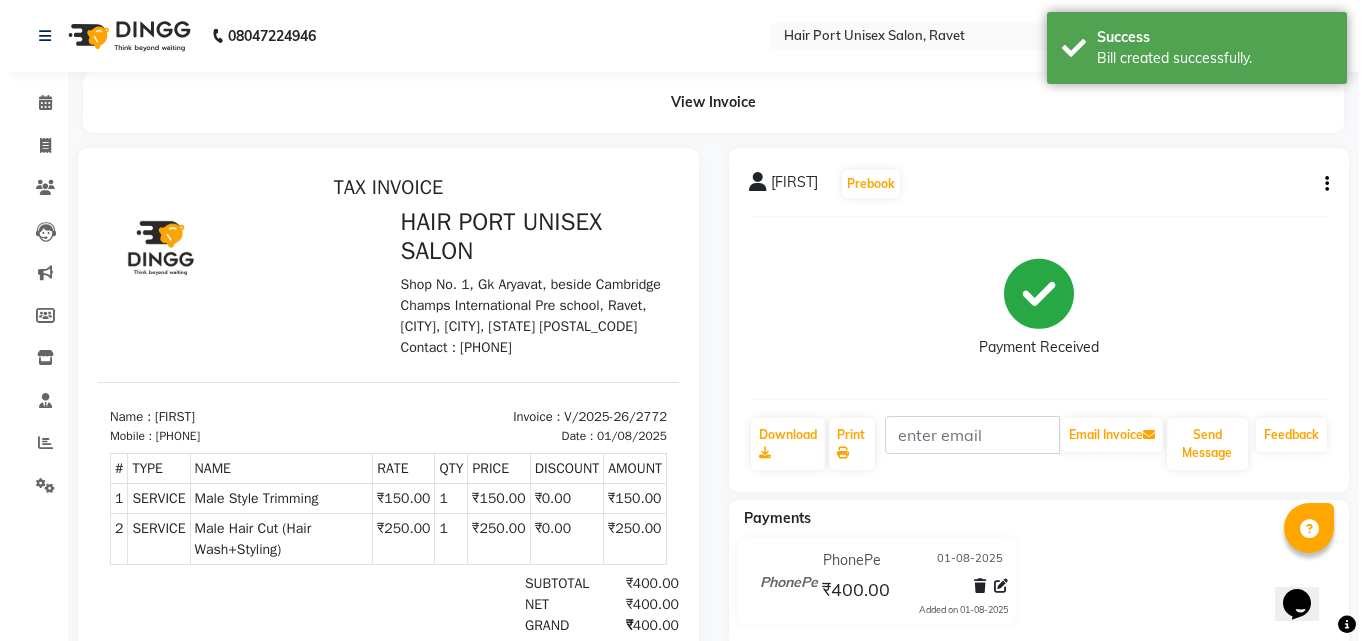 scroll, scrollTop: 0, scrollLeft: 0, axis: both 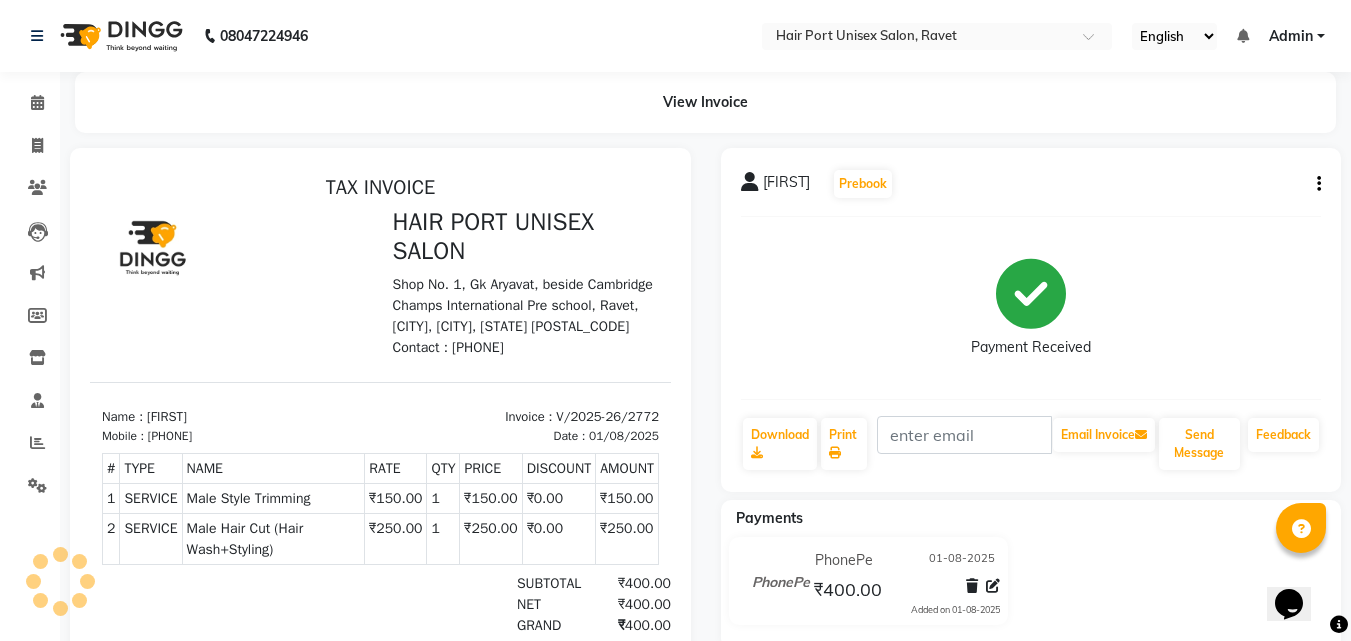 select on "service" 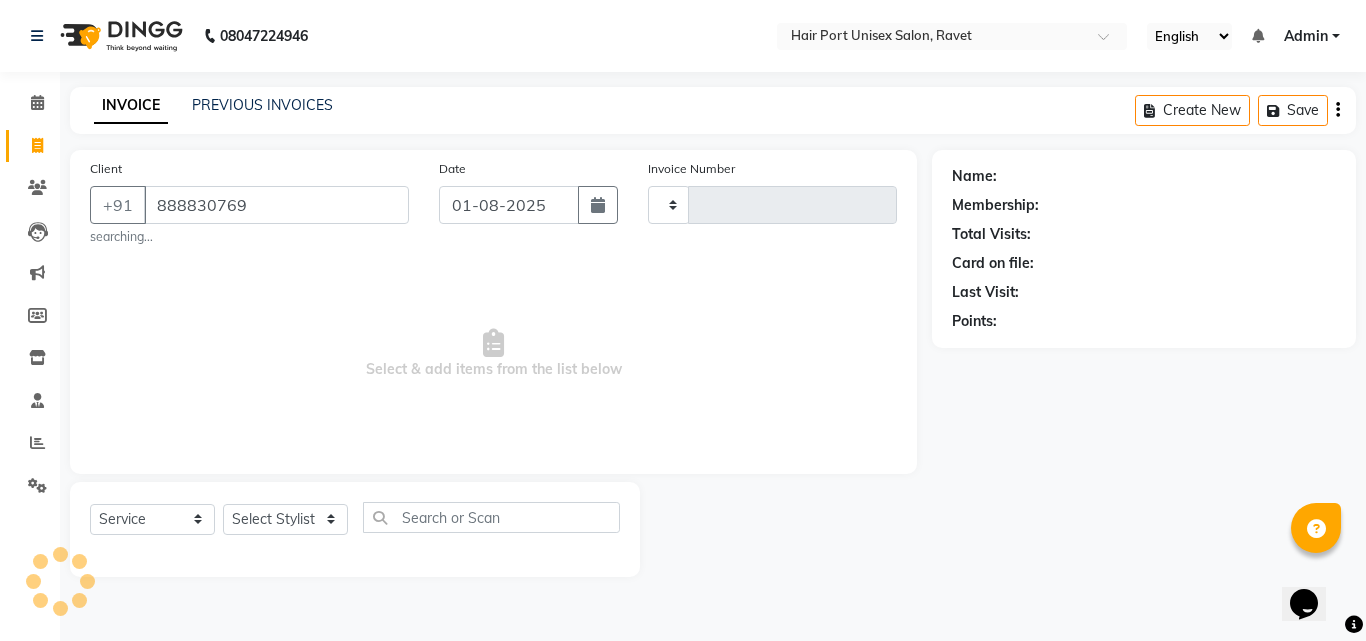type on "[PHONE]" 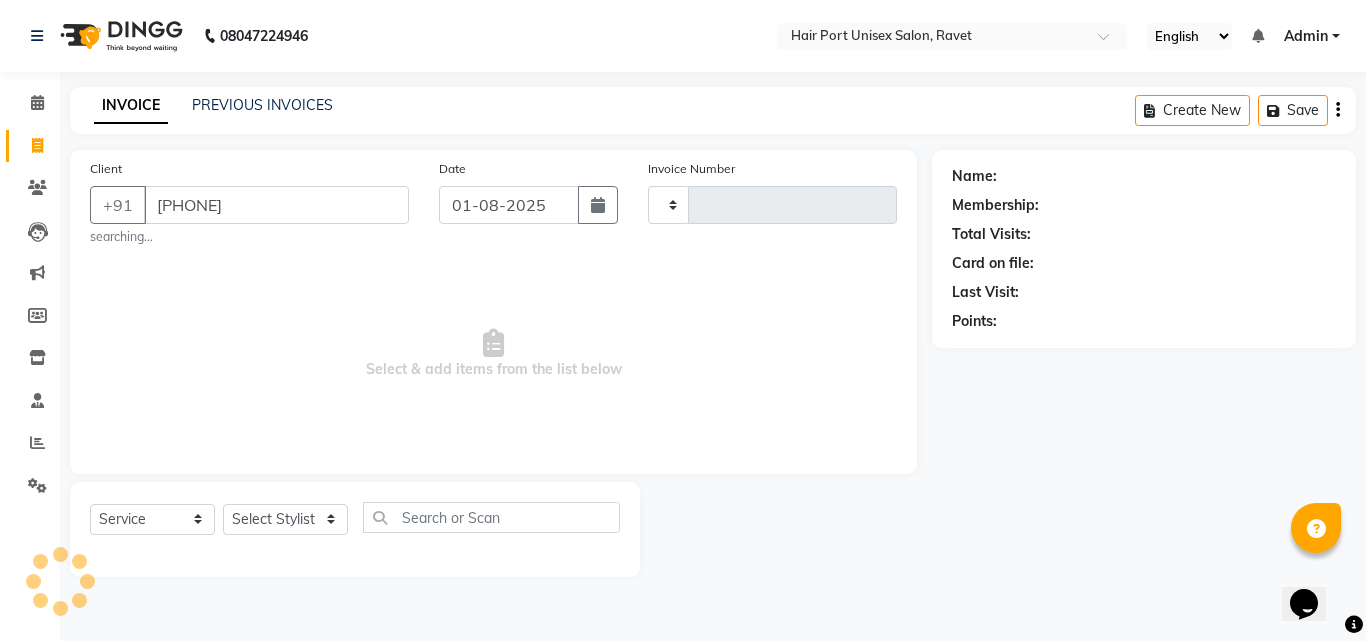 type on "2773" 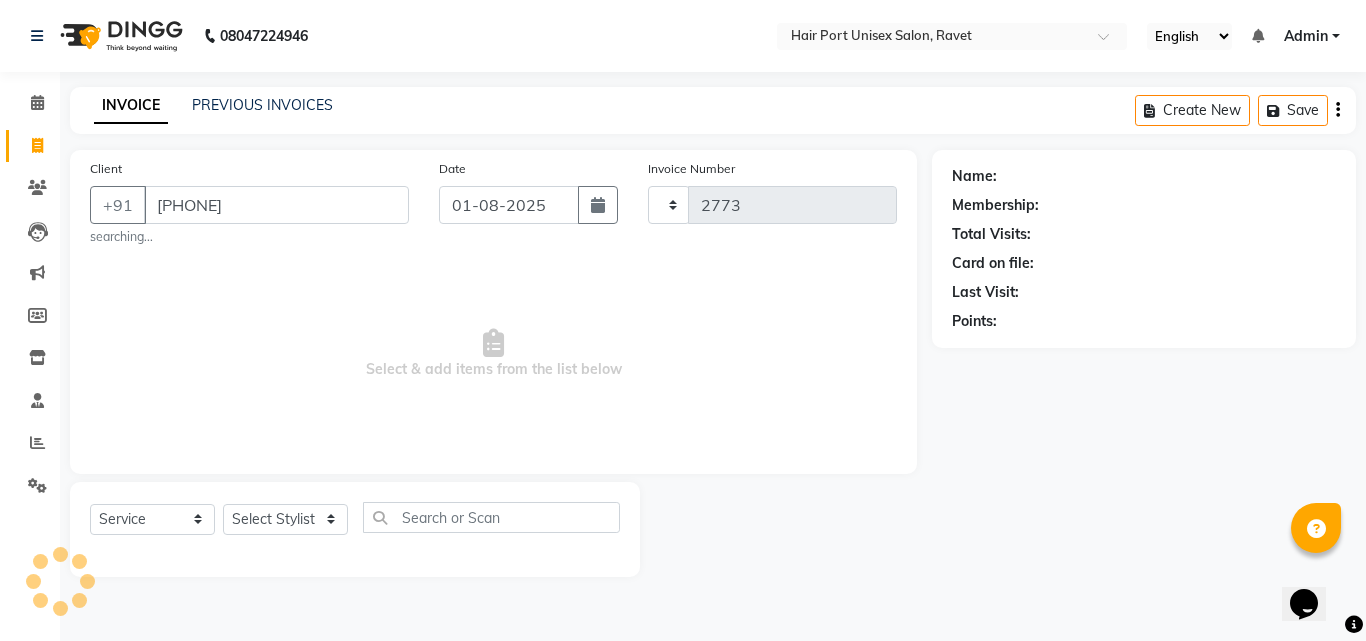 select on "7015" 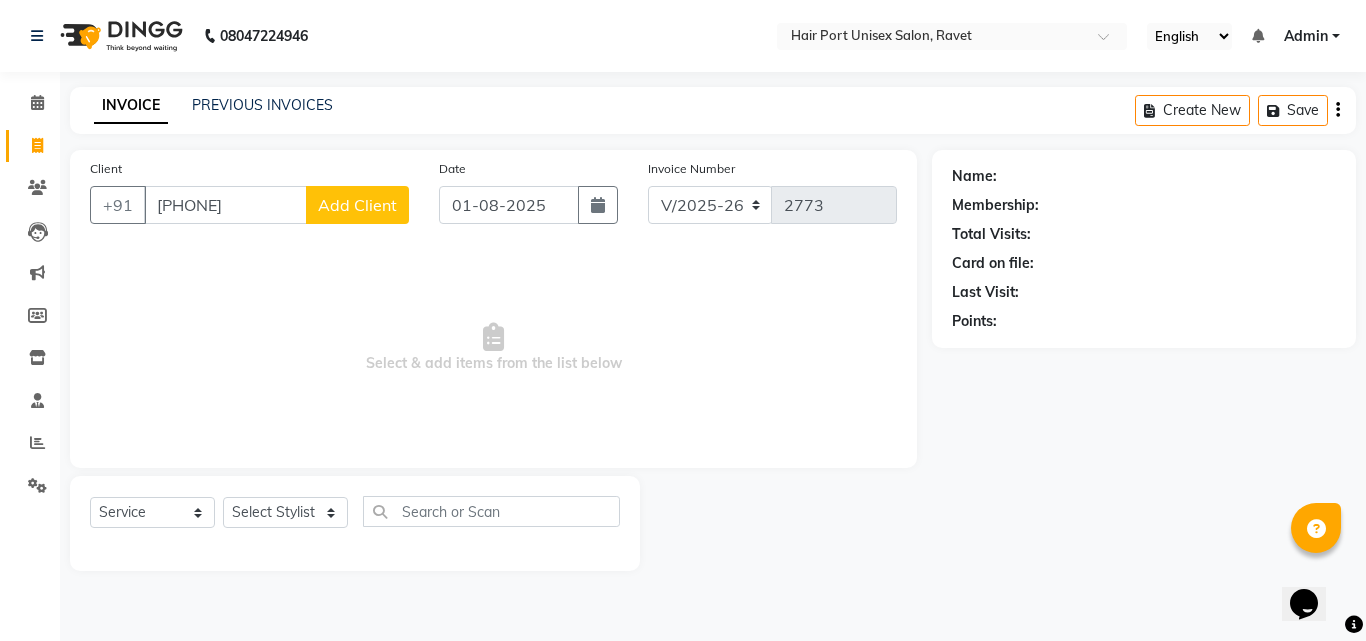 type on "[PHONE]" 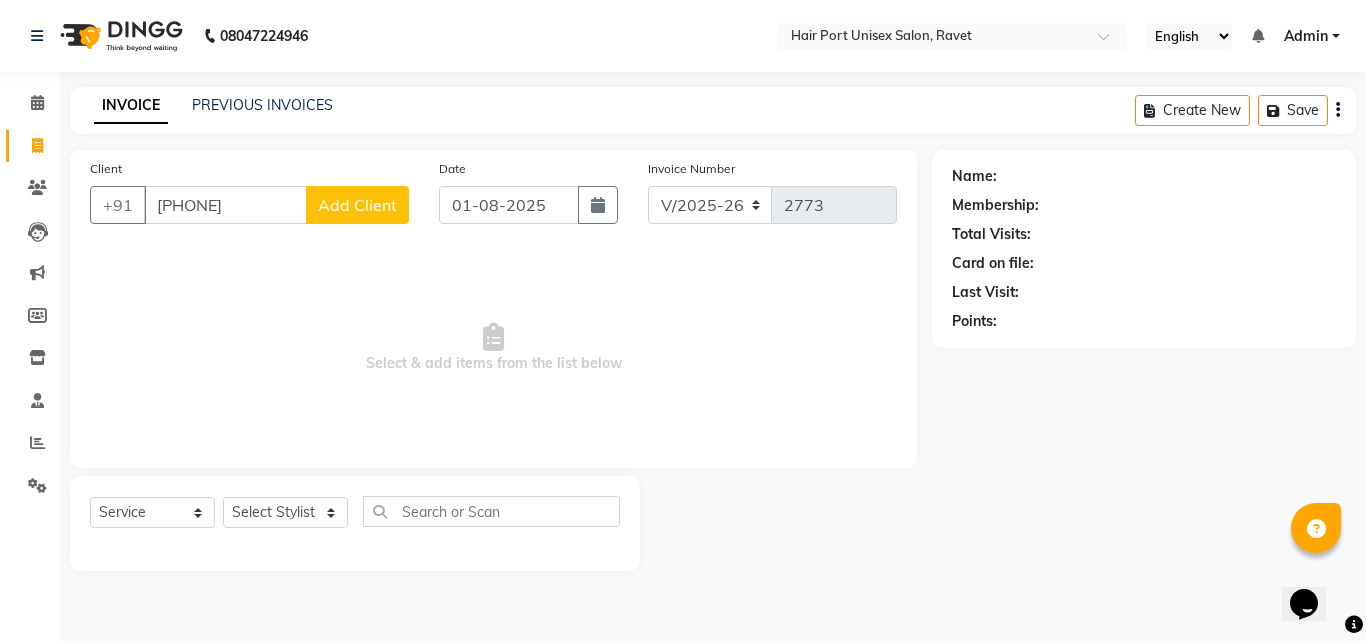 click on "Add Client" 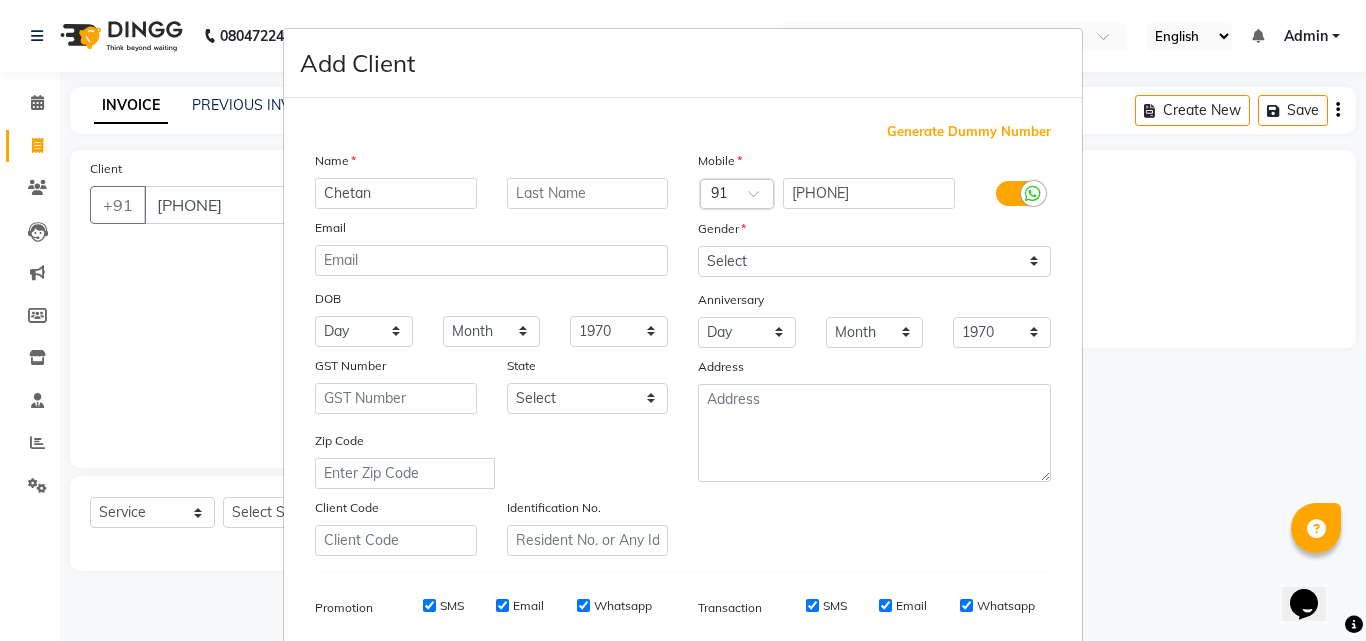type on "Chetan" 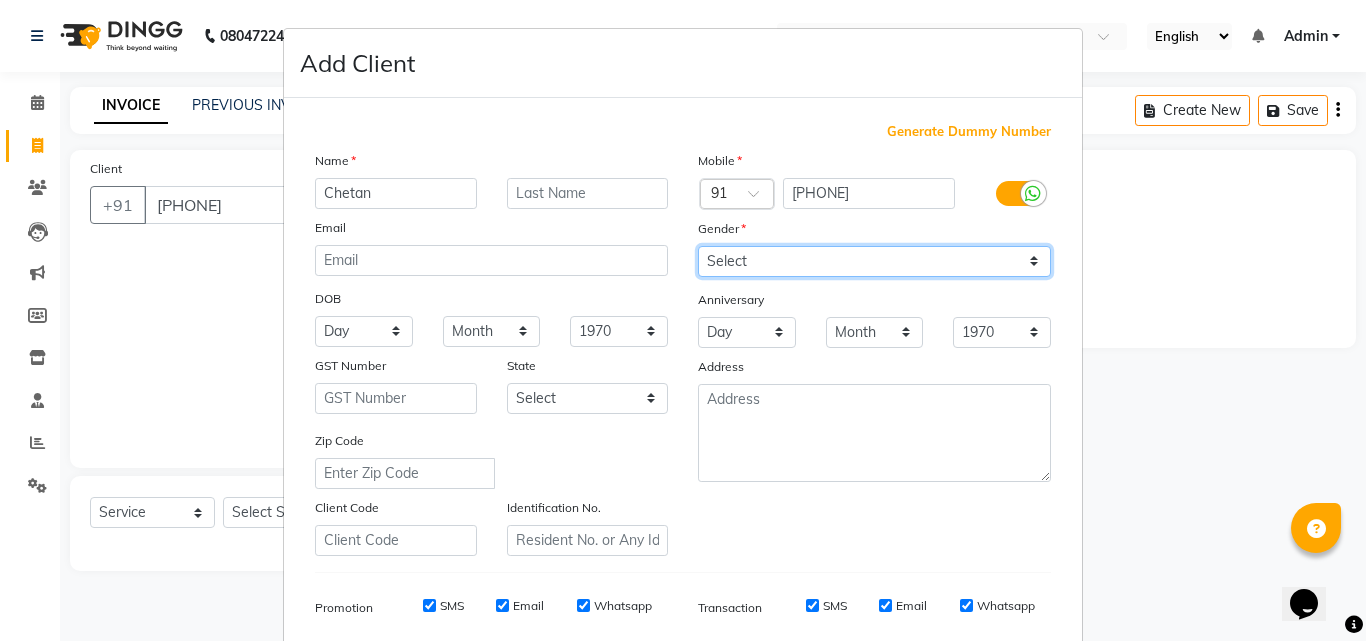 click on "Select Male Female Other Prefer Not To Say" at bounding box center (874, 261) 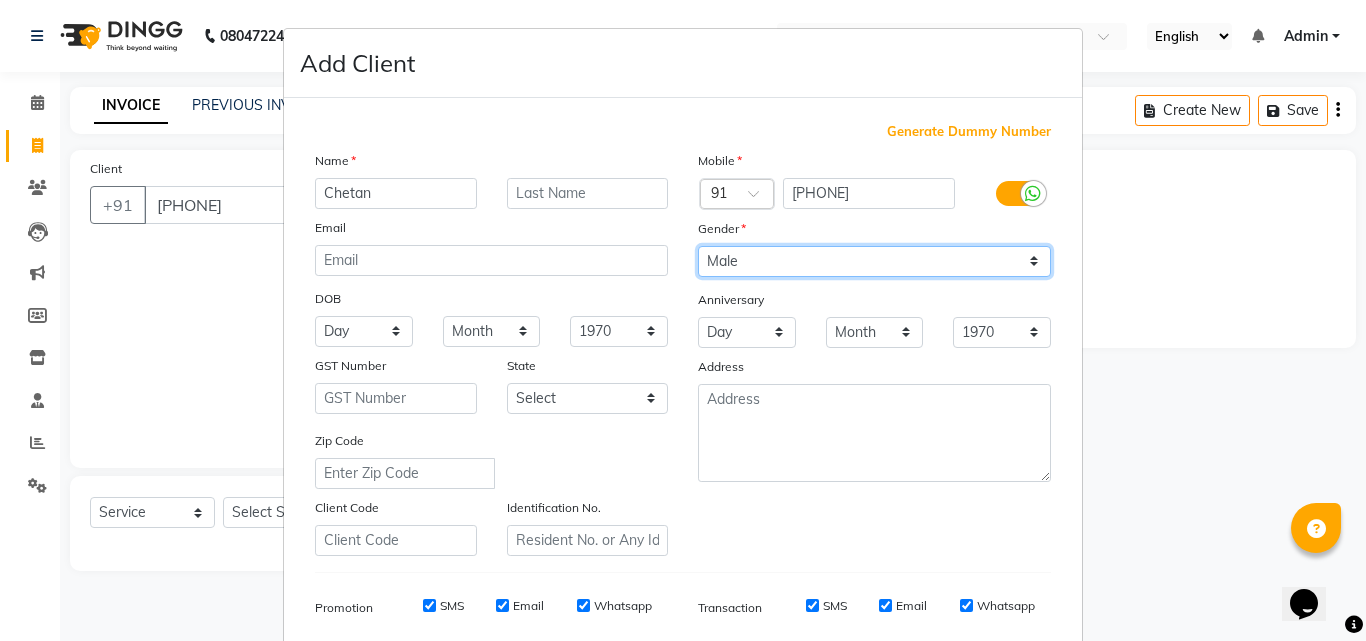click on "Select Male Female Other Prefer Not To Say" at bounding box center [874, 261] 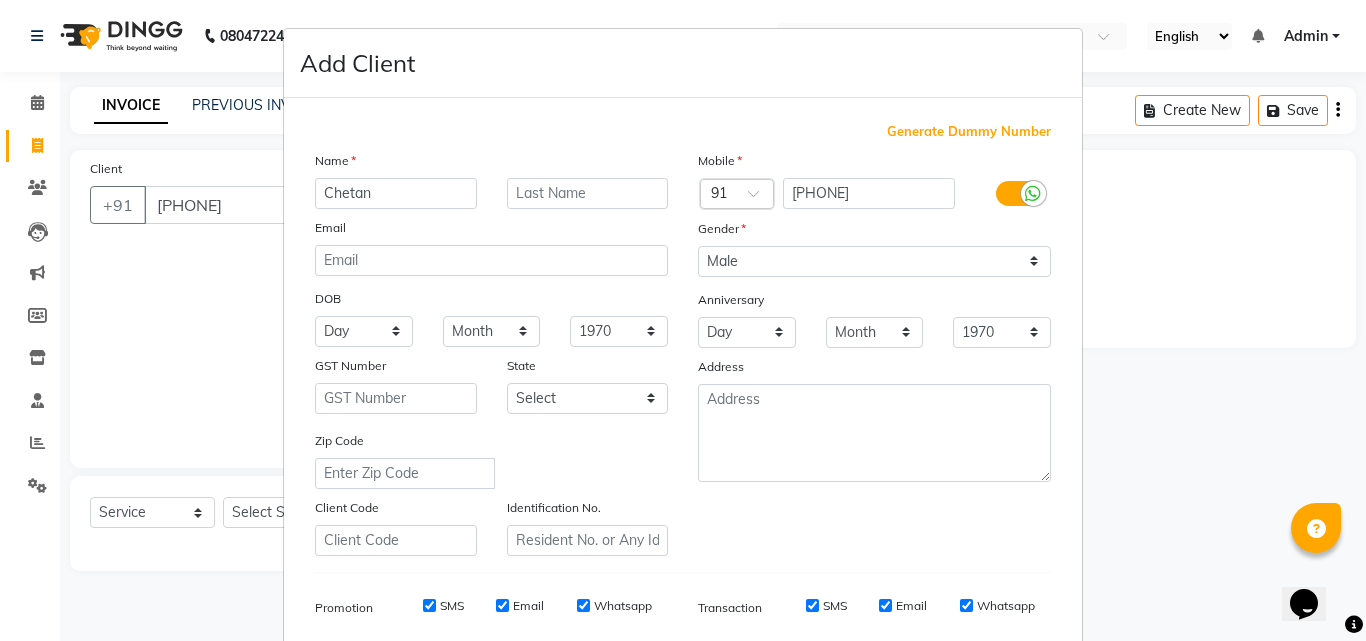 click on "Add Client Generate Dummy Number Name [FIRST] Email DOB Day 01 02 03 04 05 06 07 08 09 10 11 12 13 14 15 16 17 18 19 20 21 22 23 24 25 26 27 28 29 30 31 Month January February March April May June July August September October November December 1940 1941 1942 1943 1944 1945 1946 1947 1948 1949 1950 1951 1952 1953 1954 1955 1956 1957 1958 1959 1960 1961 1962 1963 1964 1965 1966 1967 1968 1969 1970 1971 1972 1973 1974 1975 1976 1977 1978 1979 1980 1981 1982 1983 1984 1985 1986 1987 1988 1989 1990 1991 1992 1993 1994 1995 1996 1997 1998 1999 2000 2001 2002 2003 2004 2005 2006 2007 2008 2009 2010 2011 2012 2013 2014 2015 2016 2017 2018 2019 2020 2021 2022 2023 2024 GST Number State Select Andaman and Nicobar Islands Andhra Pradesh Arunachal Pradesh Assam Bihar Chandigarh Chhattisgarh Dadra and Nagar Haveli Daman and Diu Delhi Goa Gujarat Haryana Himachal Pradesh Jammu and Kashmir Jharkhand Karnataka Kerala Lakshadweep Madhya Pradesh Maharashtra Manipur Meghalaya Mizoram Nagaland Odisha Pondicherry Punjab Rajasthan" at bounding box center (683, 320) 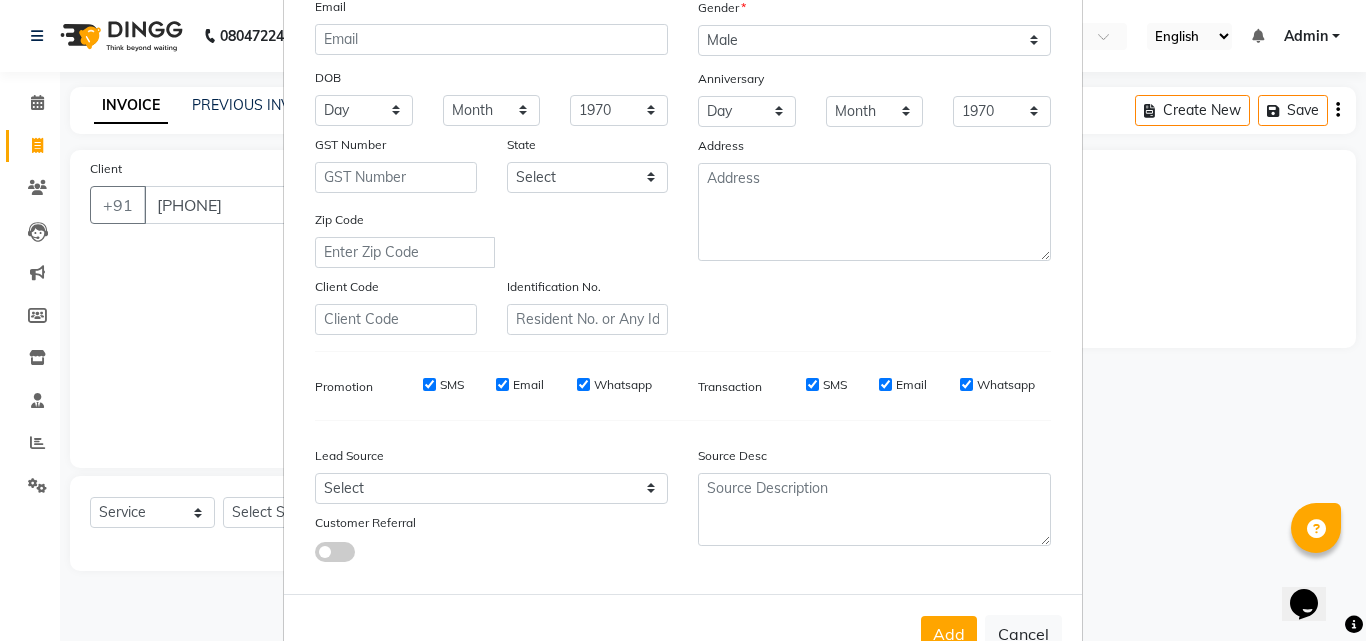 scroll, scrollTop: 282, scrollLeft: 0, axis: vertical 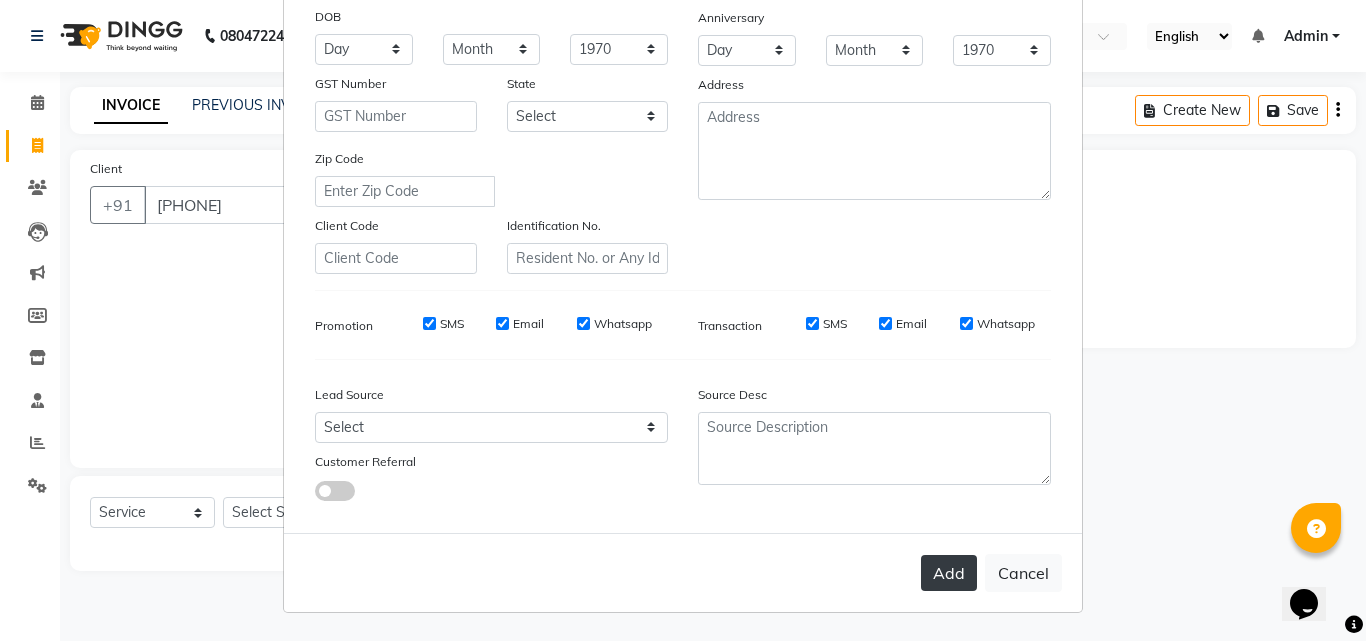 click on "Add" at bounding box center (949, 573) 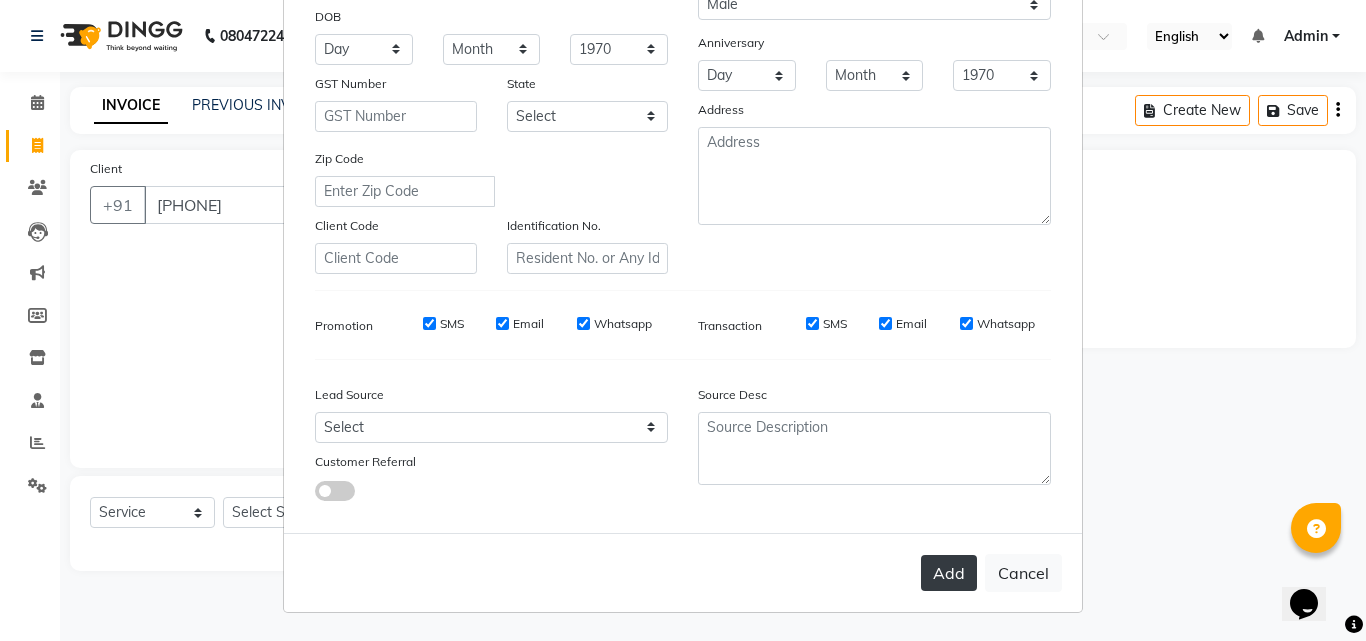 click on "Add" at bounding box center [949, 573] 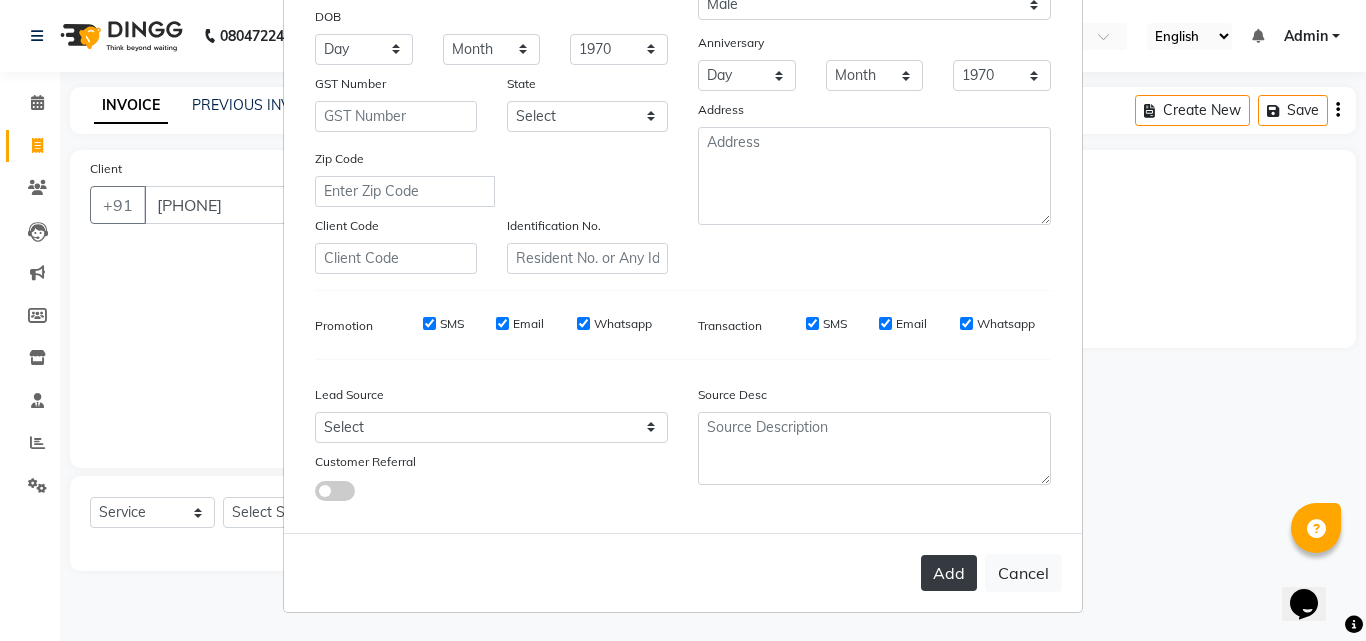 type 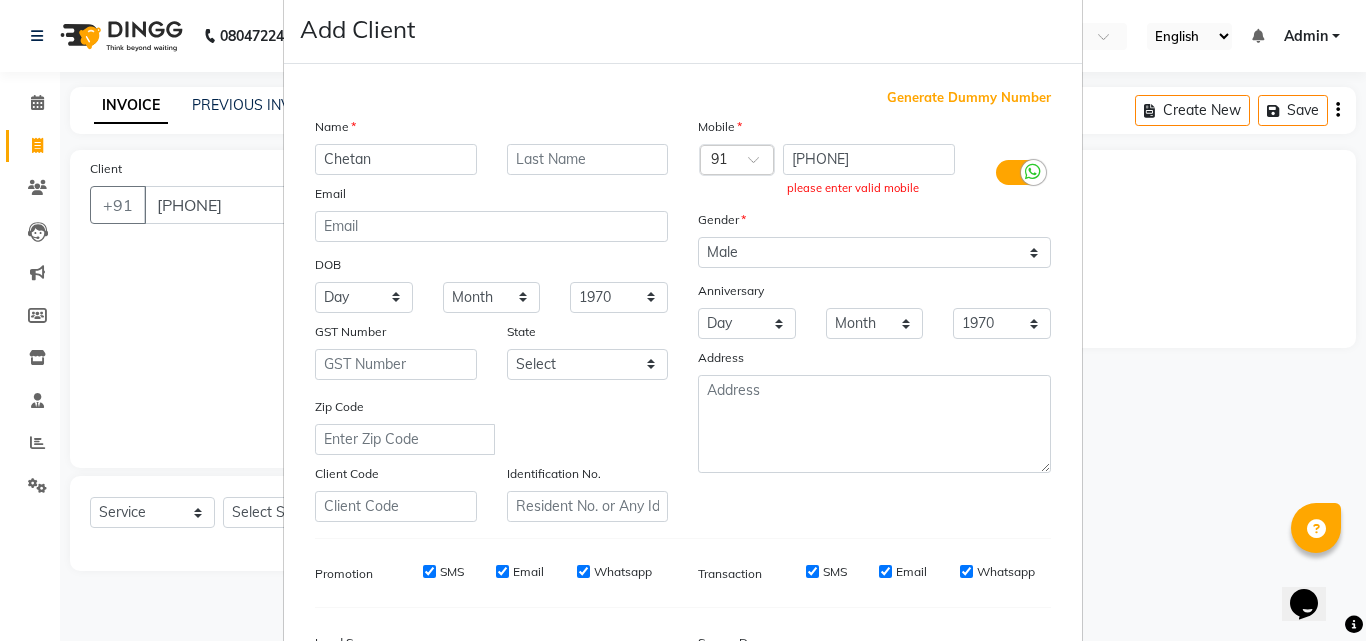 scroll, scrollTop: 0, scrollLeft: 0, axis: both 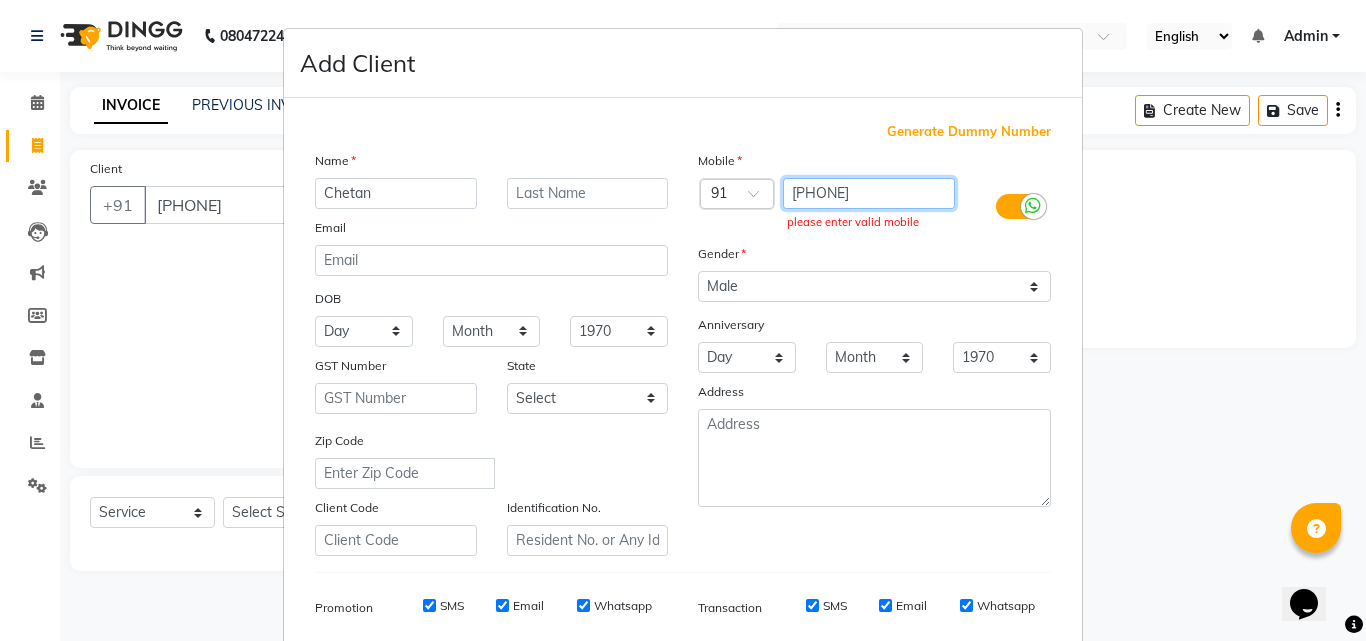 click on "[PHONE]" at bounding box center [869, 193] 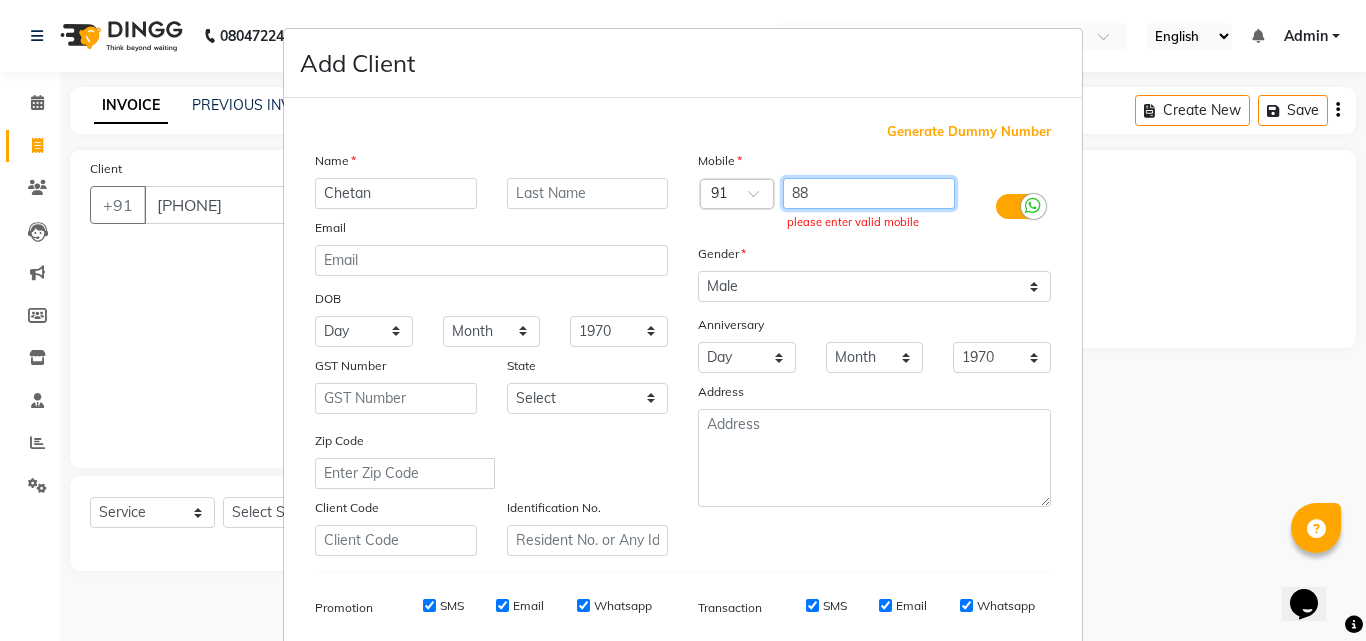 type on "8" 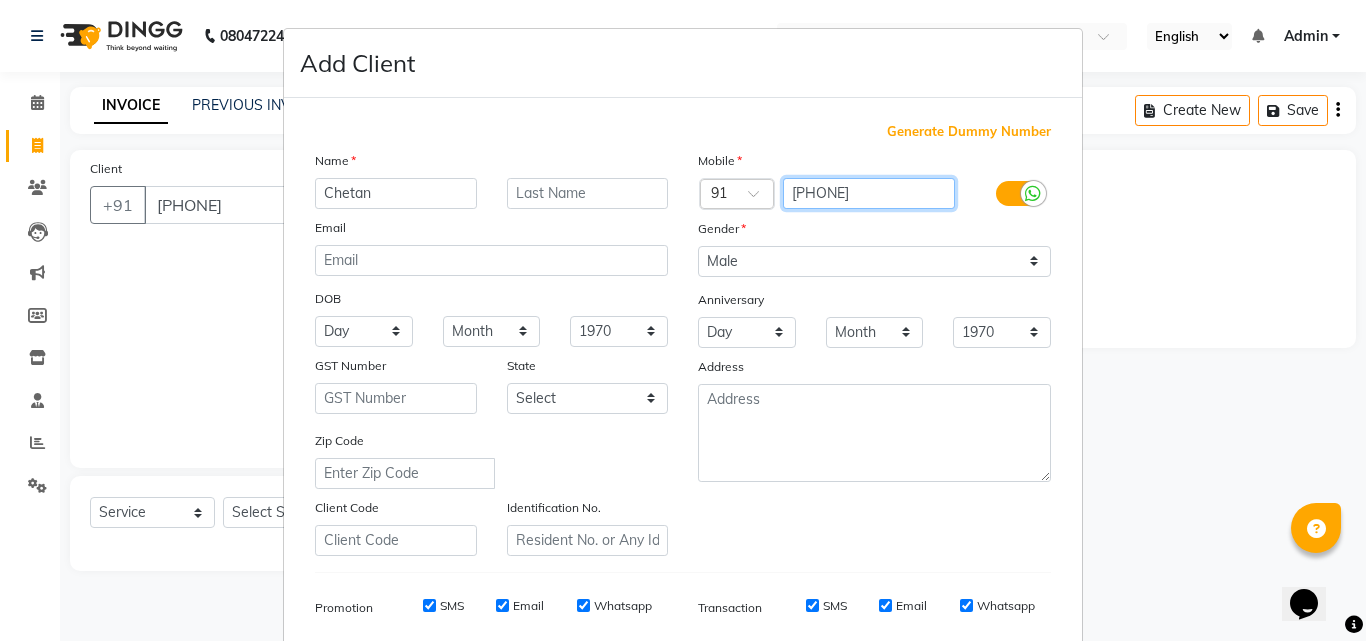 type on "[PHONE]" 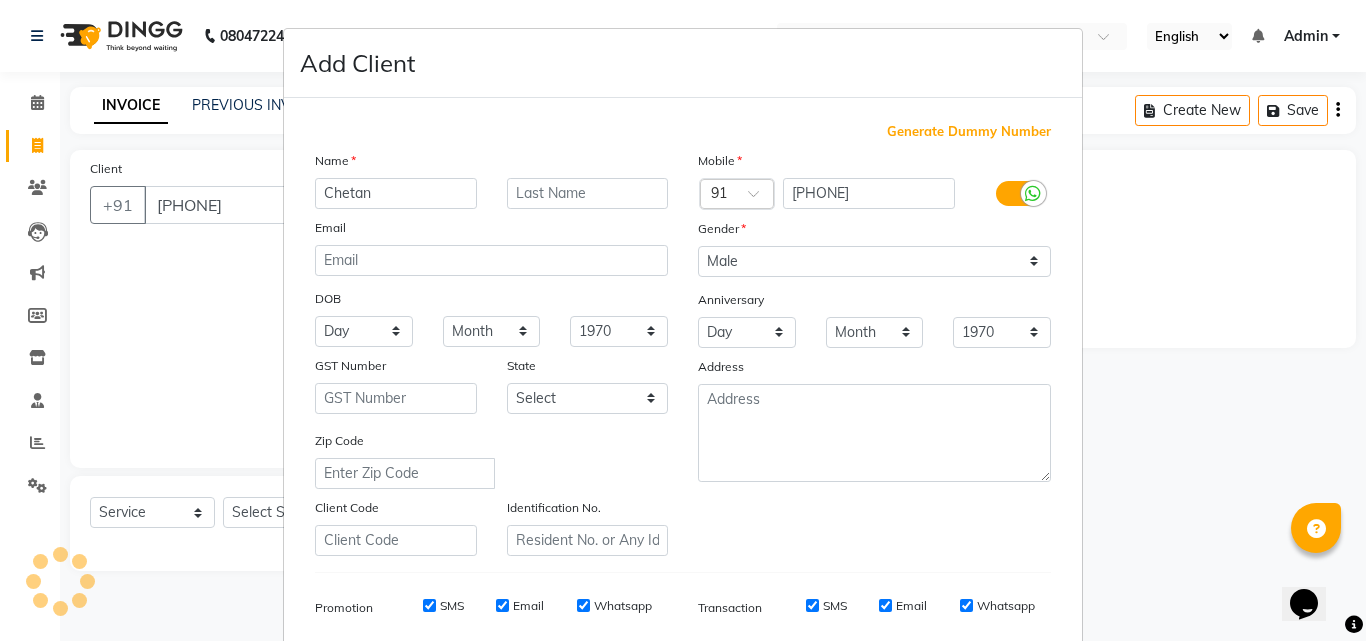 click on "Add Client Generate Dummy Number Name [FIRST] Email DOB Day 01 02 03 04 05 06 07 08 09 10 11 12 13 14 15 16 17 18 19 20 21 22 23 24 25 26 27 28 29 30 31 Month January February March April May June July August September October November December 1940 1941 1942 1943 1944 1945 1946 1947 1948 1949 1950 1951 1952 1953 1954 1955 1956 1957 1958 1959 1960 1961 1962 1963 1964 1965 1966 1967 1968 1969 1970 1971 1972 1973 1974 1975 1976 1977 1978 1979 1980 1981 1982 1983 1984 1985 1986 1987 1988 1989 1990 1991 1992 1993 1994 1995 1996 1997 1998 1999 2000 2001 2002 2003 2004 2005 2006 2007 2008 2009 2010 2011 2012 2013 2014 2015 2016 2017 2018 2019 2020 2021 2022 2023 2024 GST Number State Select Andaman and Nicobar Islands Andhra Pradesh Arunachal Pradesh Assam Bihar Chandigarh Chhattisgarh Dadra and Nagar Haveli Daman and Diu Delhi Goa Gujarat Haryana Himachal Pradesh Jammu and Kashmir Jharkhand Karnataka Kerala Lakshadweep Madhya Pradesh Maharashtra Manipur Meghalaya Mizoram Nagaland Odisha Pondicherry Punjab Rajasthan" at bounding box center (683, 320) 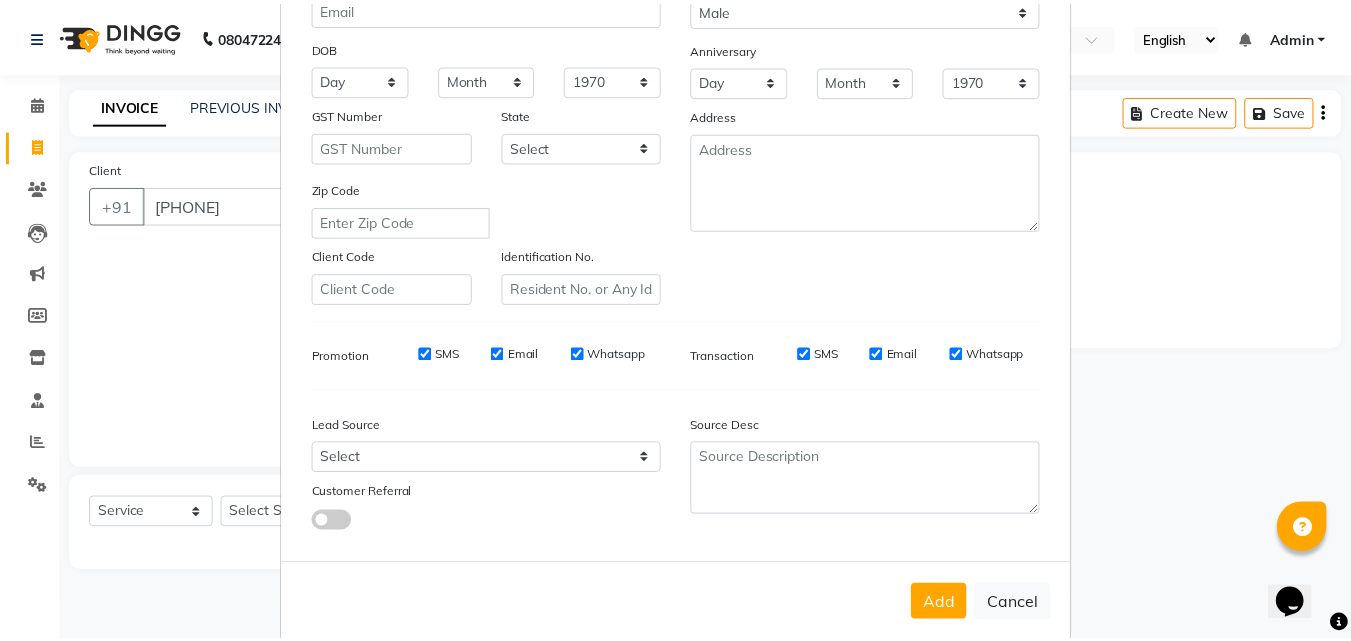 scroll, scrollTop: 282, scrollLeft: 0, axis: vertical 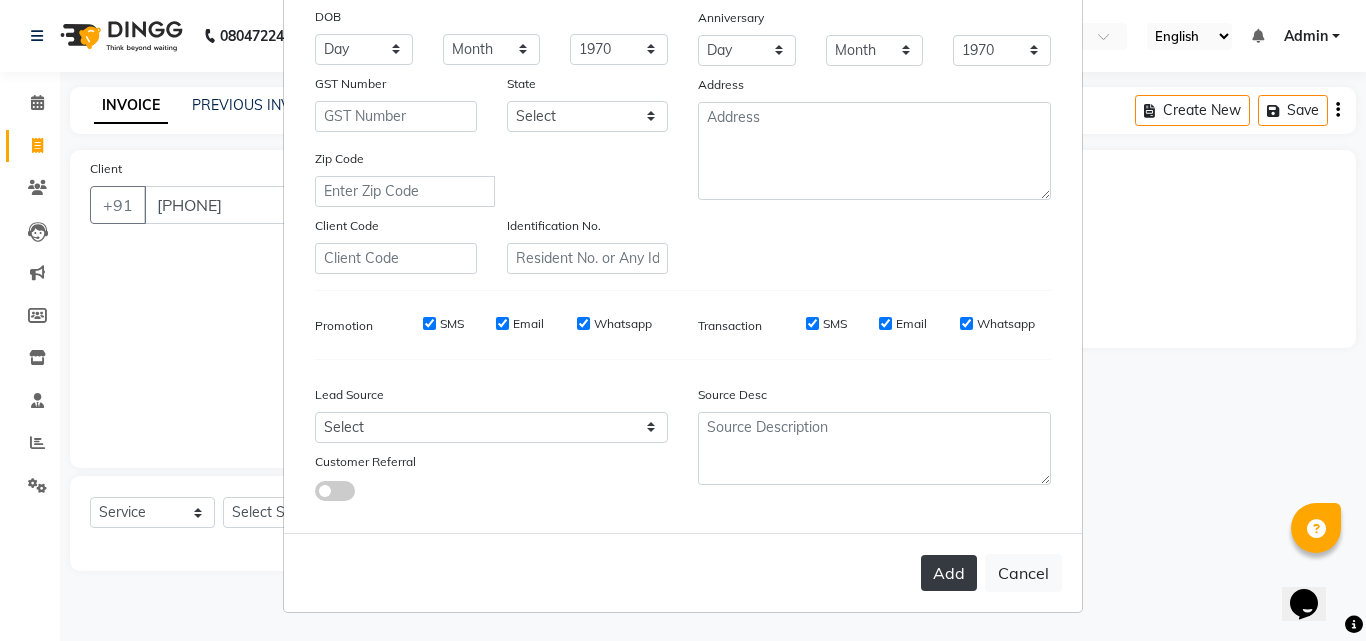 click on "Add" at bounding box center (949, 573) 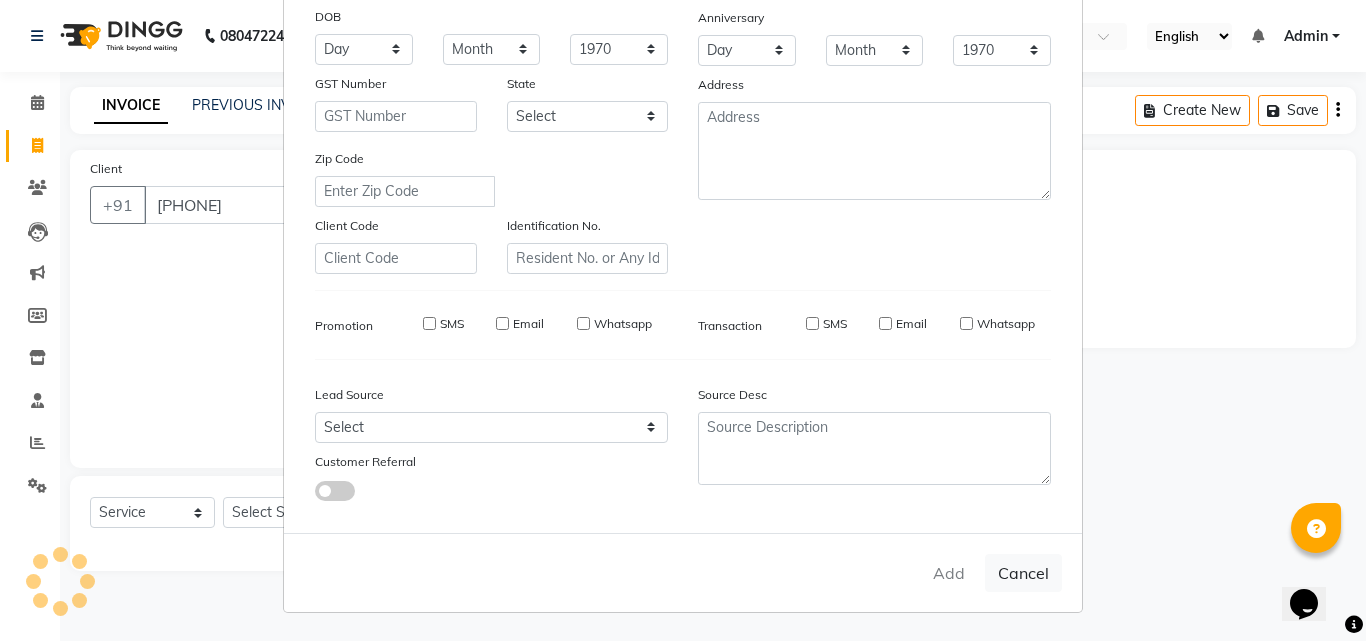 type on "[PHONE]" 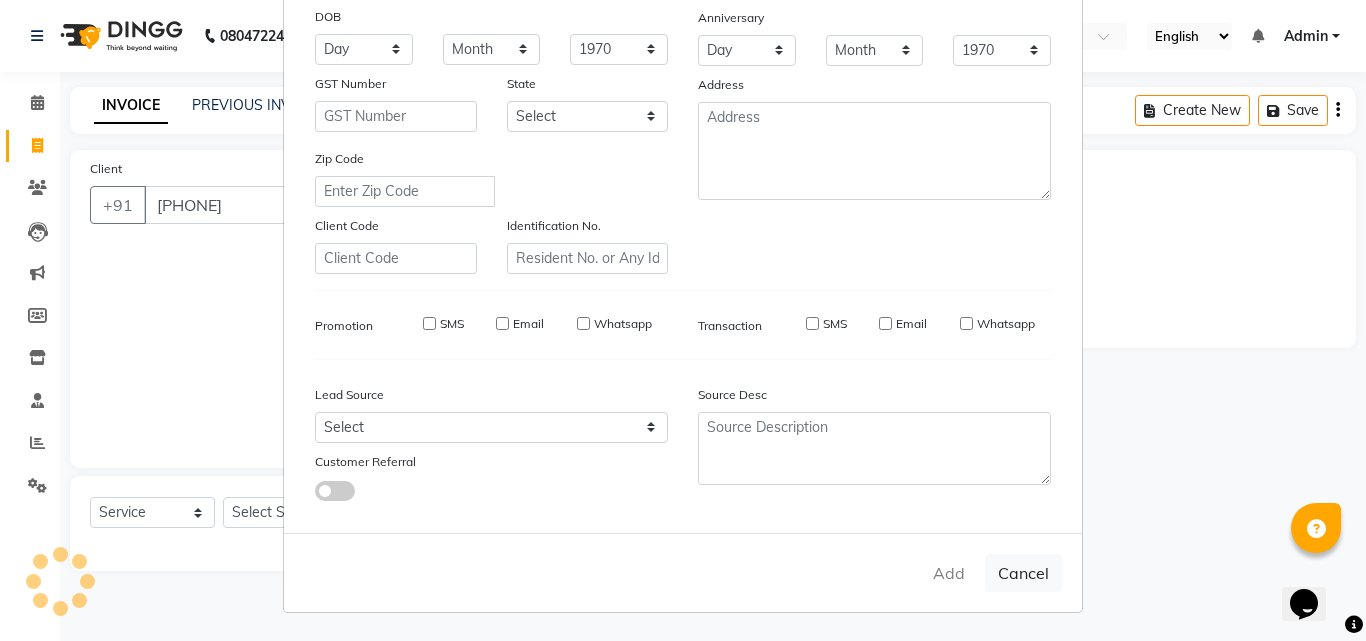 type 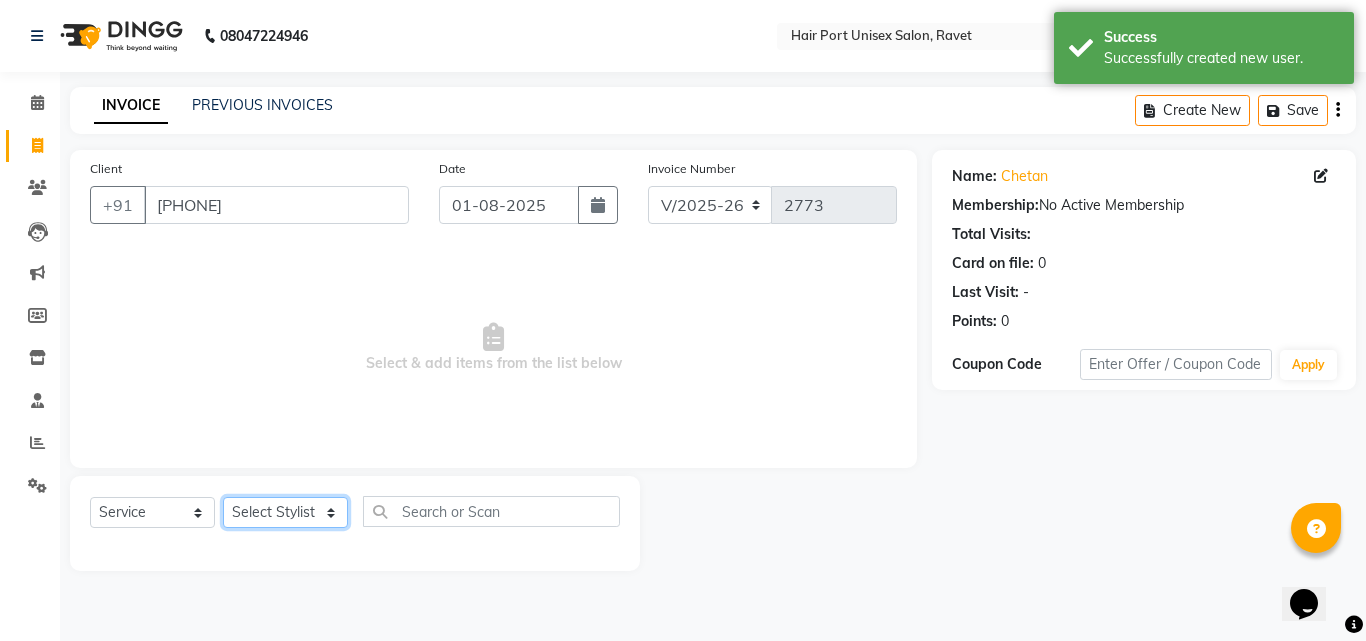 click on "Select Stylist [FIRST] [FIRST] [FIRST] [FIRST] [FIRST] [FIRST]" 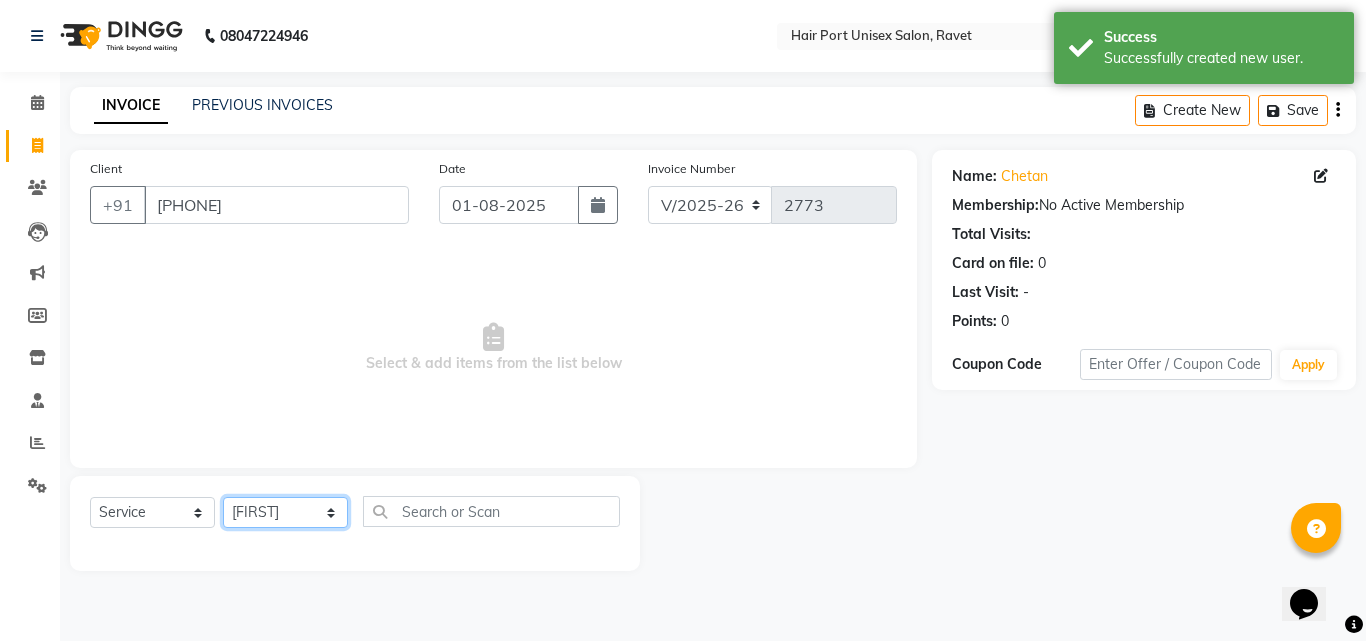 click on "Select Stylist [FIRST] [FIRST] [FIRST] [FIRST] [FIRST] [FIRST]" 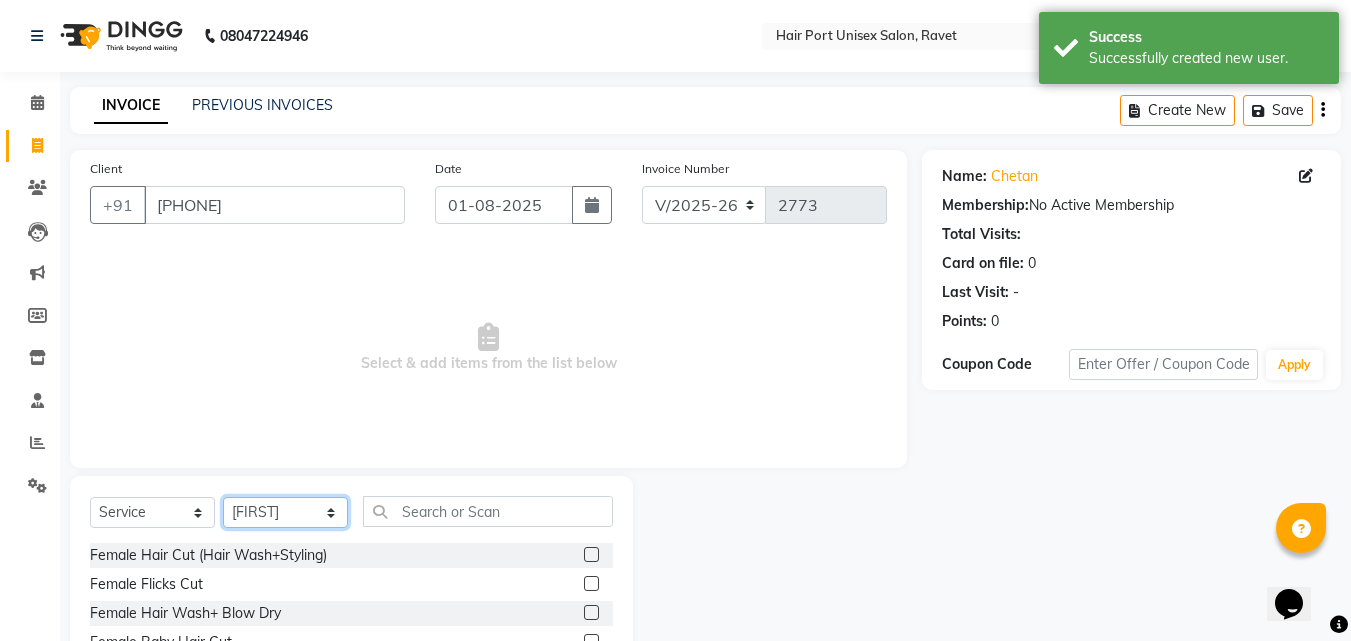 click on "Select Stylist [FIRST] [FIRST] [FIRST] [FIRST] [FIRST] [FIRST]" 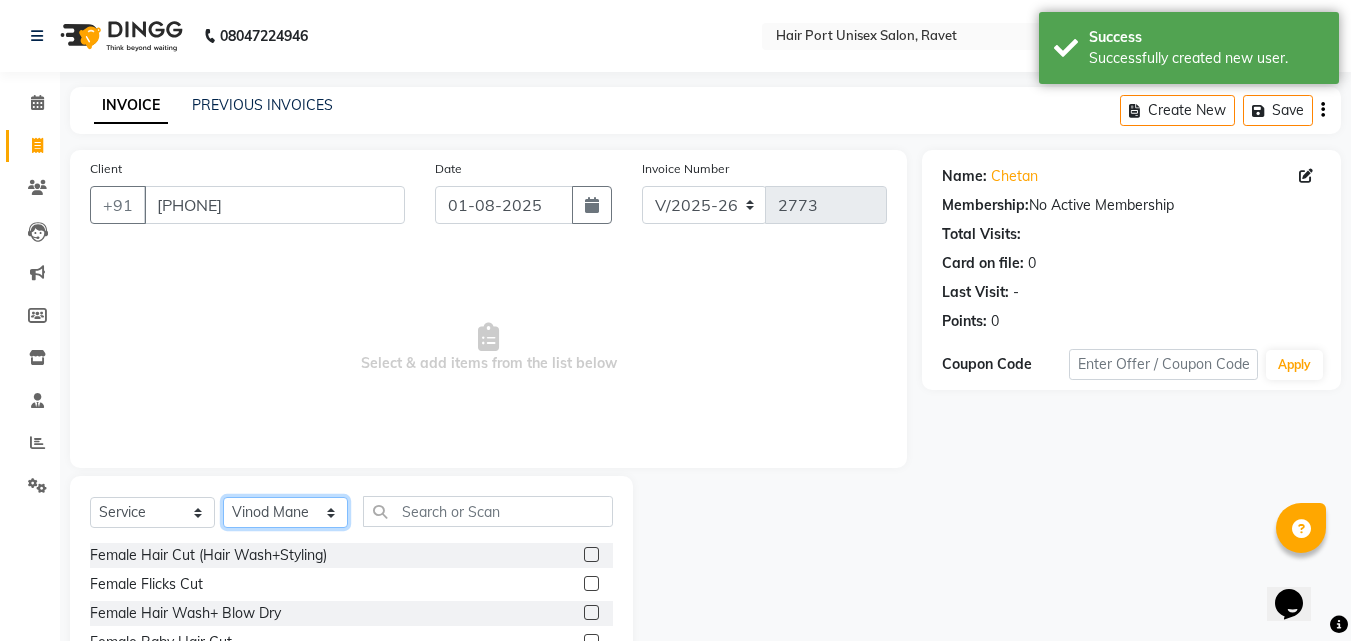 click on "Select Stylist [FIRST] [FIRST] [FIRST] [FIRST] [FIRST] [FIRST]" 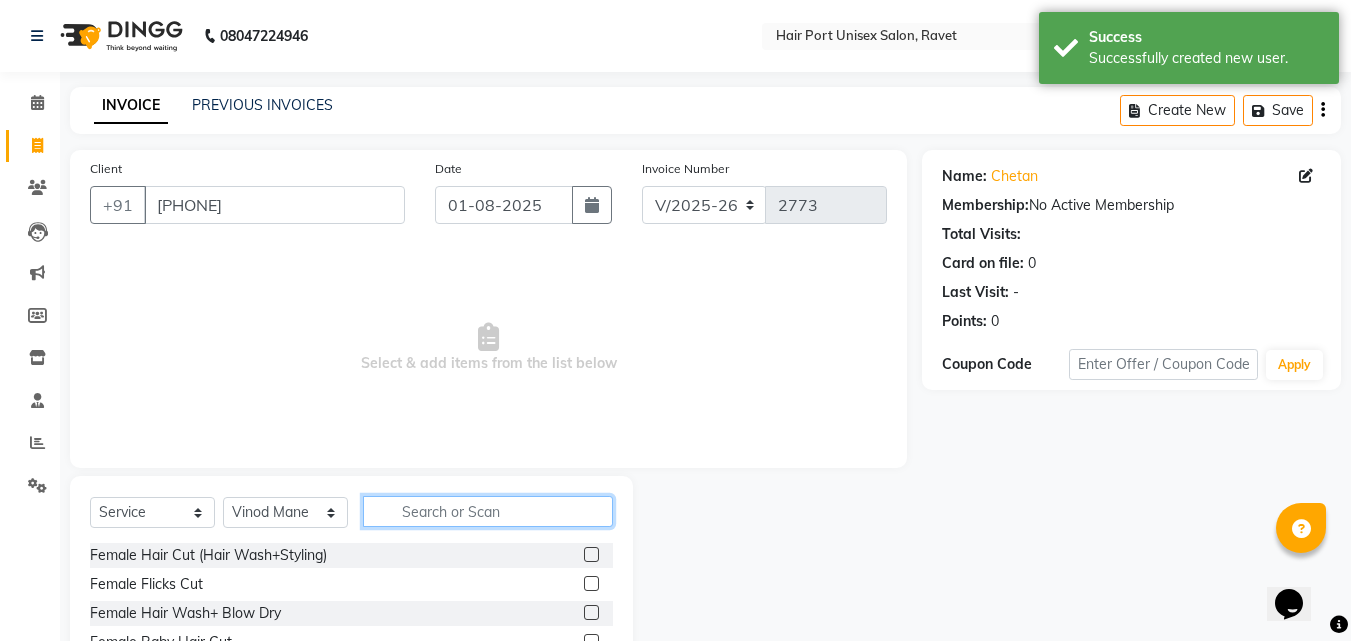 click 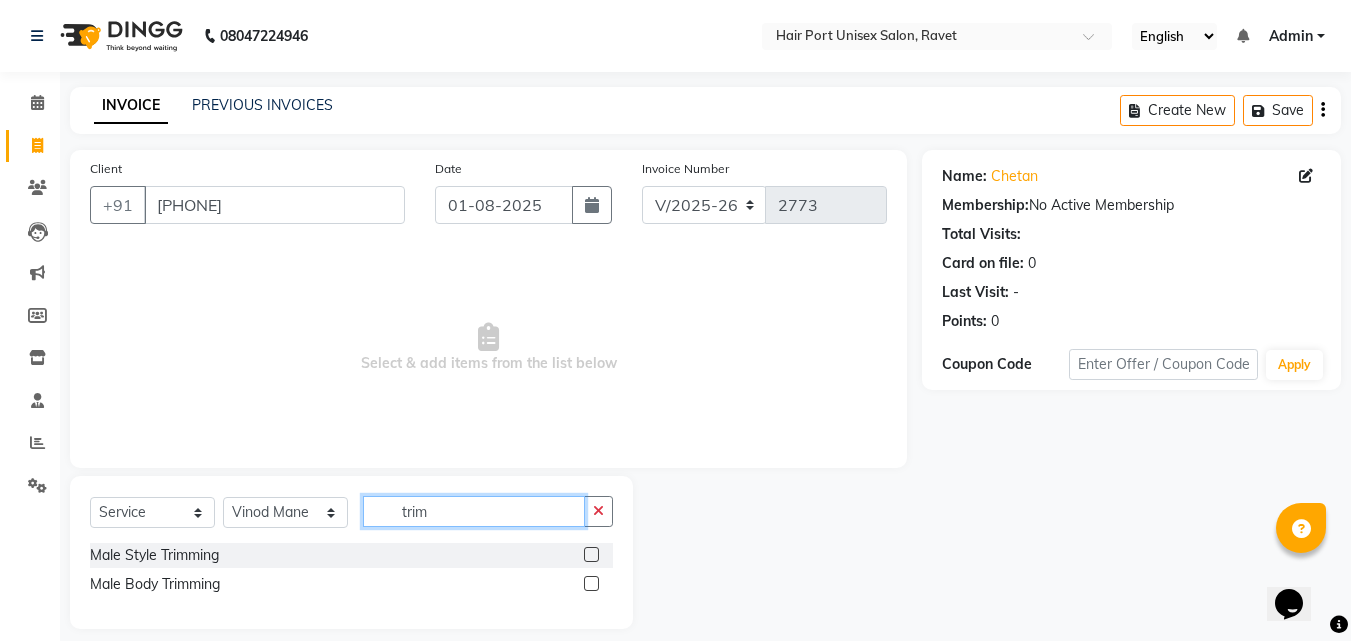 type on "trim" 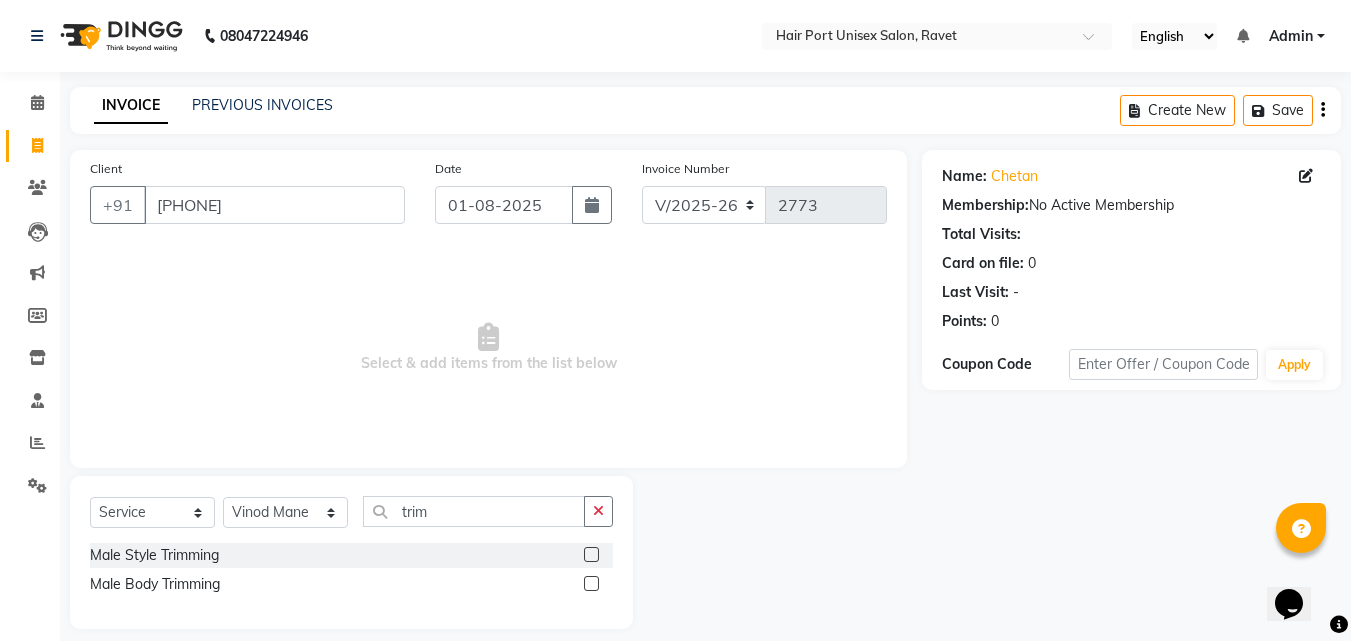click 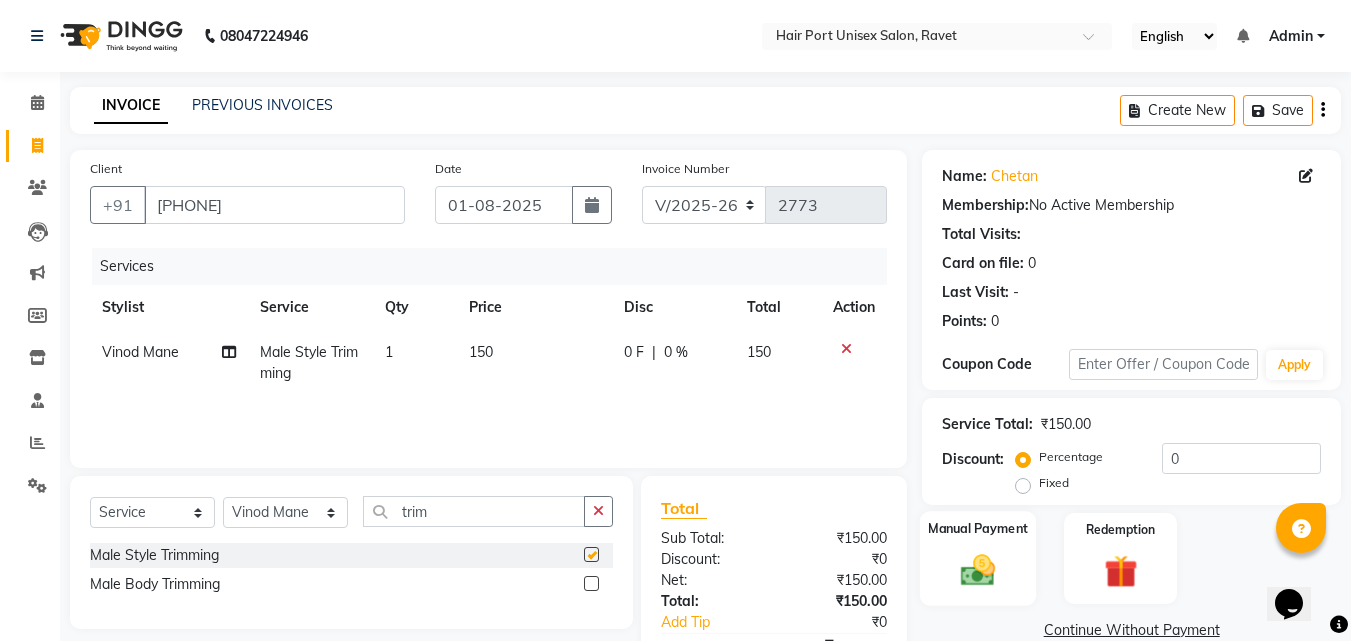 checkbox on "false" 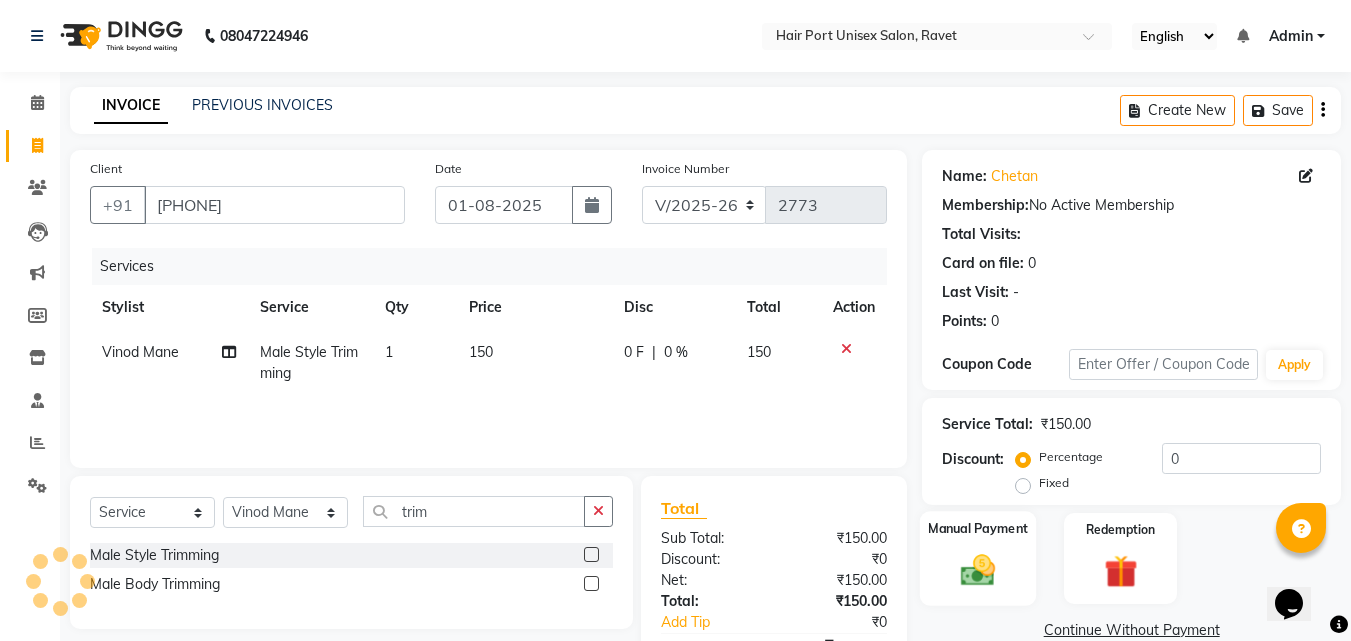 click on "Manual Payment" 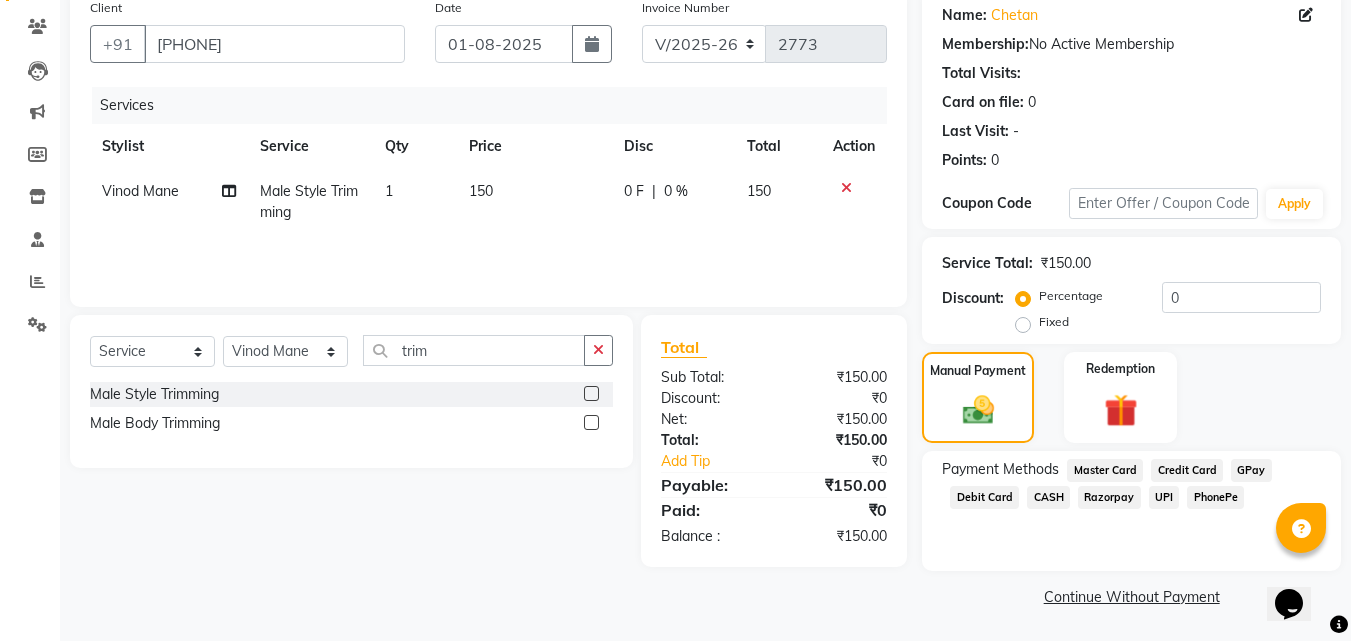 scroll, scrollTop: 162, scrollLeft: 0, axis: vertical 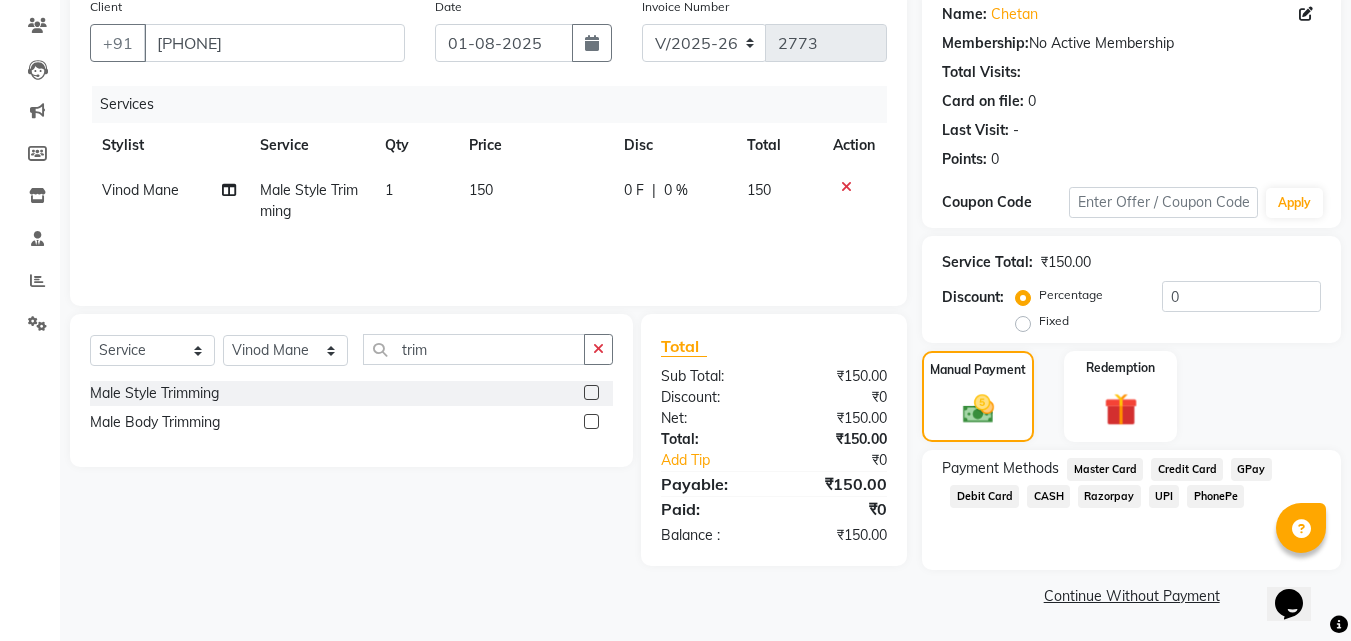 click on "PhonePe" 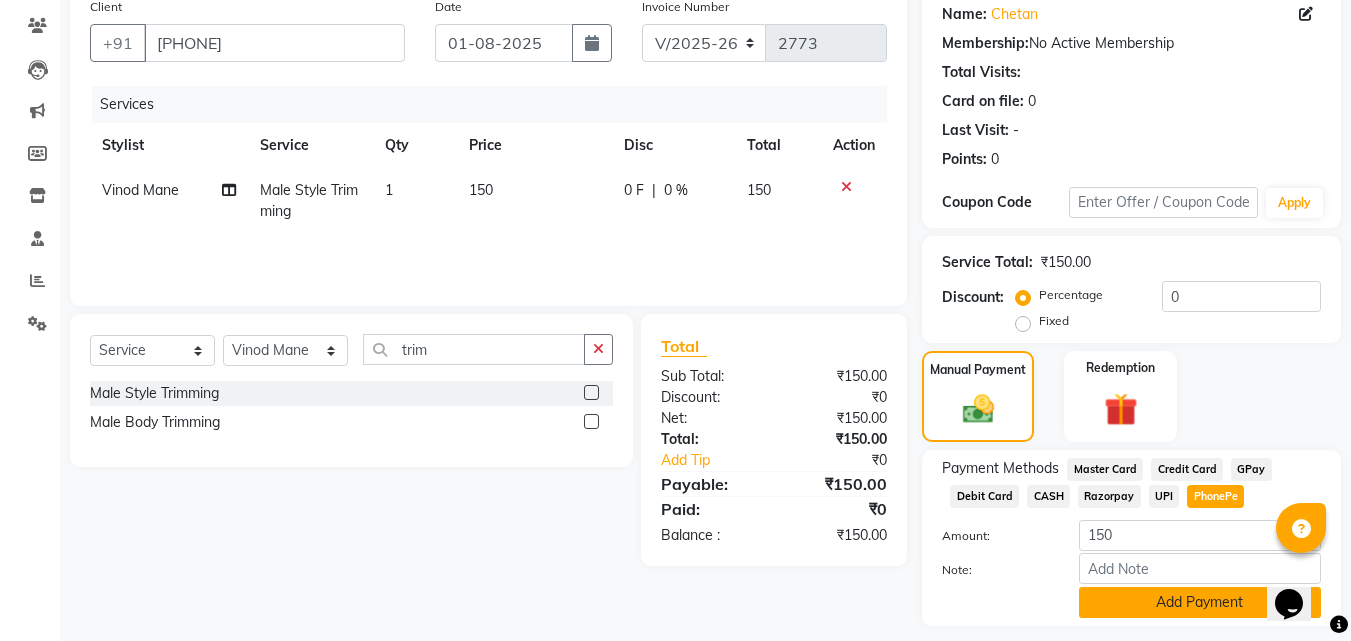 click on "Add Payment" 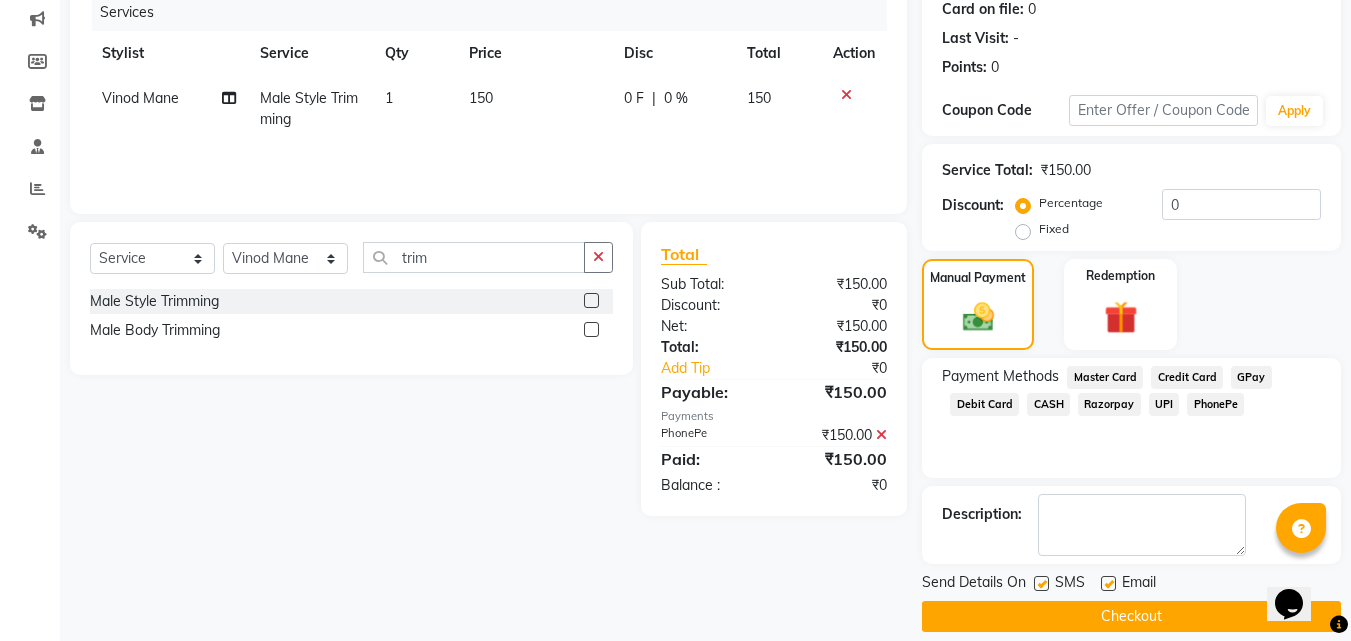 scroll, scrollTop: 275, scrollLeft: 0, axis: vertical 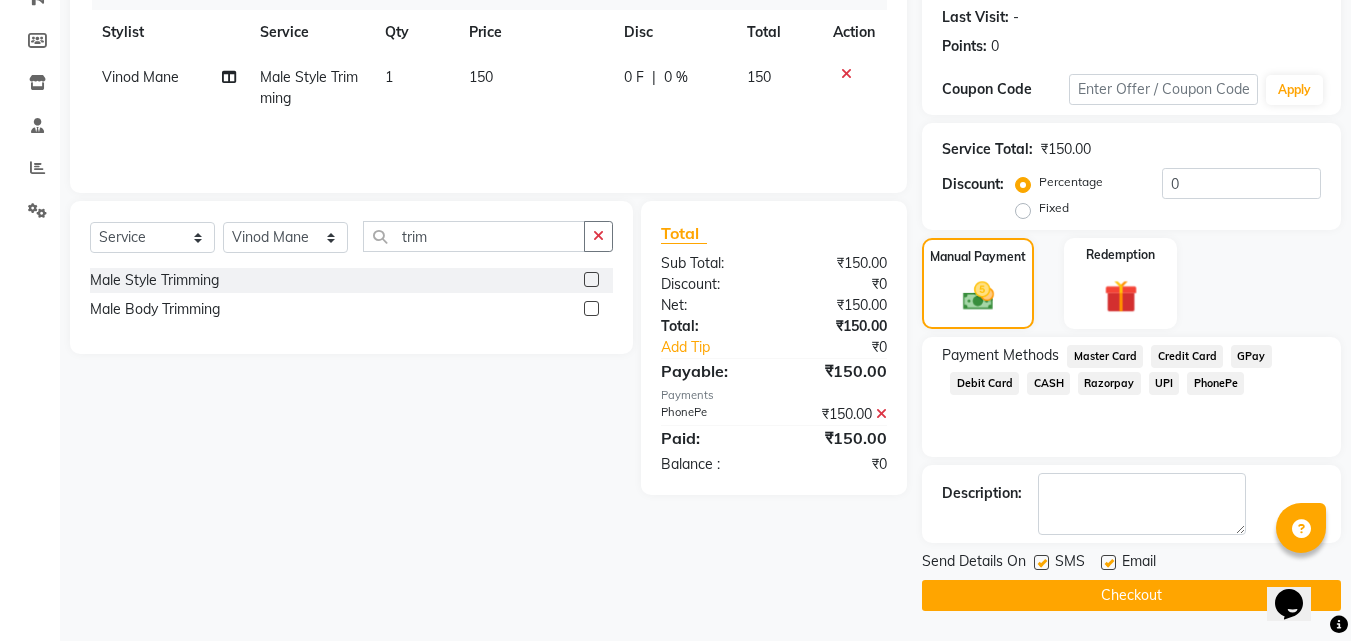click on "Checkout" 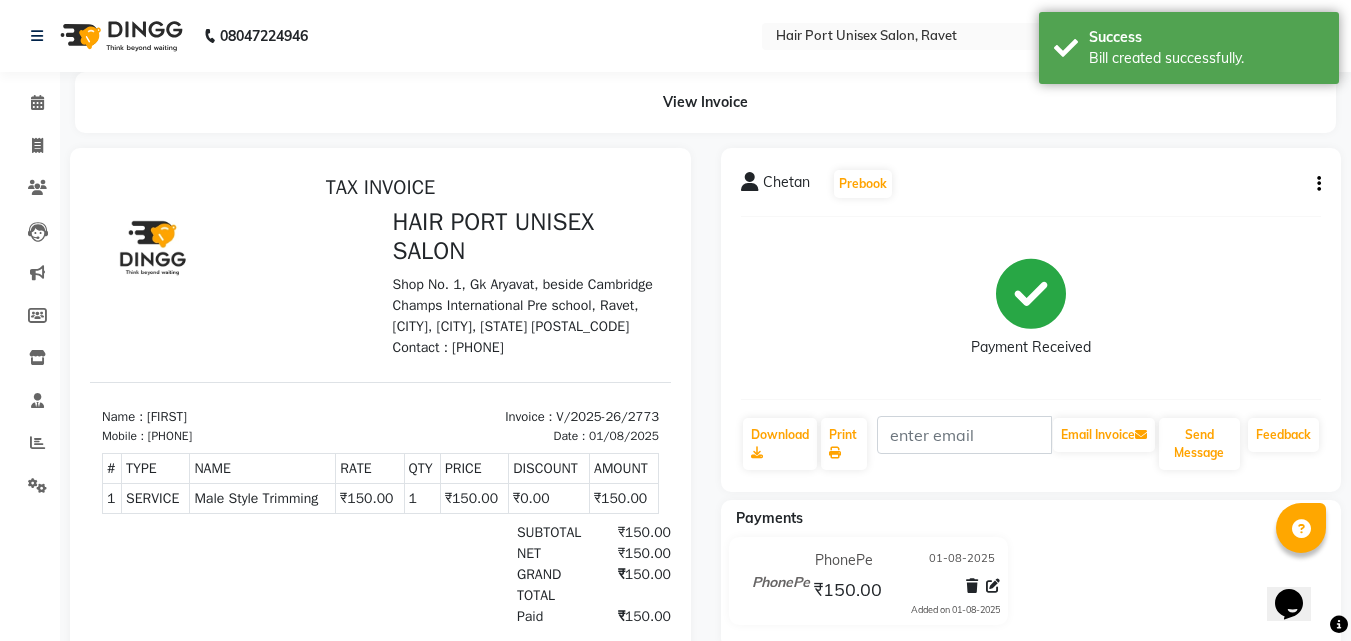 scroll, scrollTop: 0, scrollLeft: 0, axis: both 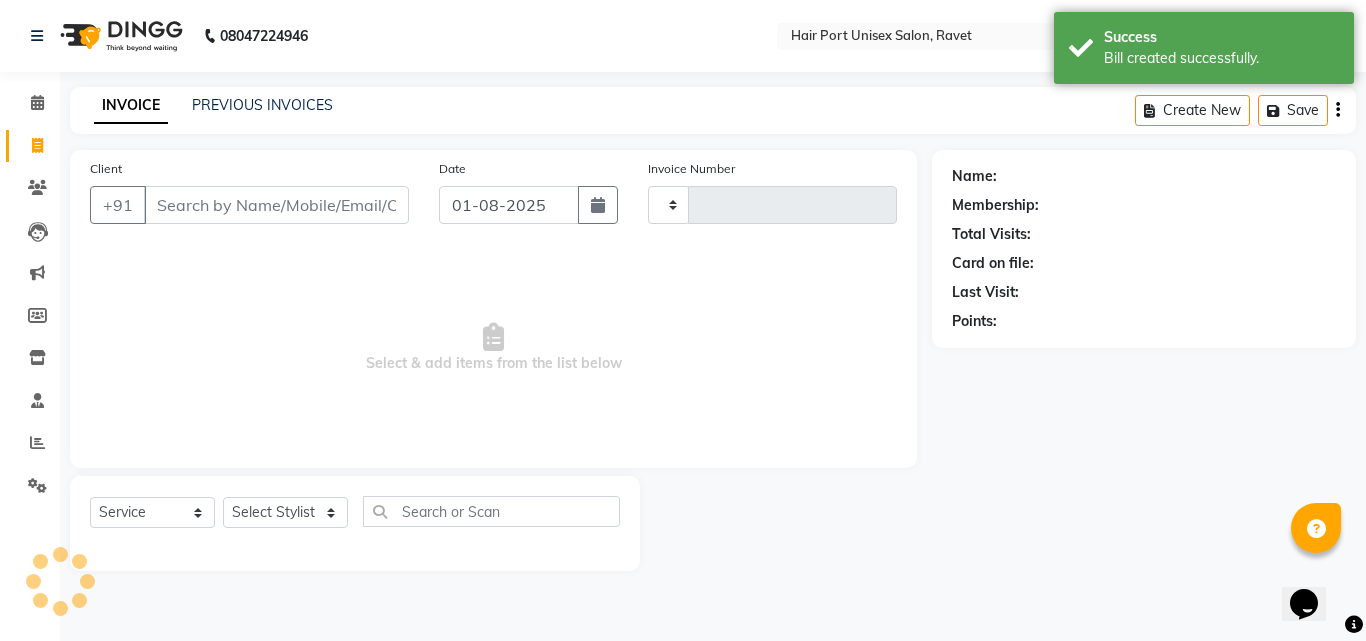 type on "2774" 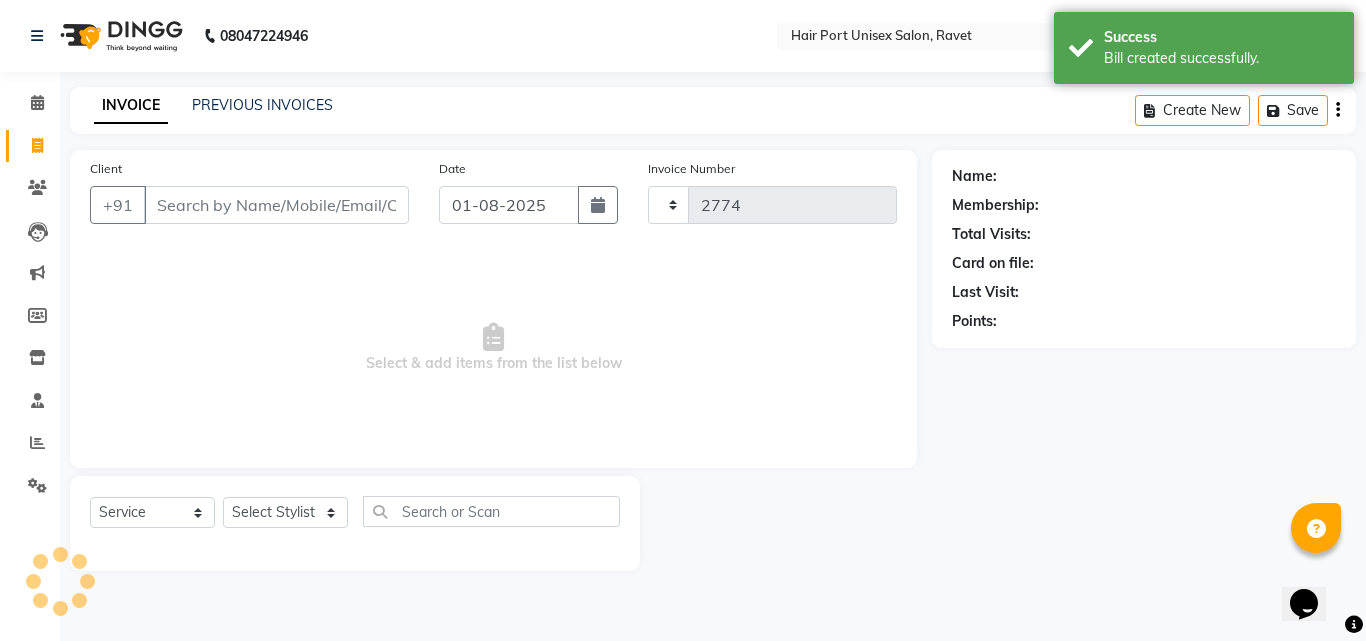 select on "7015" 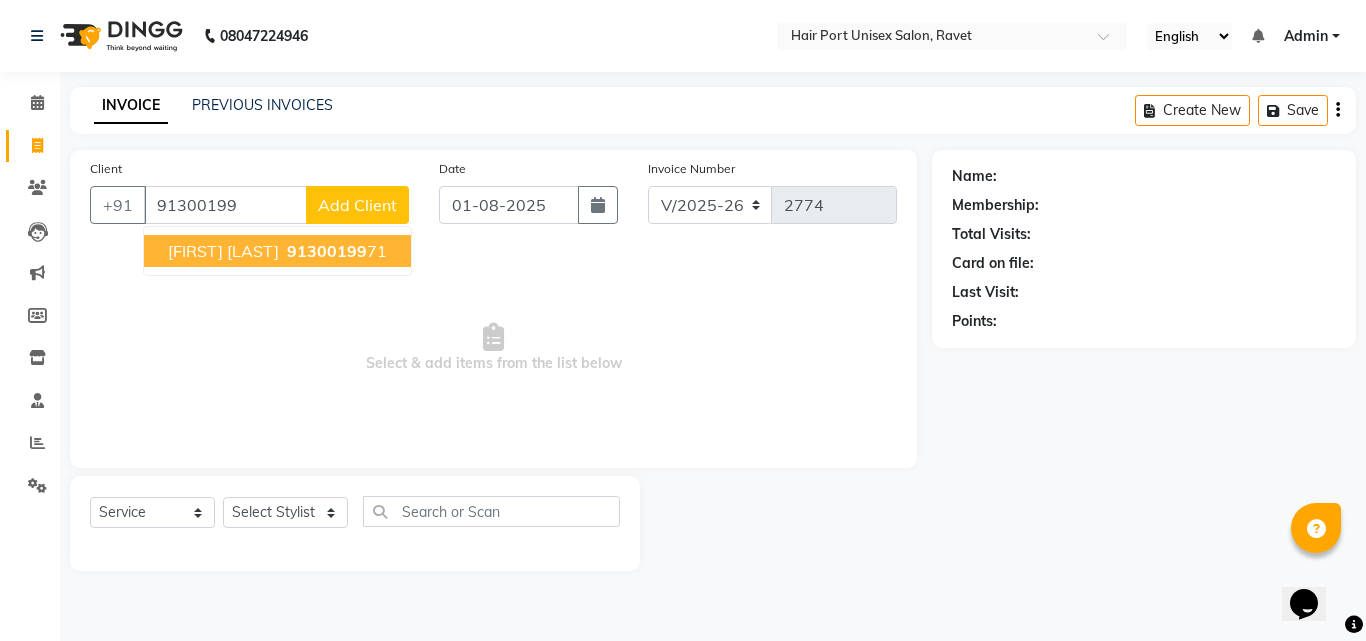 click on "91300199" at bounding box center (327, 251) 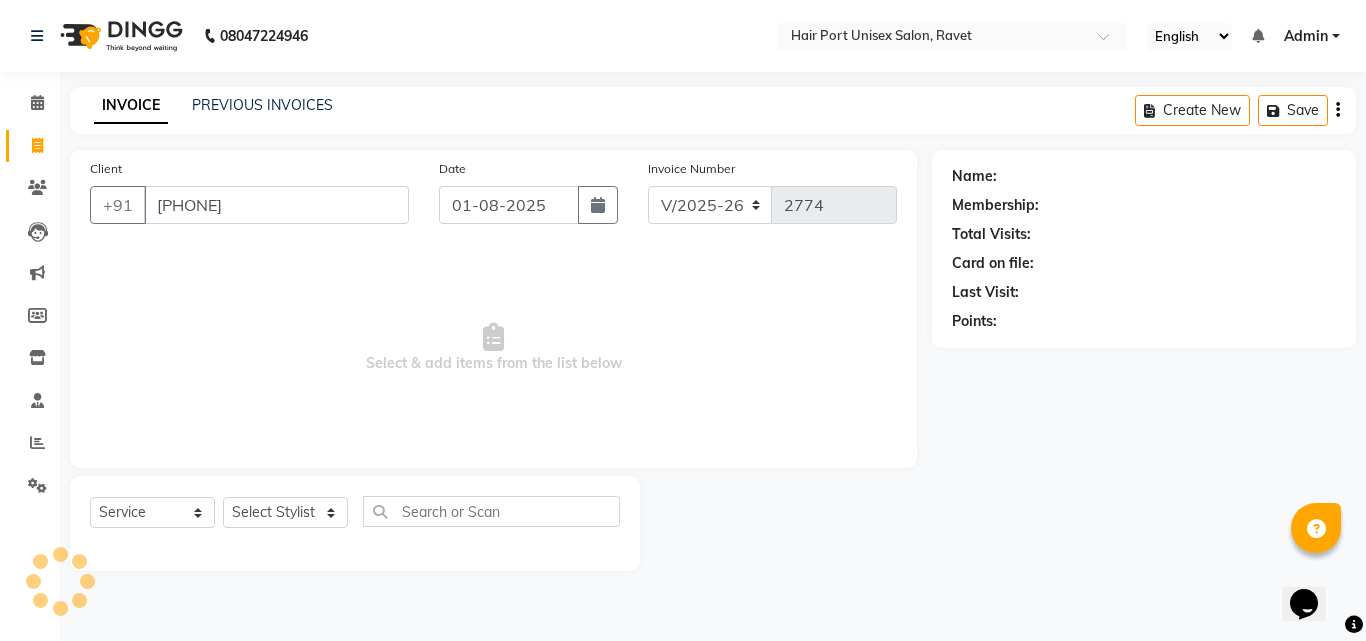type on "[PHONE]" 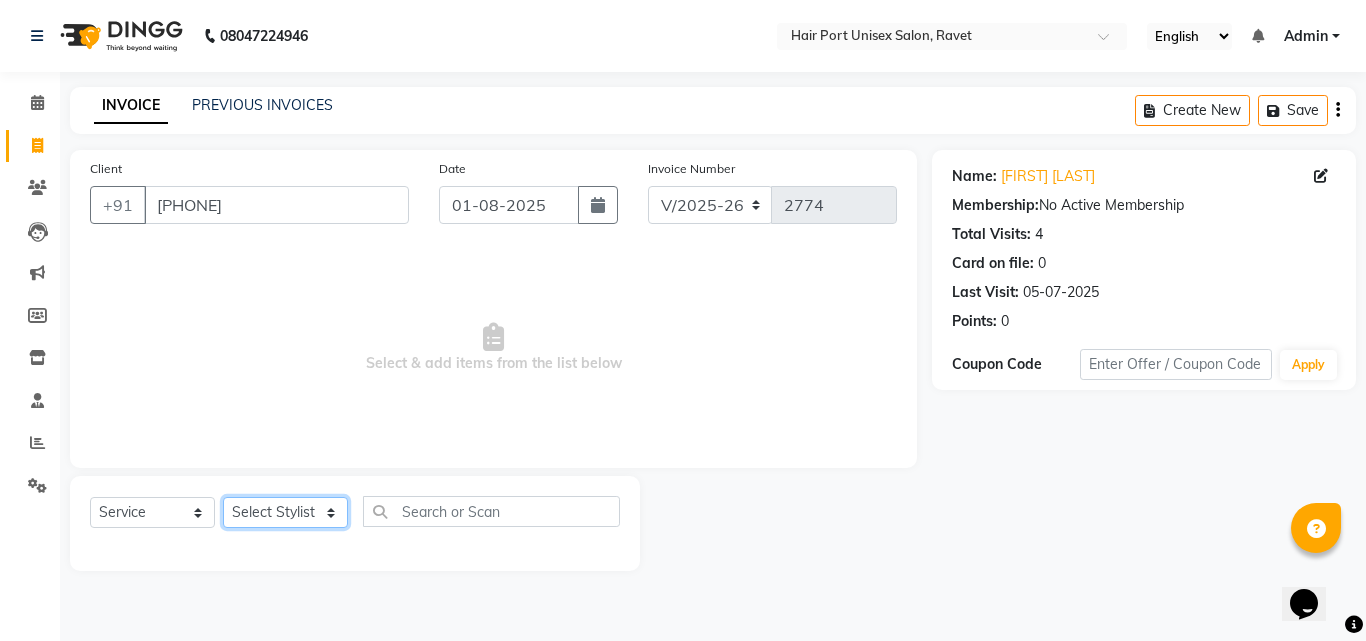 click on "Select Stylist [FIRST] [FIRST] [FIRST] [FIRST] [FIRST] [FIRST]" 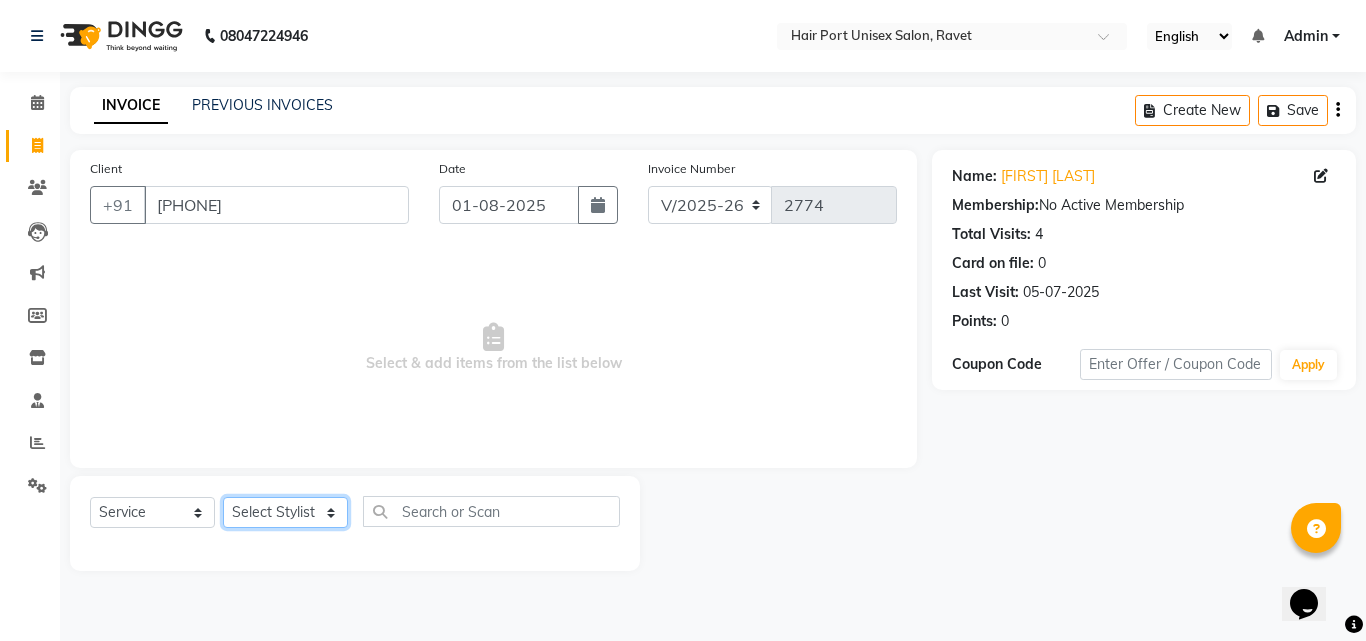 select on "66342" 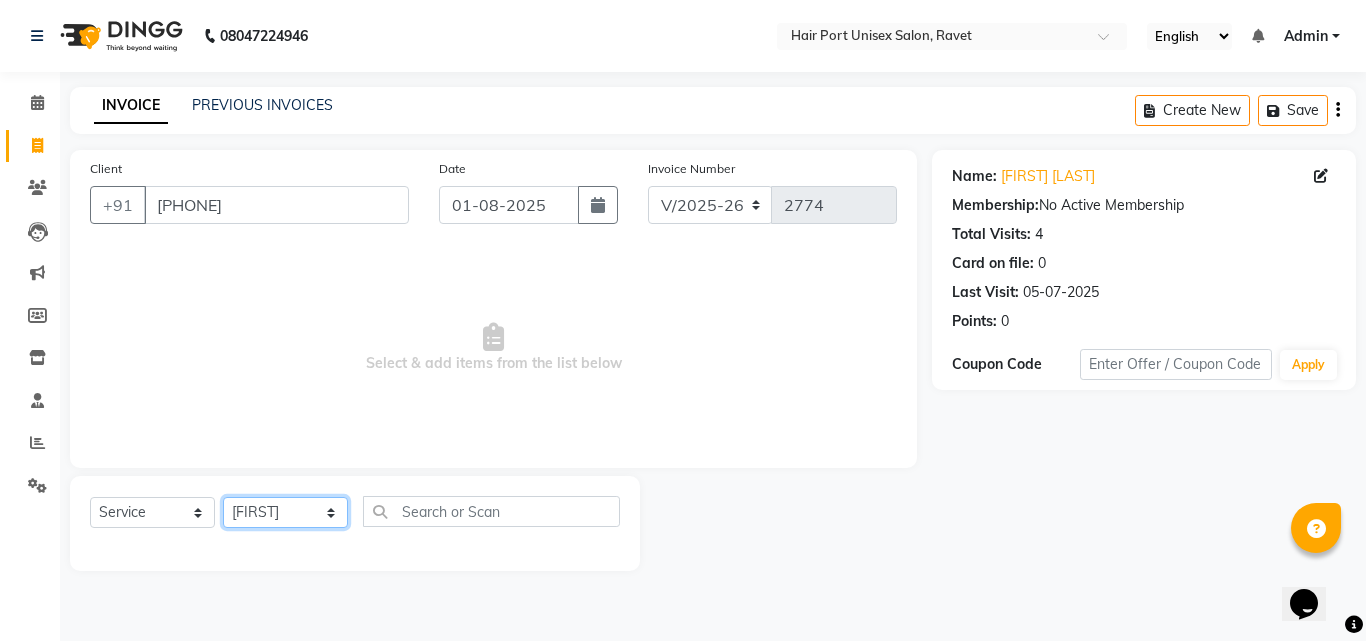 click on "Select Stylist [FIRST] [FIRST] [FIRST] [FIRST] [FIRST] [FIRST]" 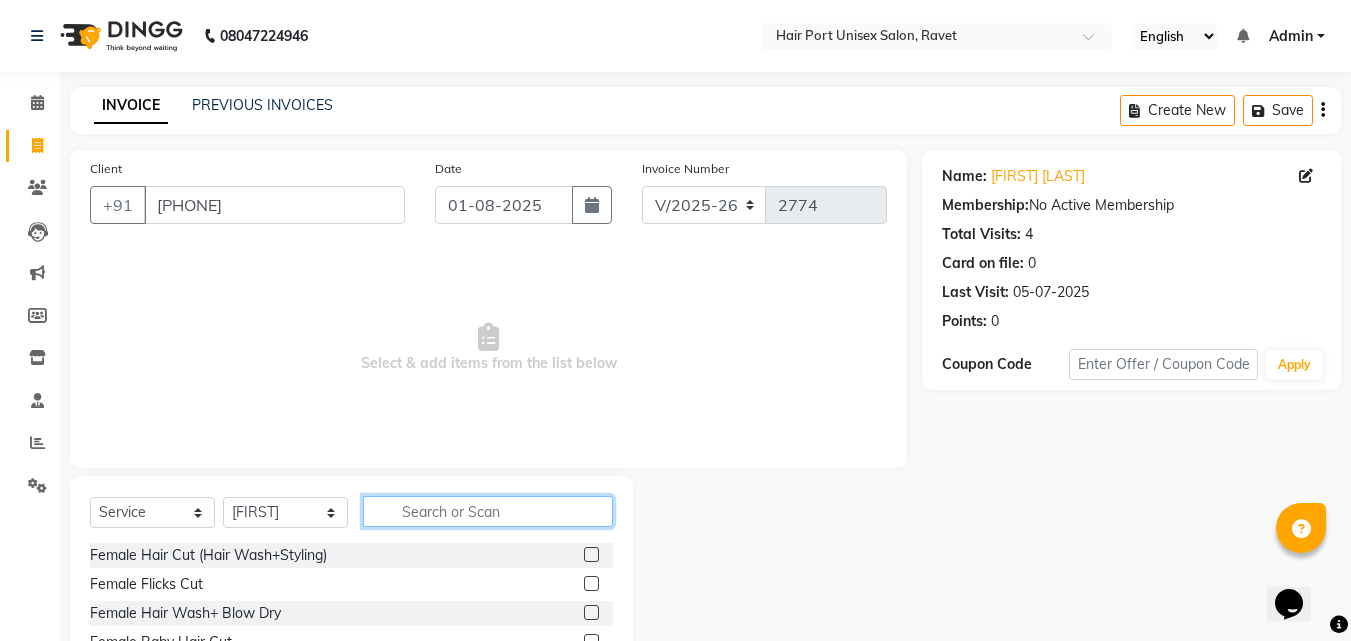 click 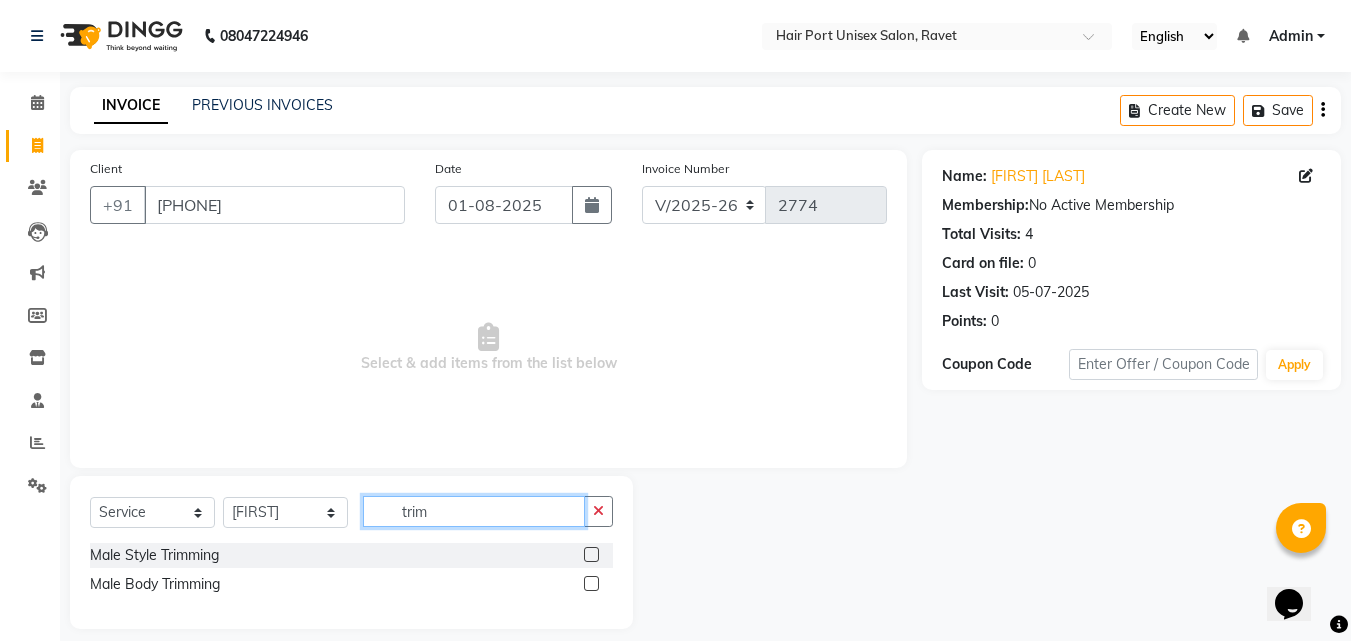 type on "trim" 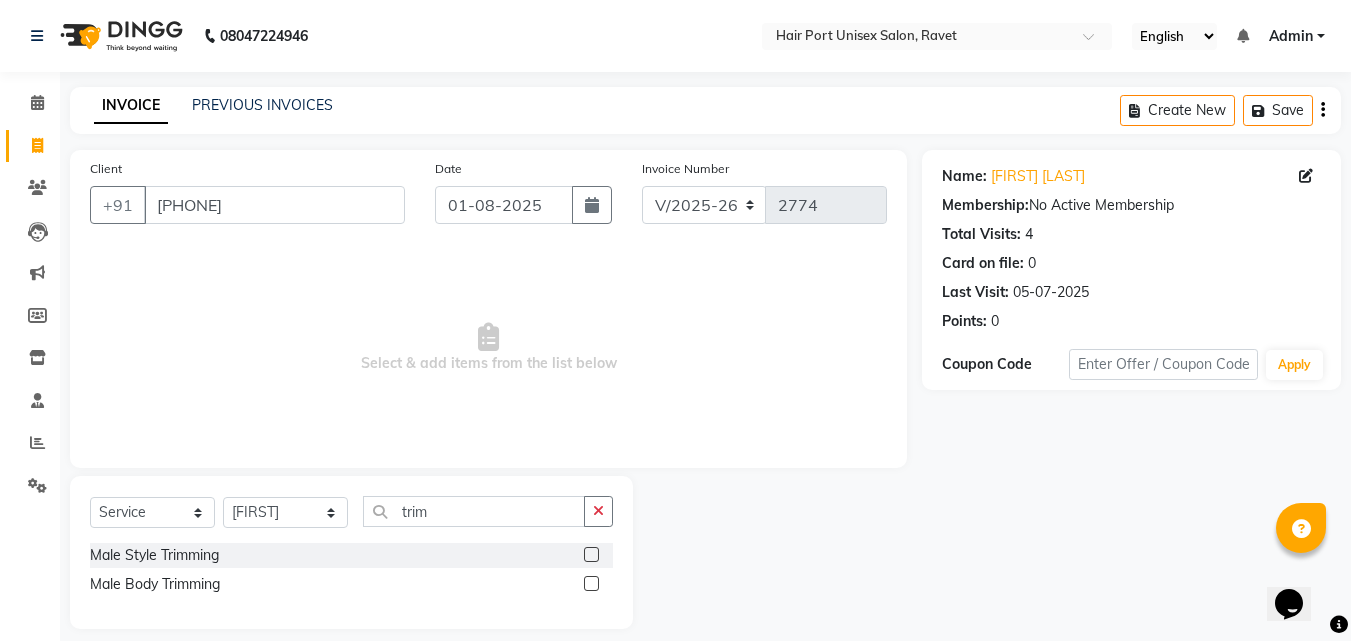 click 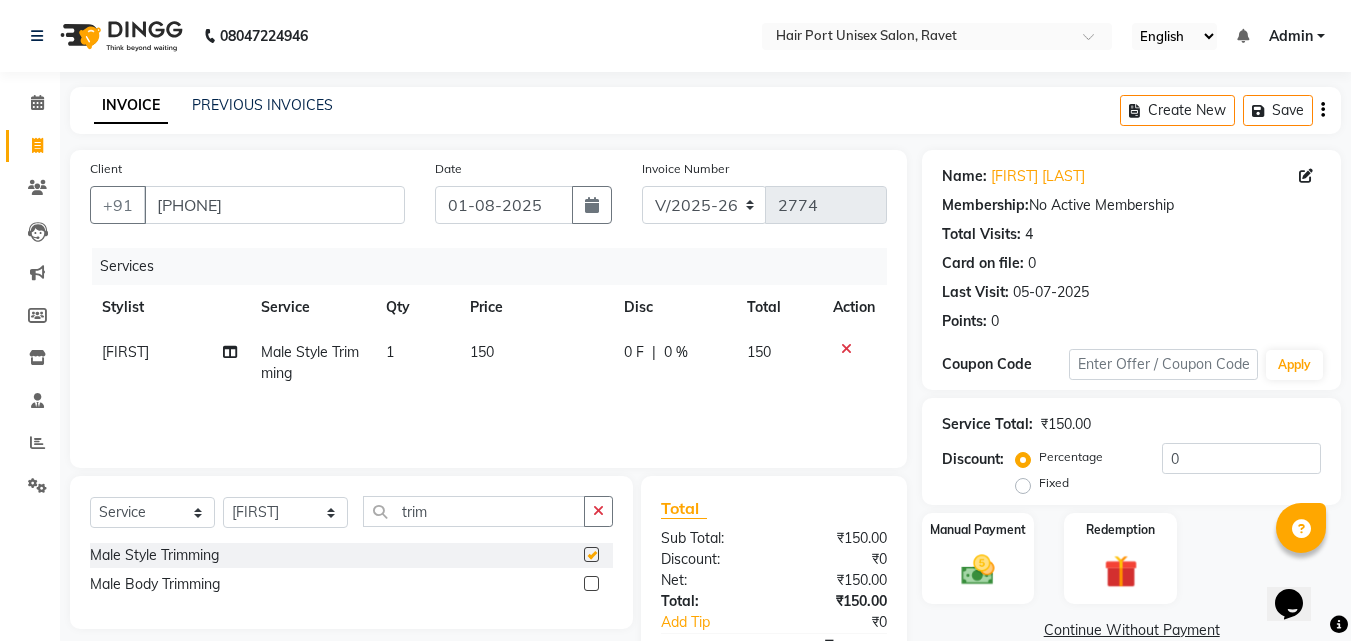 checkbox on "false" 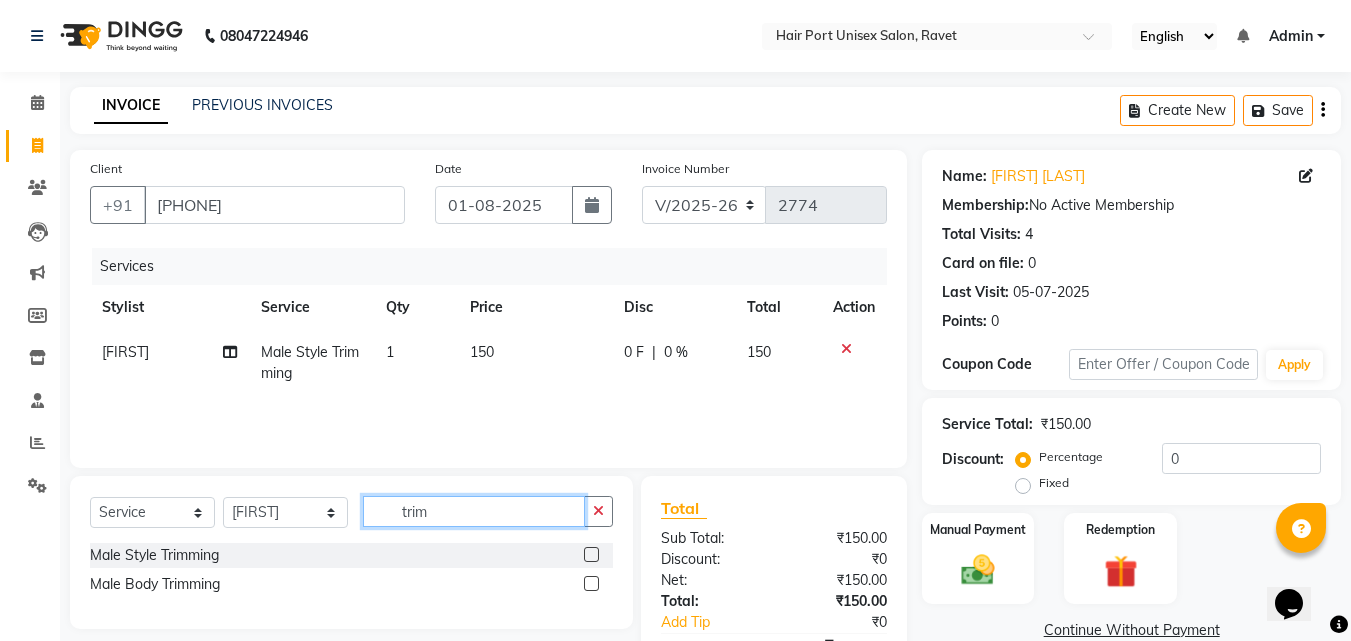 click on "trim" 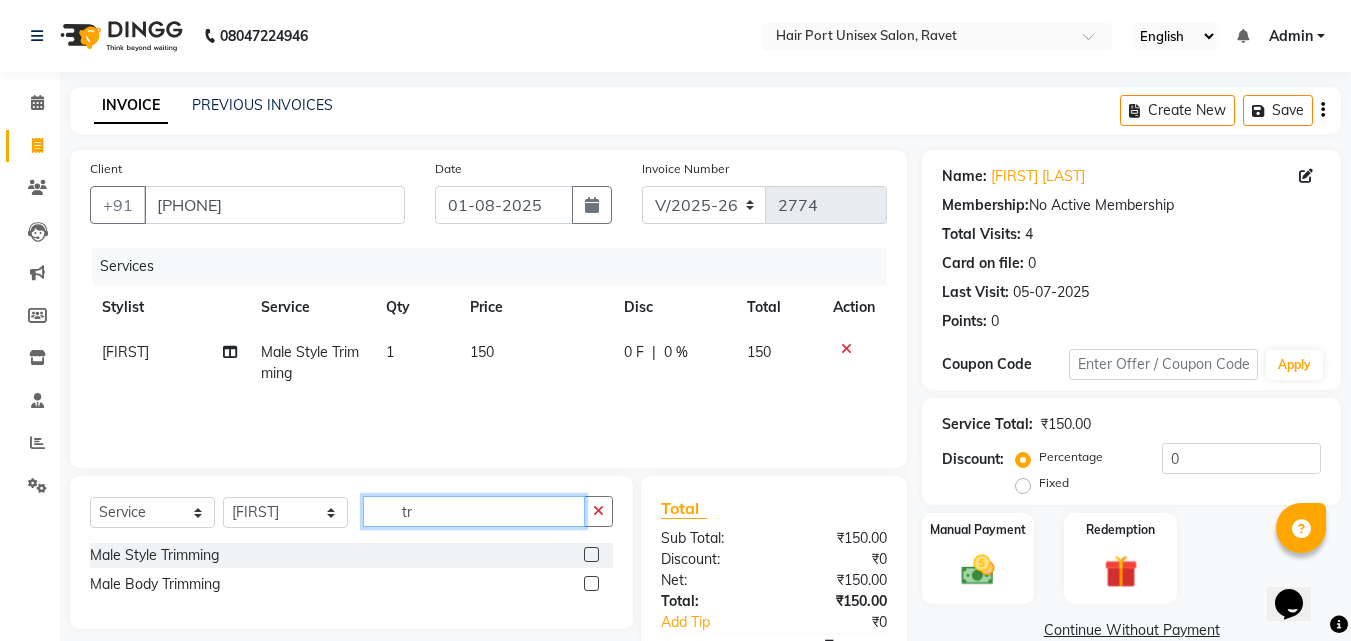 type on "t" 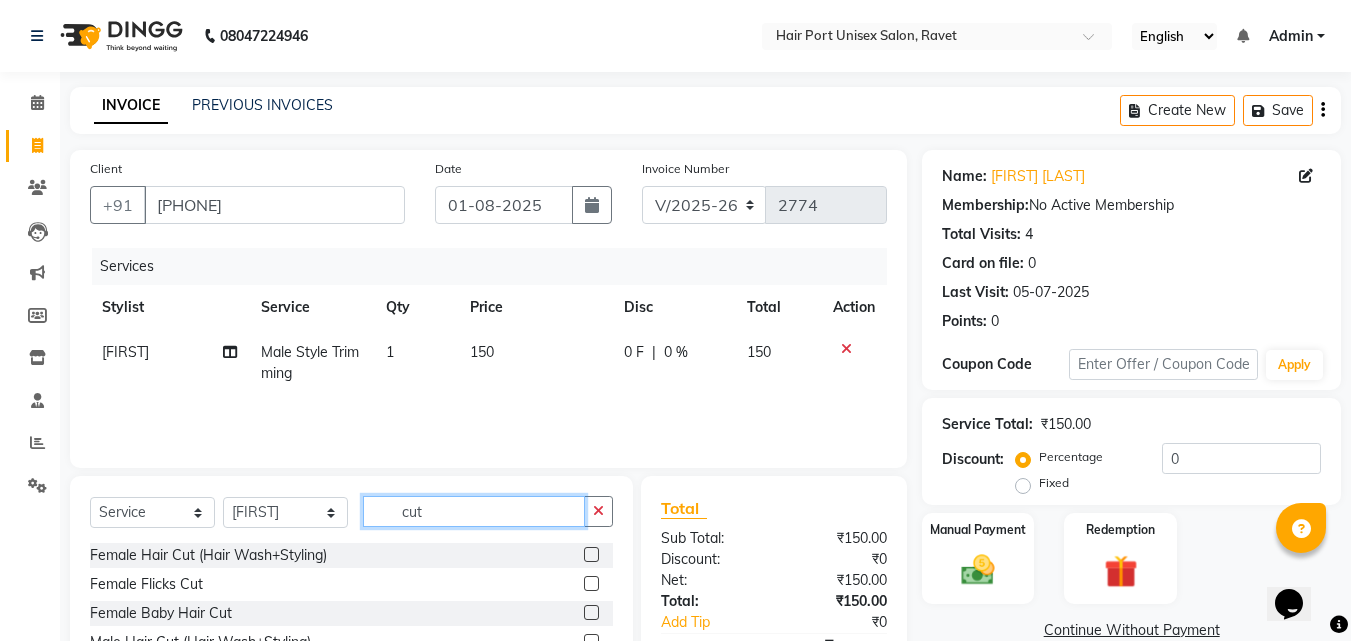 type on "cut" 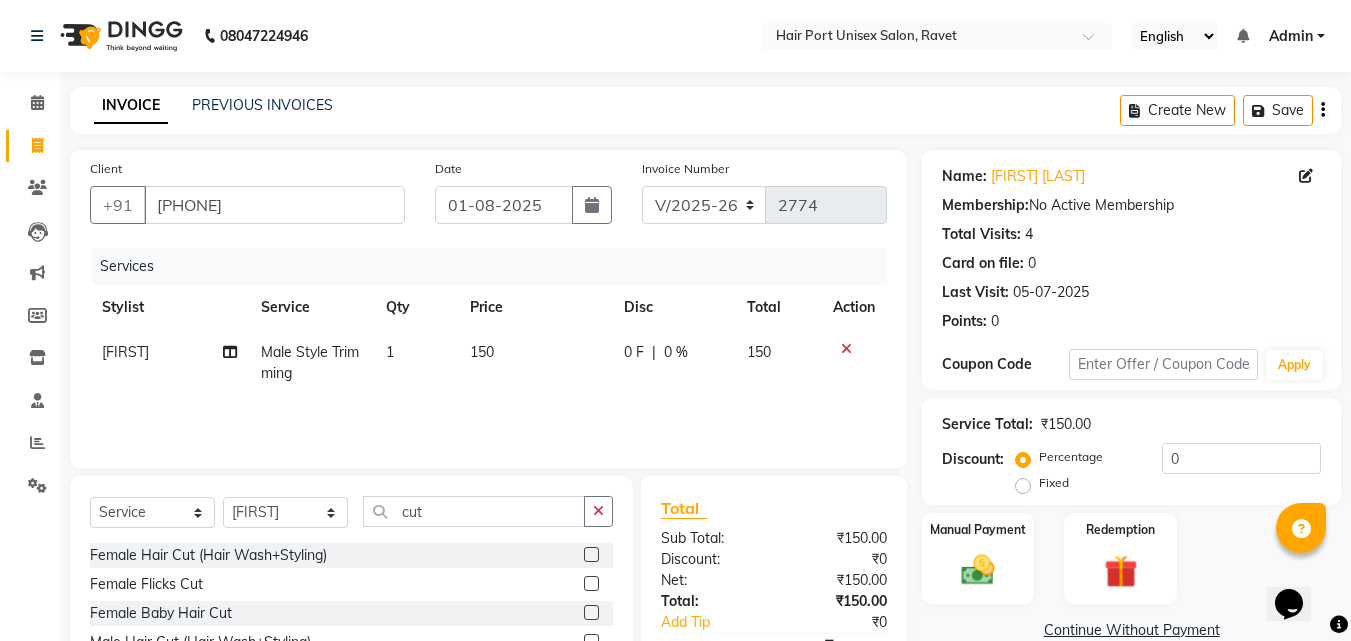 click on "Female Hair Cut (Hair Wash+Styling)  Female Flicks Cut  Female Baby Hair Cut  Male Hair Cut (Hair Wash+Styling)  Male Baby Hair Cut" 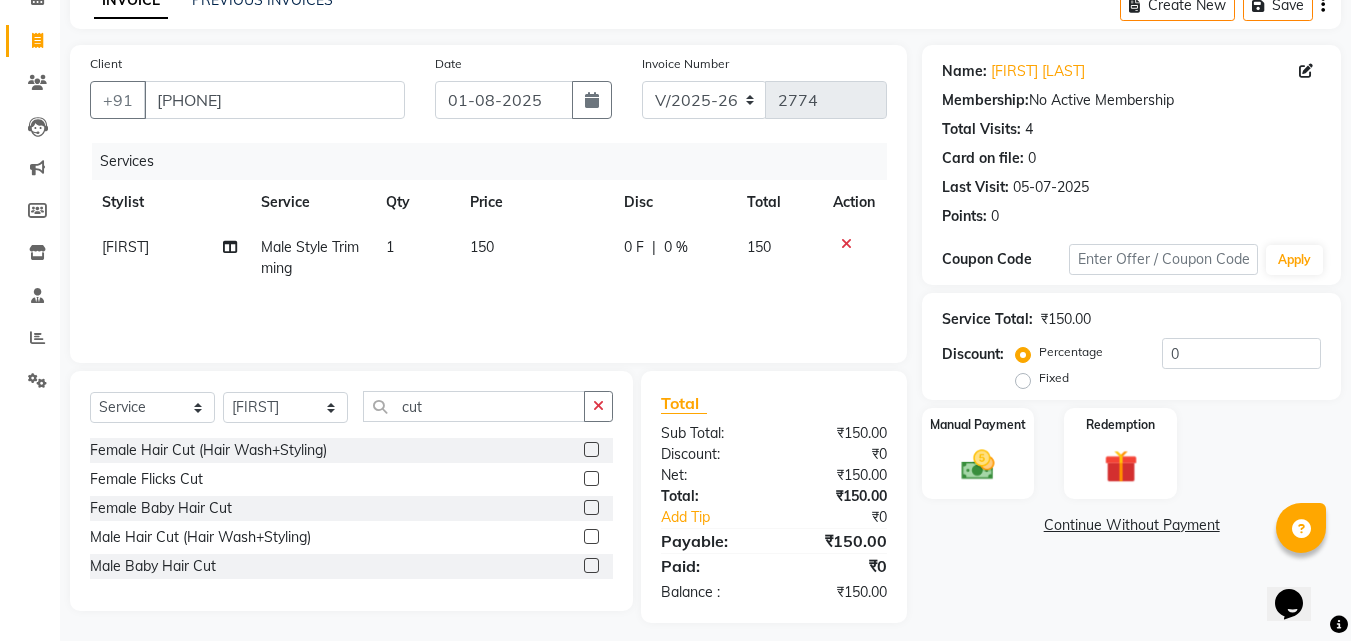 scroll, scrollTop: 117, scrollLeft: 0, axis: vertical 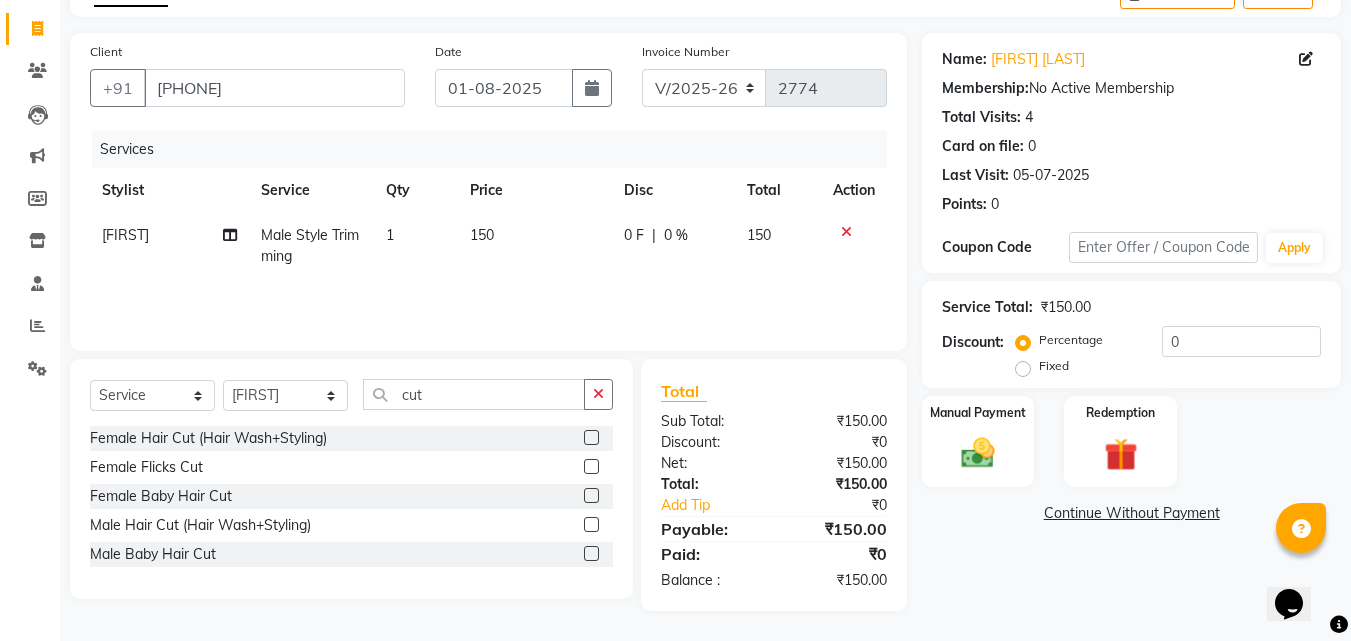 click 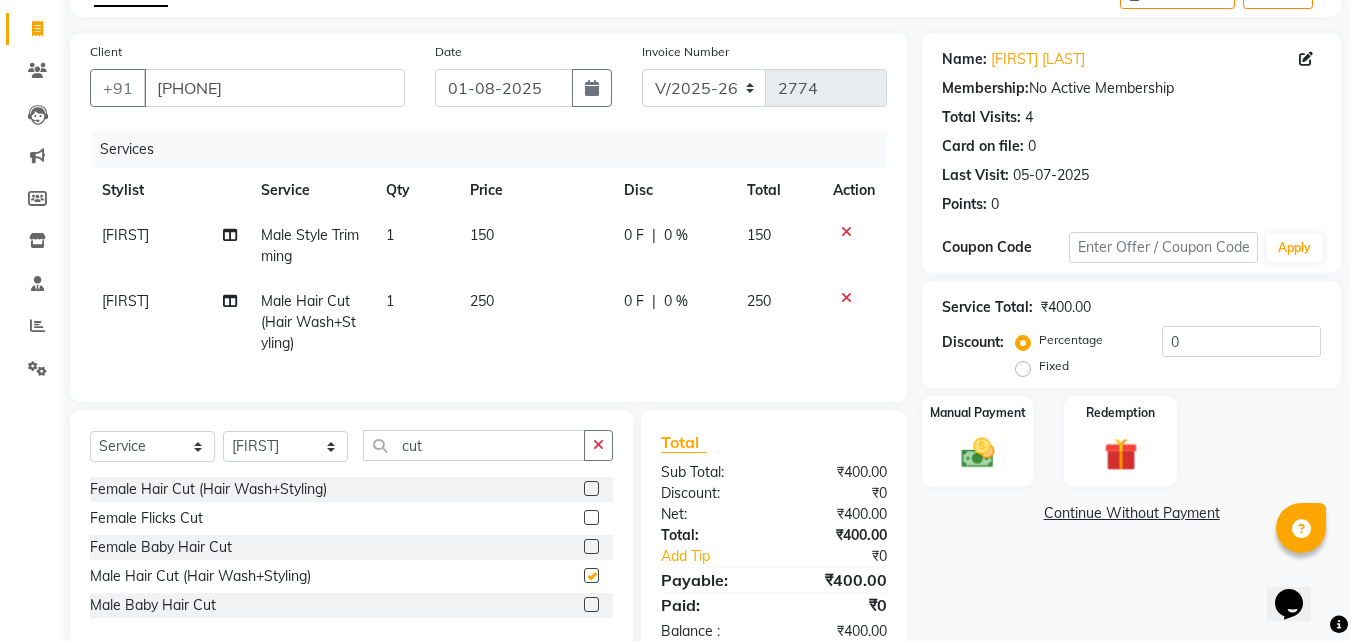 checkbox on "false" 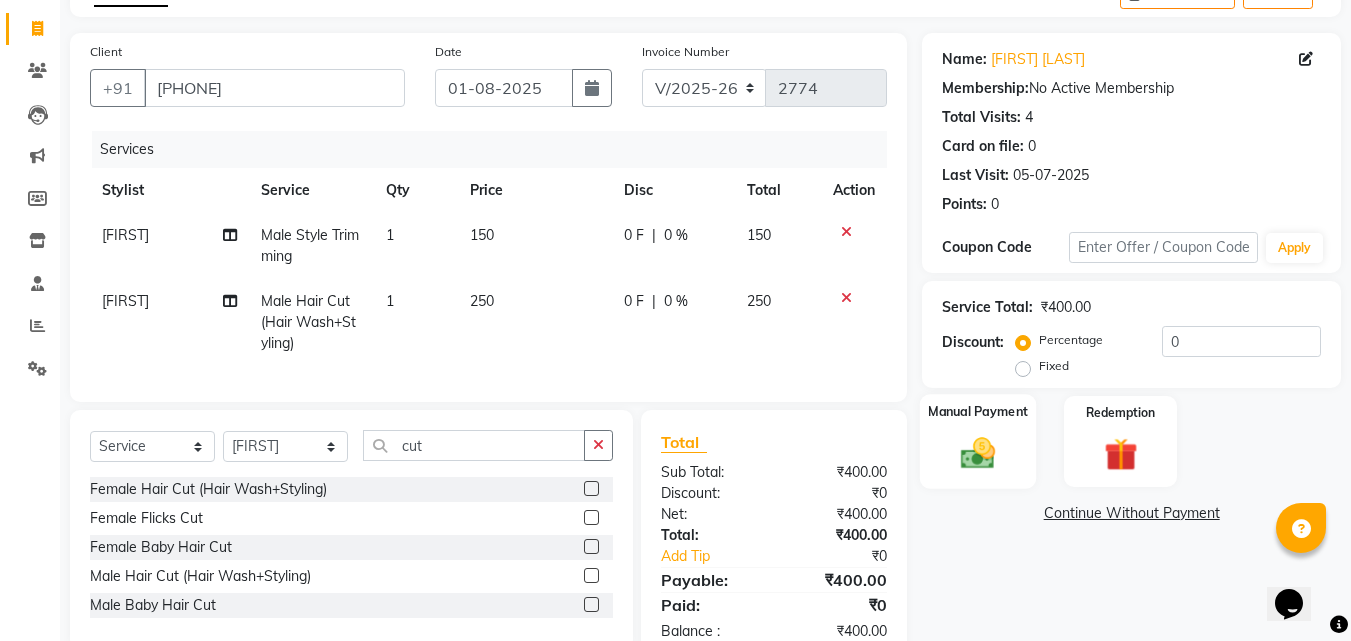 click on "Manual Payment" 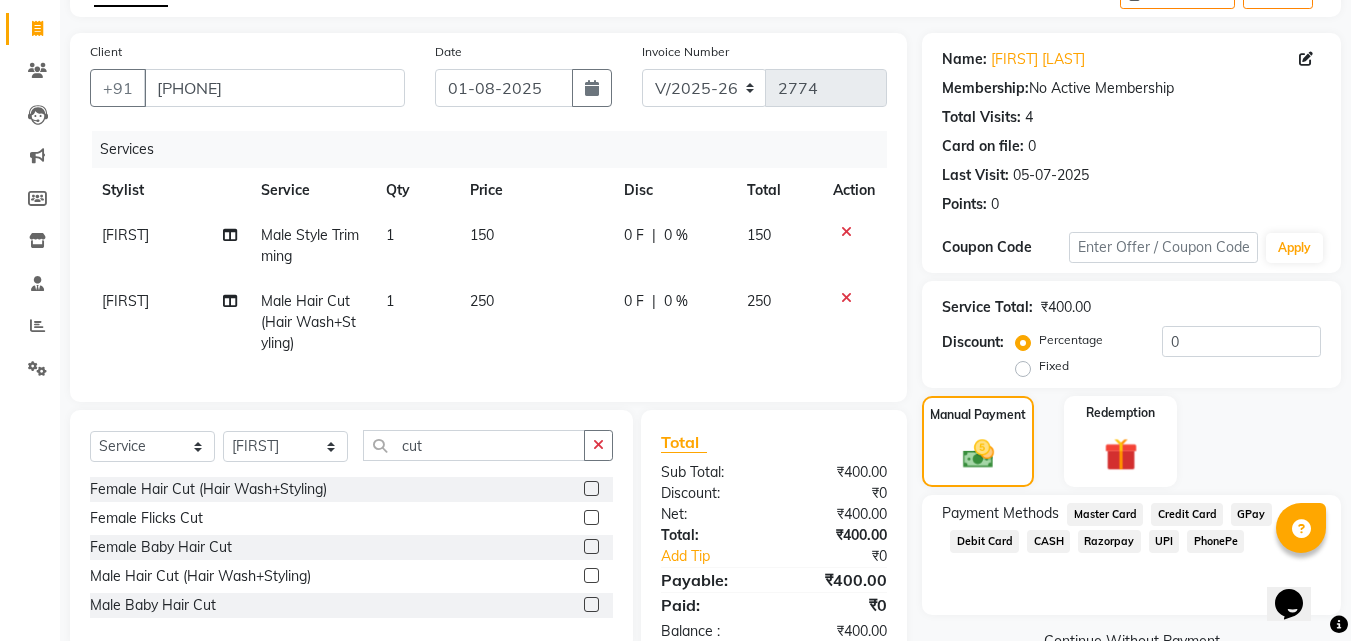 click on "PhonePe" 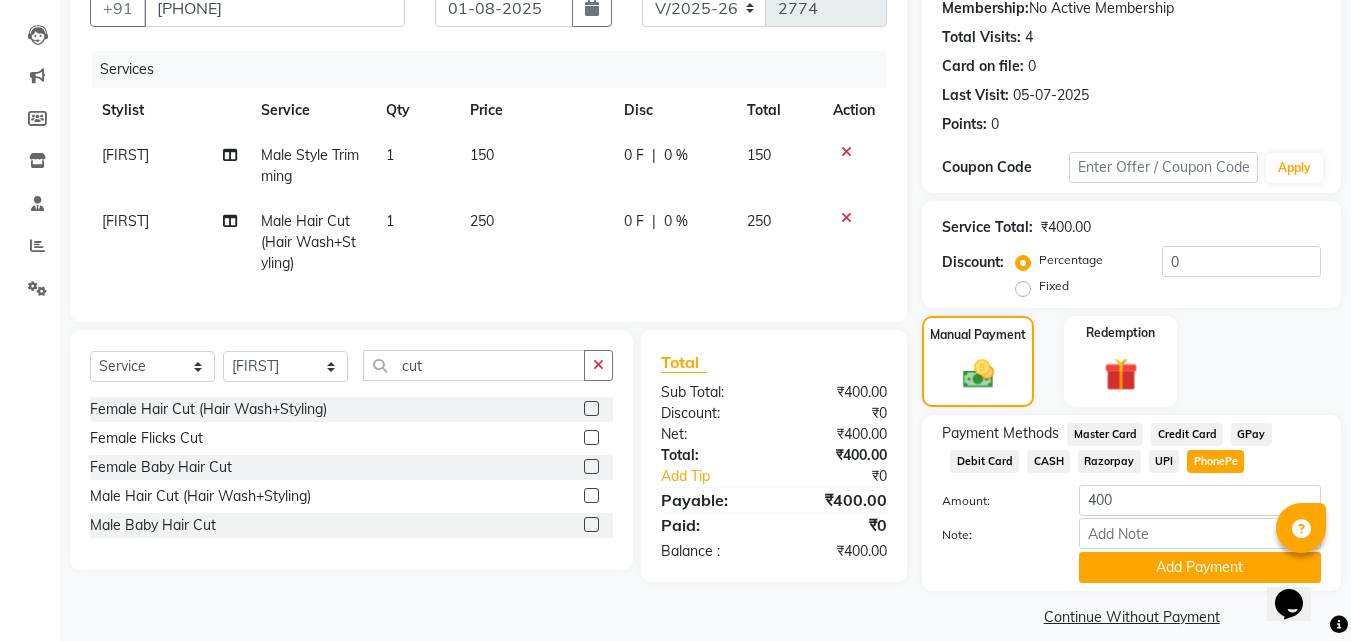 scroll, scrollTop: 218, scrollLeft: 0, axis: vertical 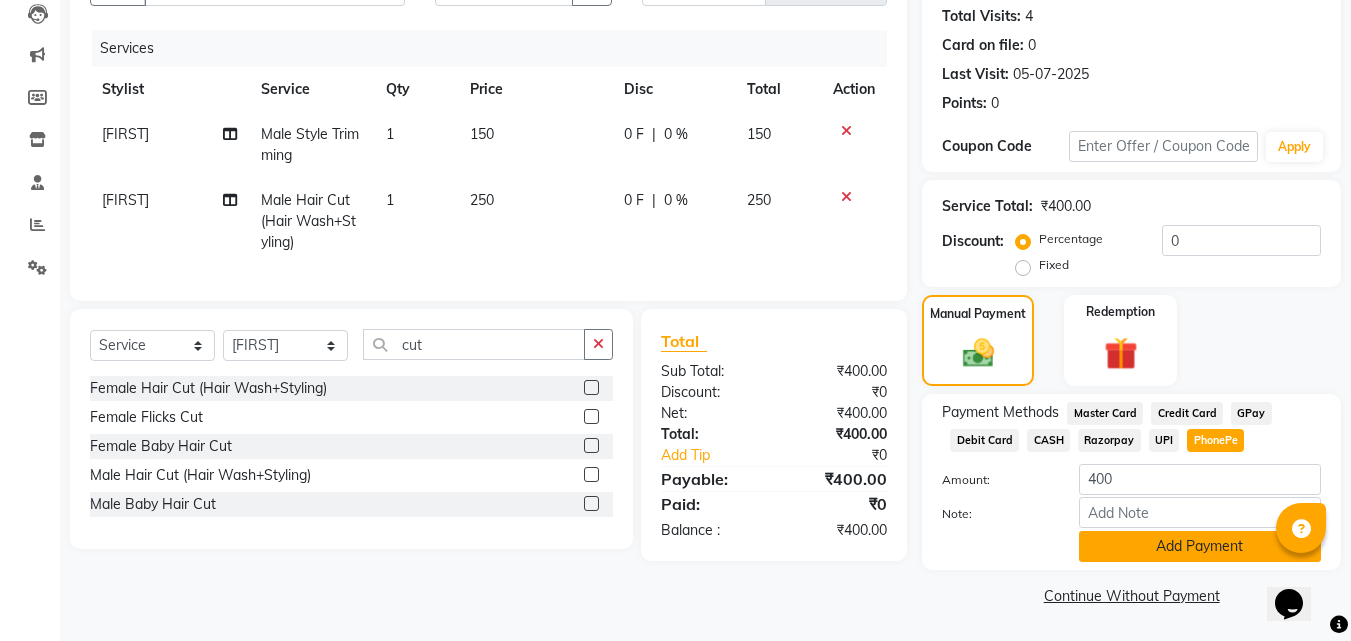 click on "Add Payment" 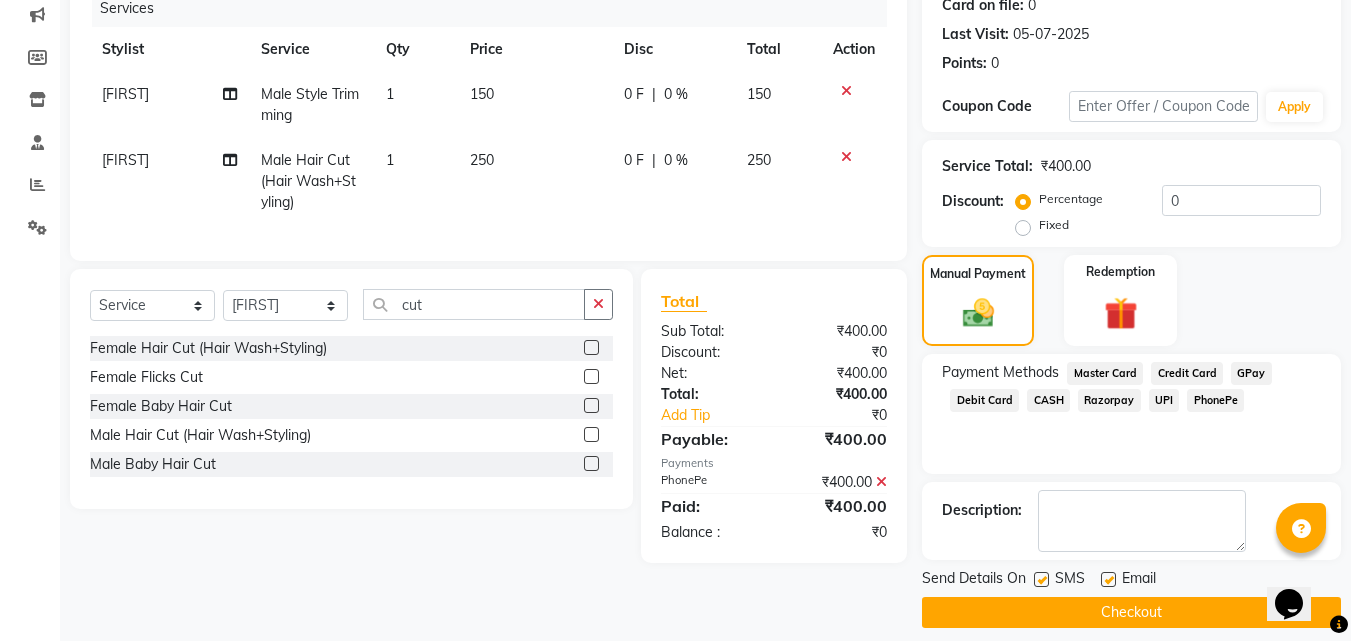 scroll, scrollTop: 275, scrollLeft: 0, axis: vertical 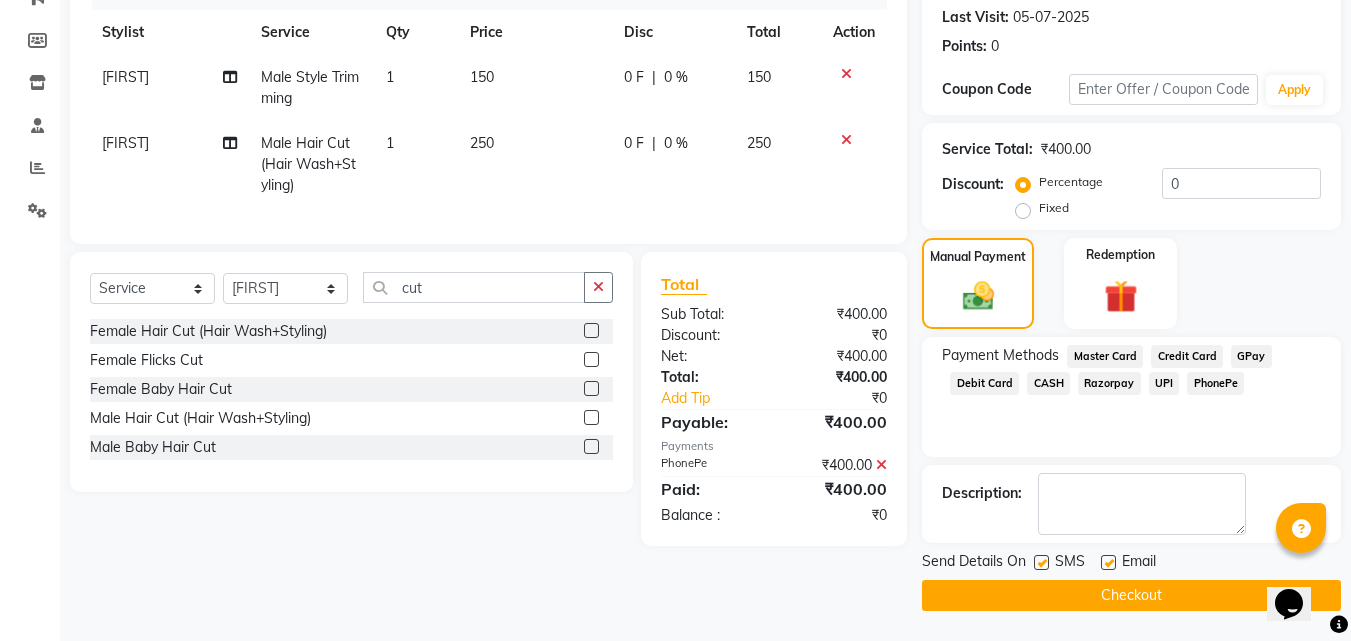 click on "Checkout" 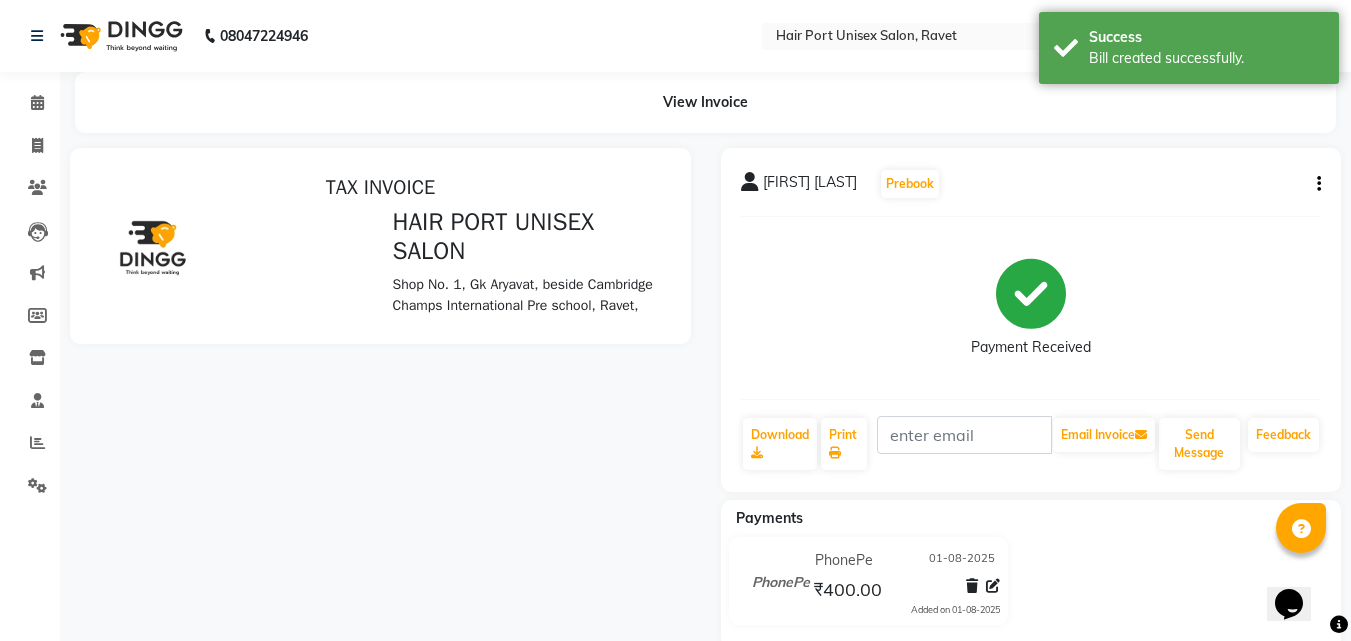 scroll, scrollTop: 0, scrollLeft: 0, axis: both 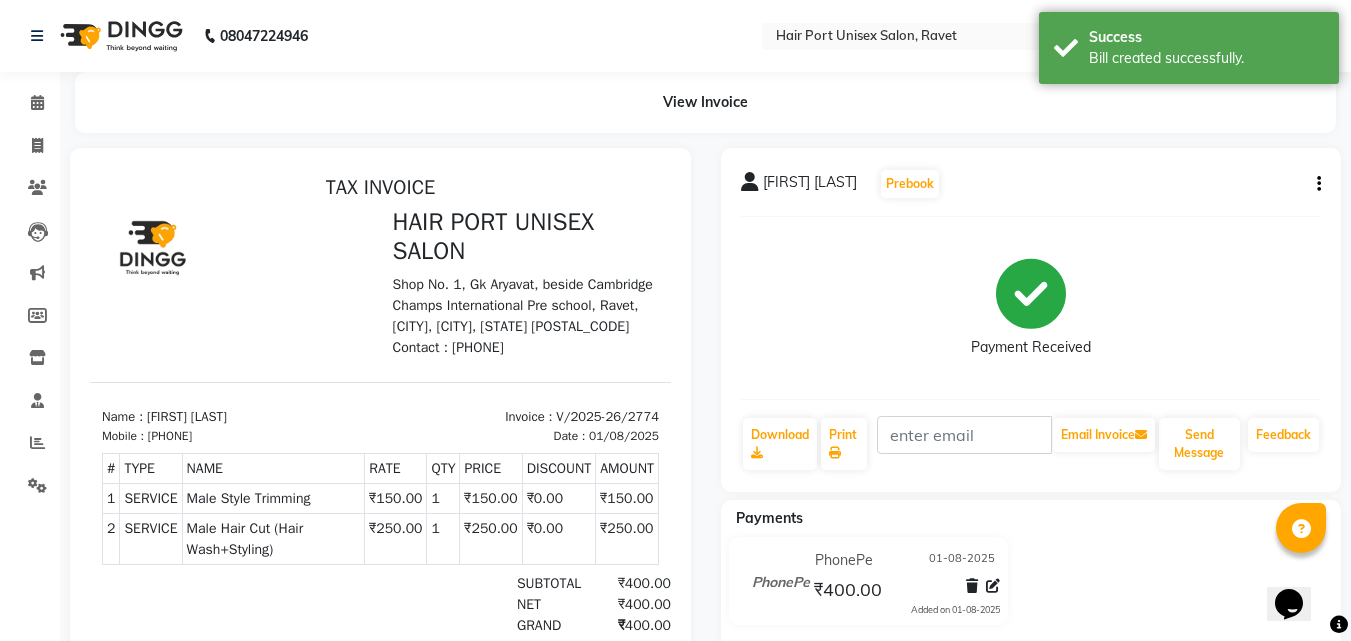 select on "service" 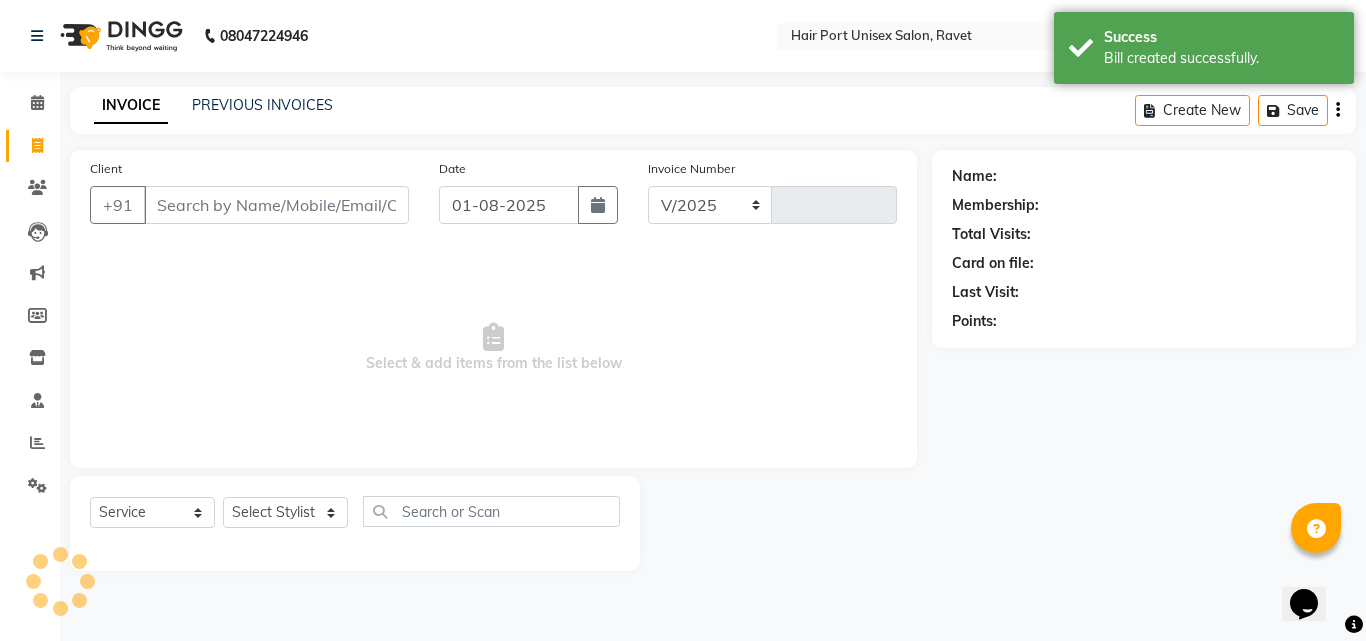 select on "7015" 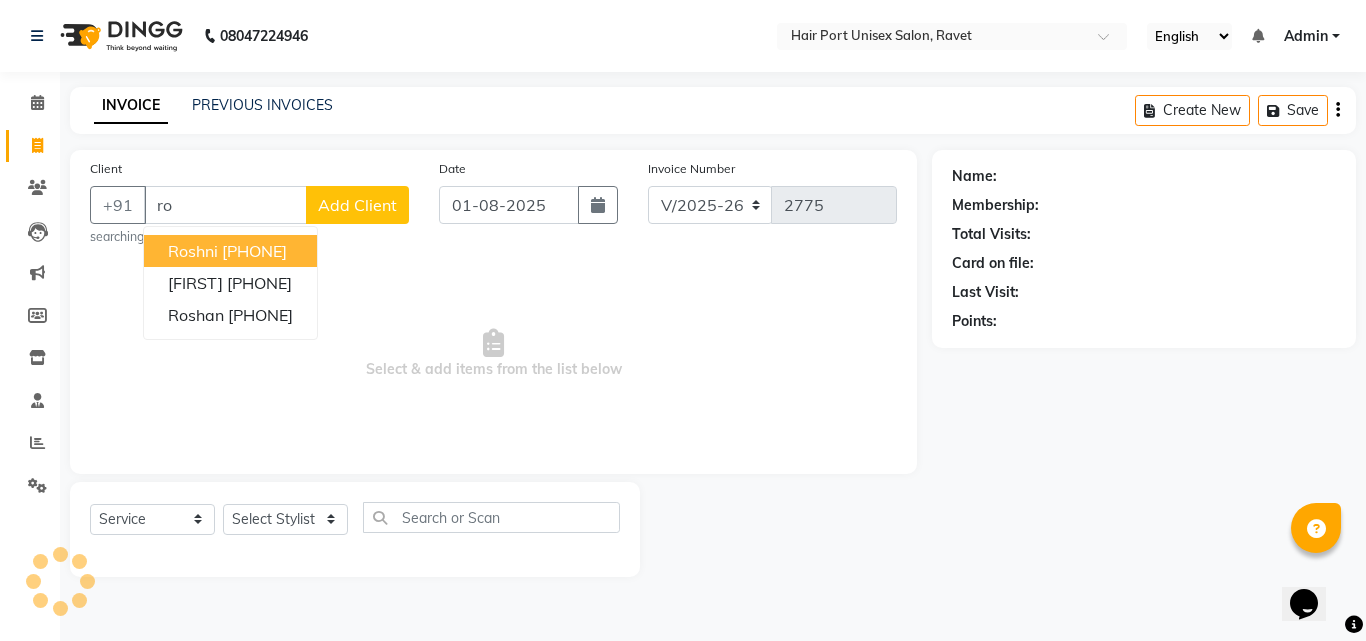 type on "r" 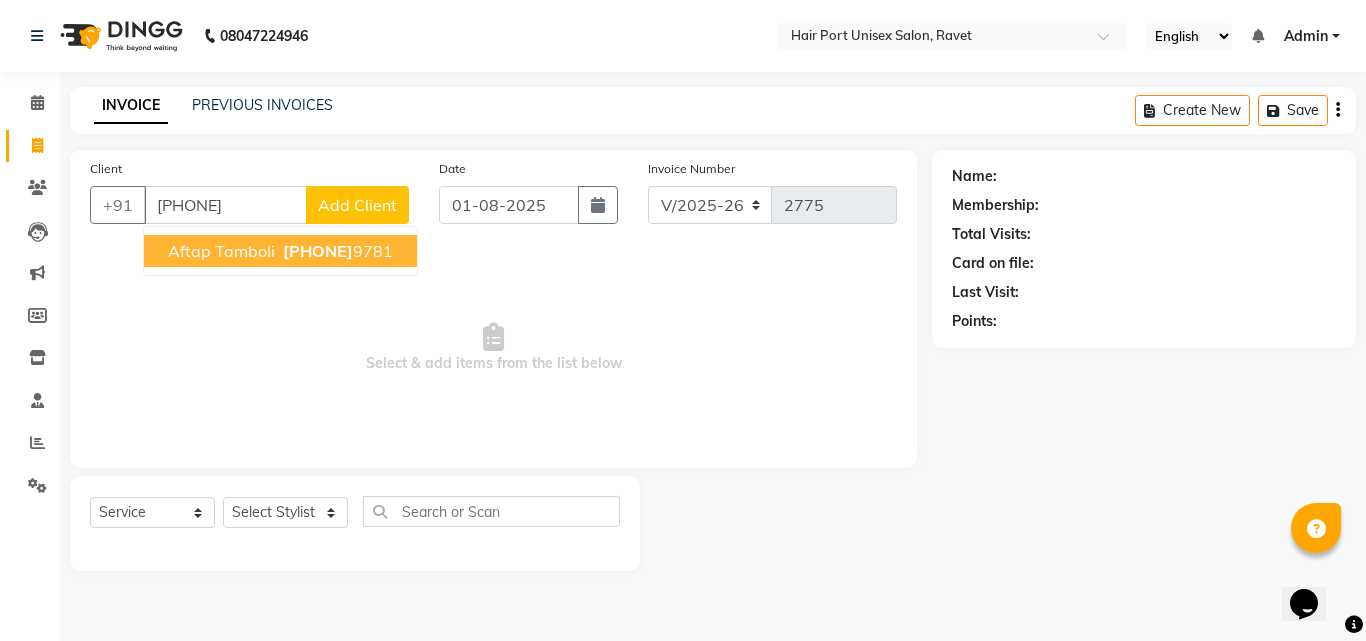 click on "Aftap tamboli" at bounding box center [221, 251] 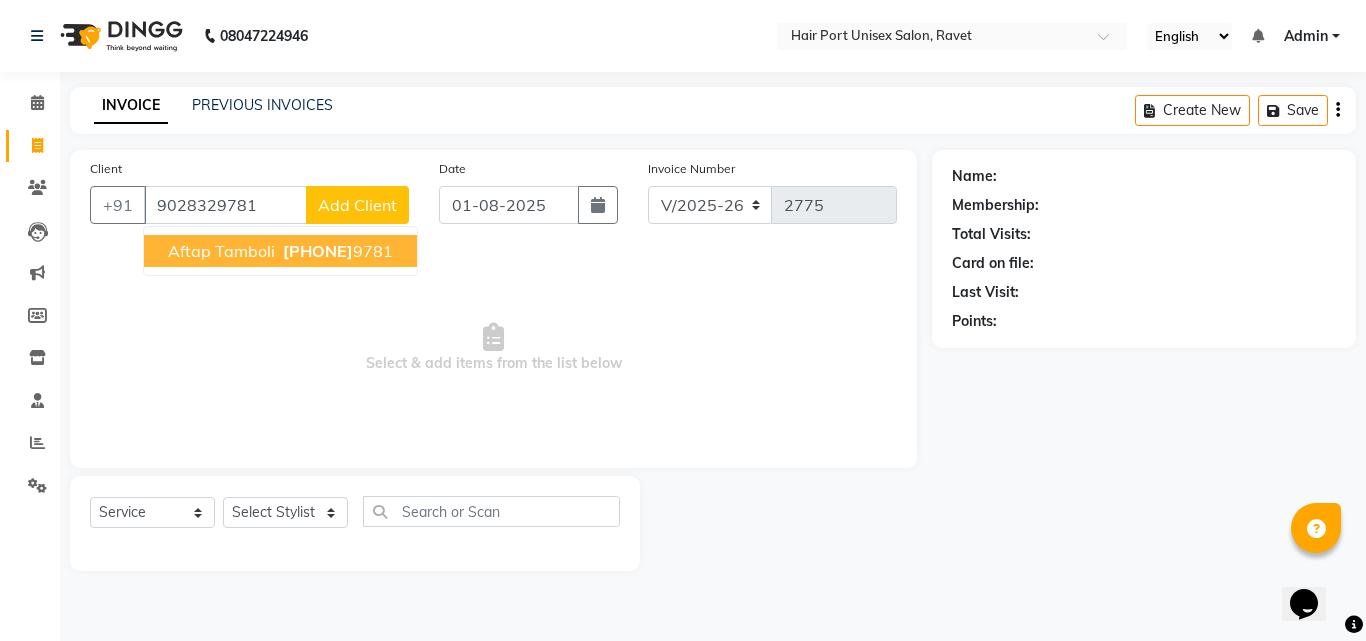 type on "9028329781" 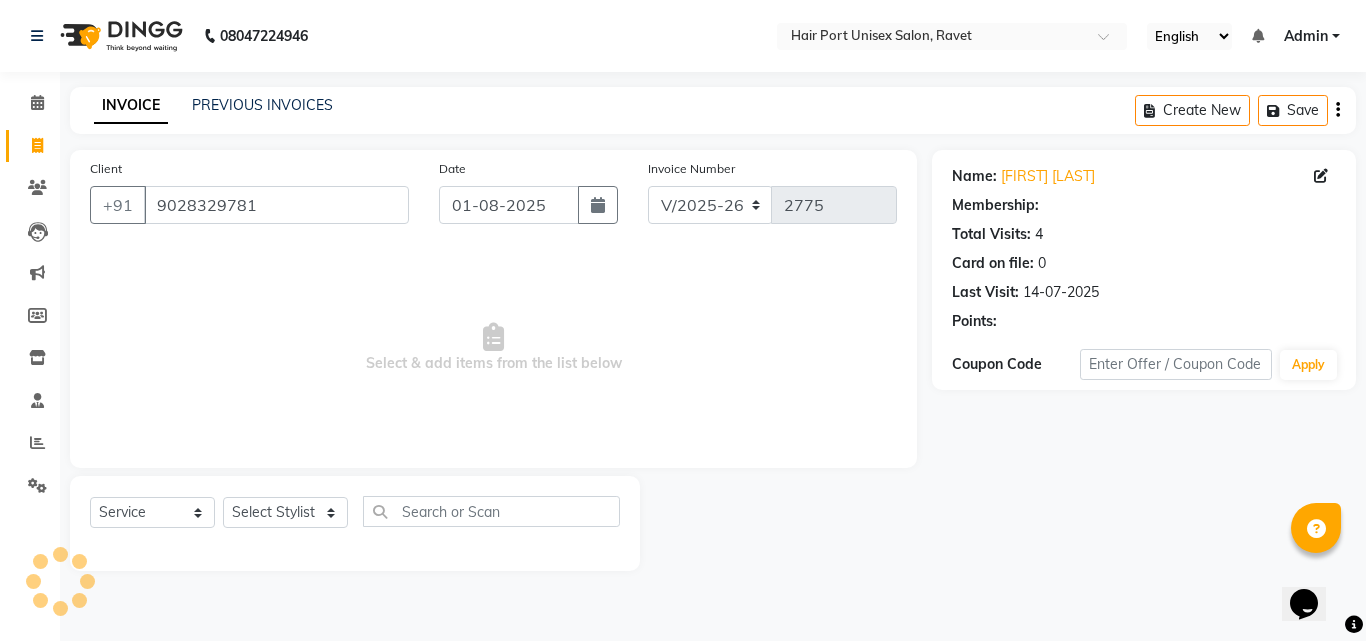 select on "1: Object" 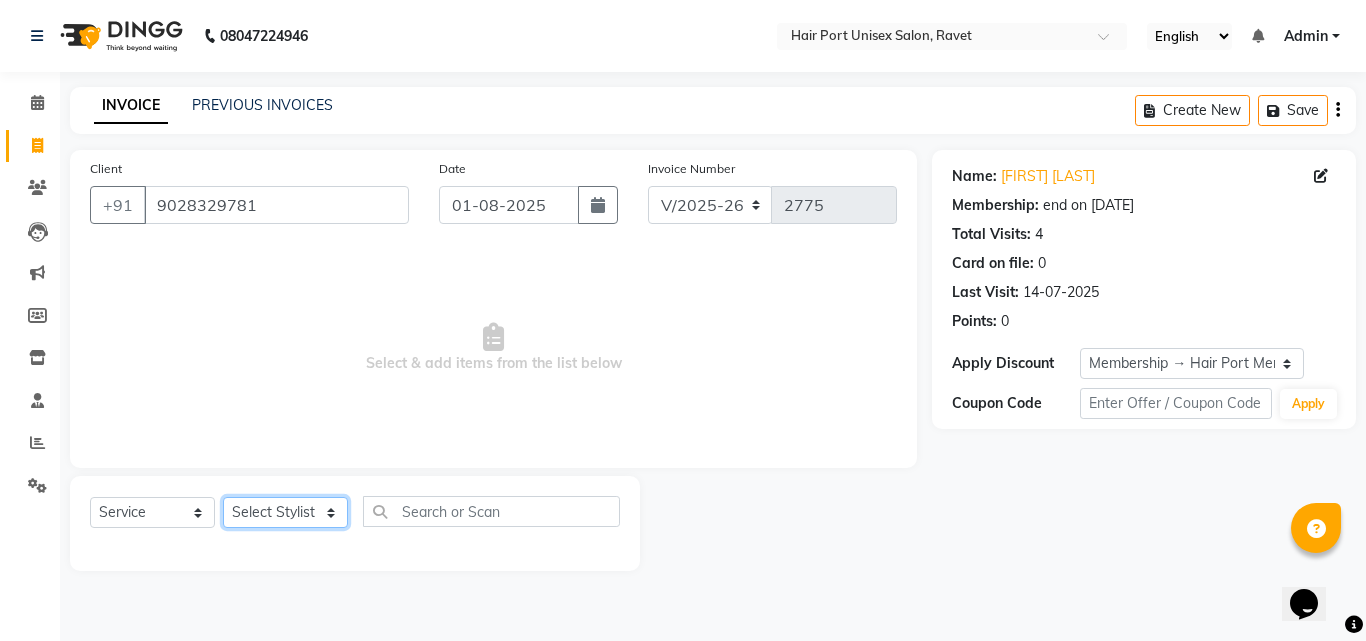 click on "Select Stylist [FIRST] [FIRST] [FIRST] [FIRST] [FIRST] [FIRST]" 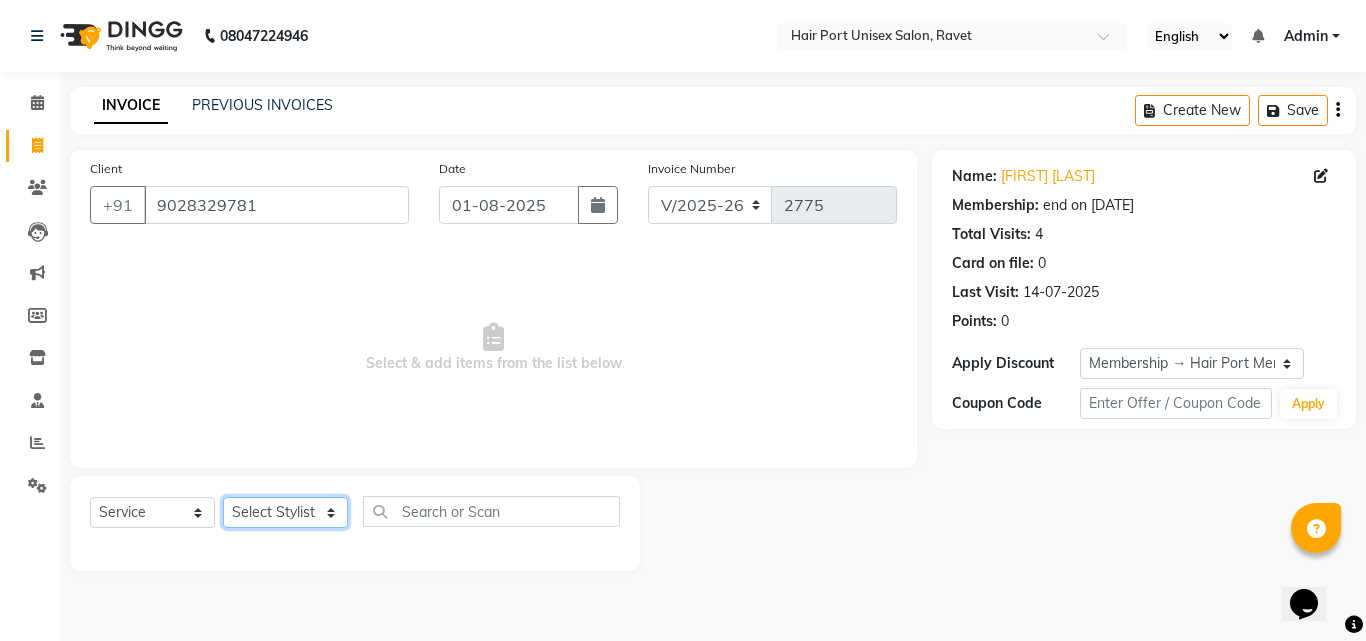 select on "63965" 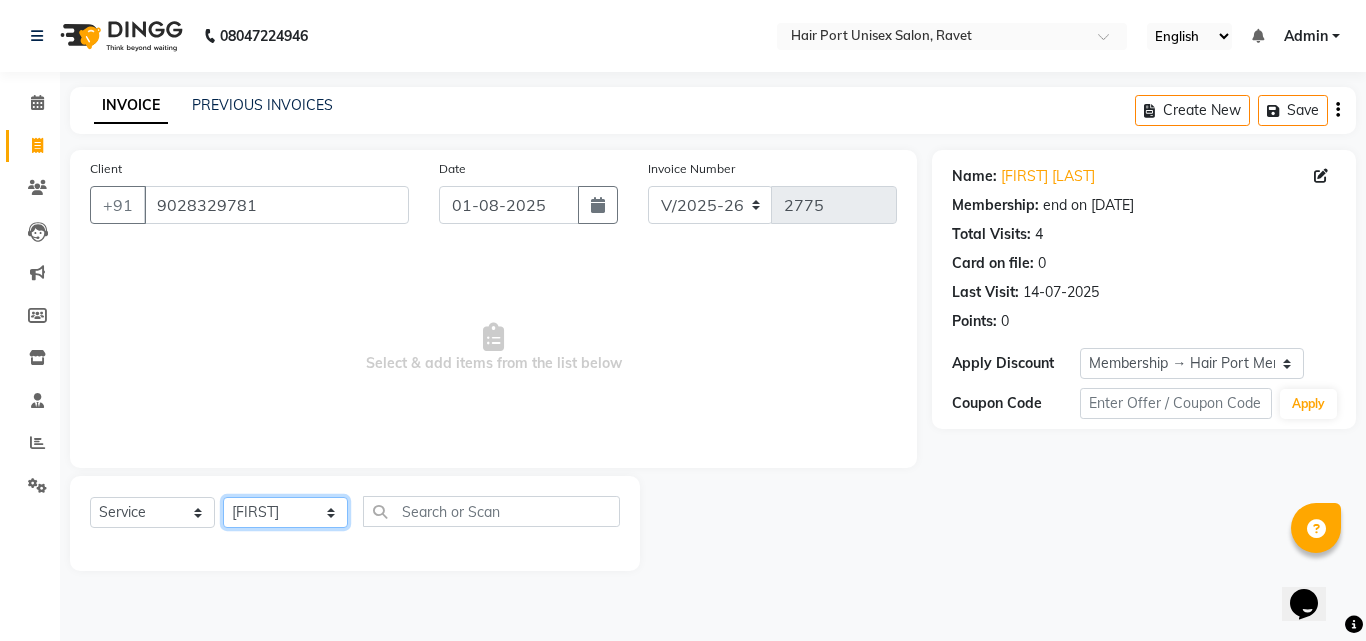 click on "Select Stylist [FIRST] [FIRST] [FIRST] [FIRST] [FIRST] [FIRST]" 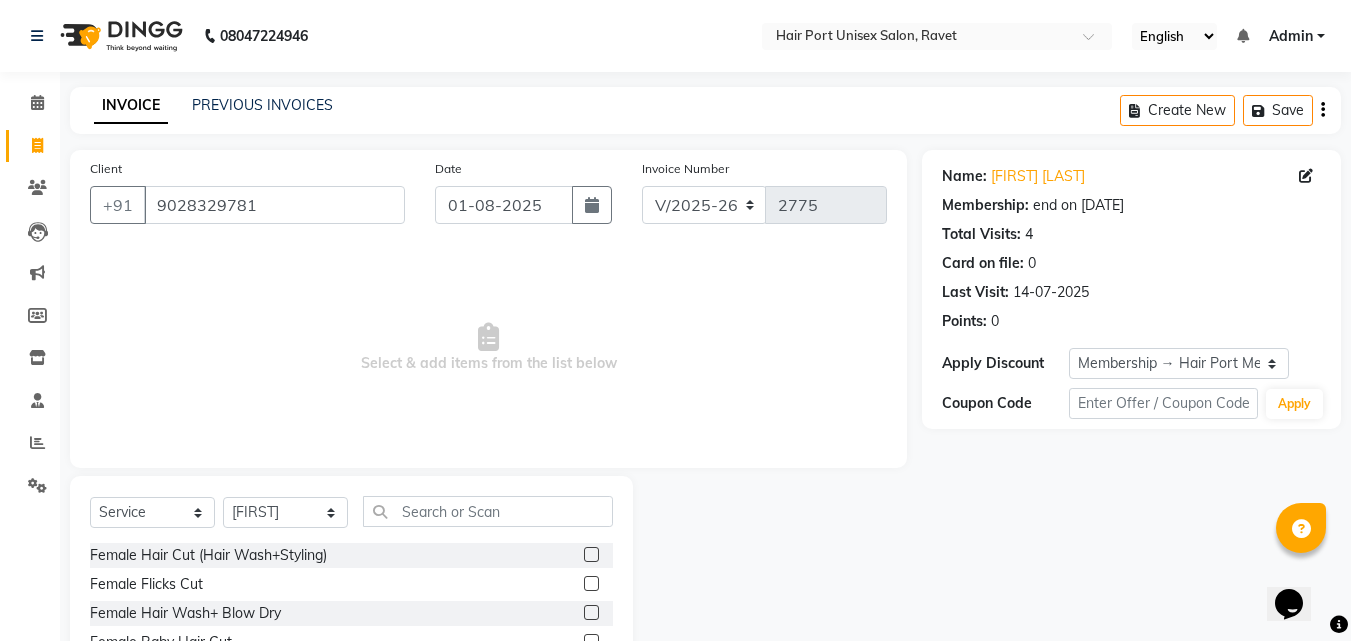 click on "Select & add items from the list below" at bounding box center (488, 348) 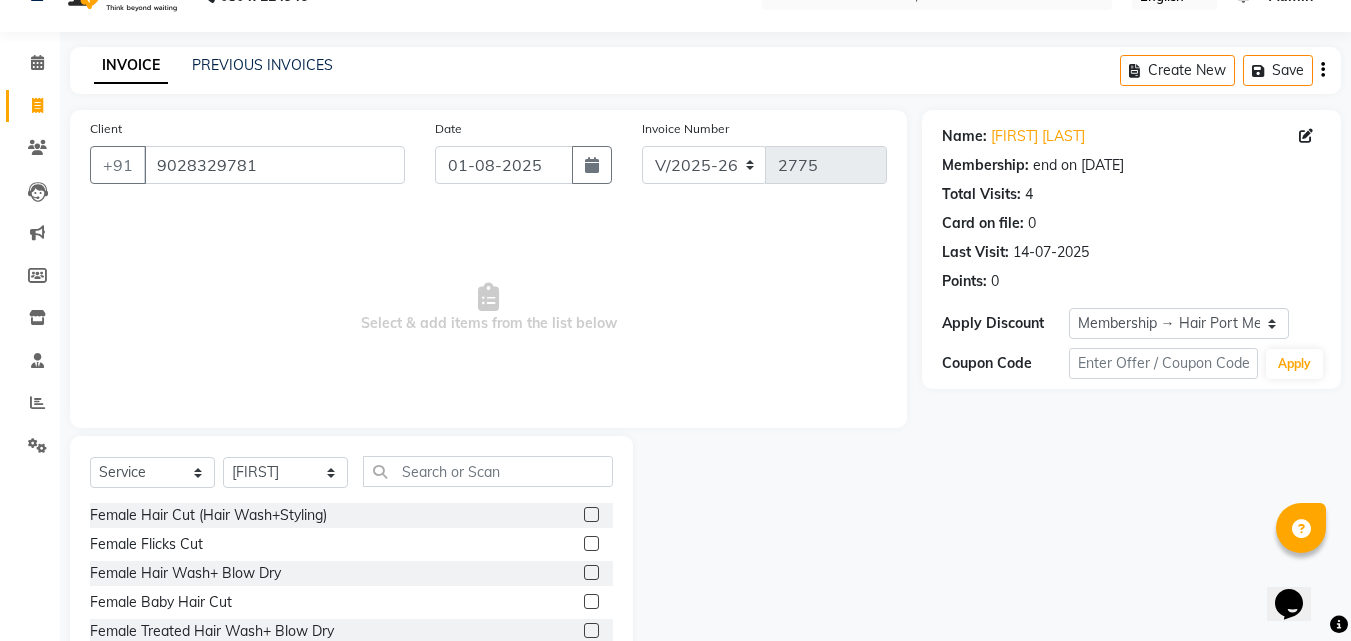 scroll, scrollTop: 160, scrollLeft: 0, axis: vertical 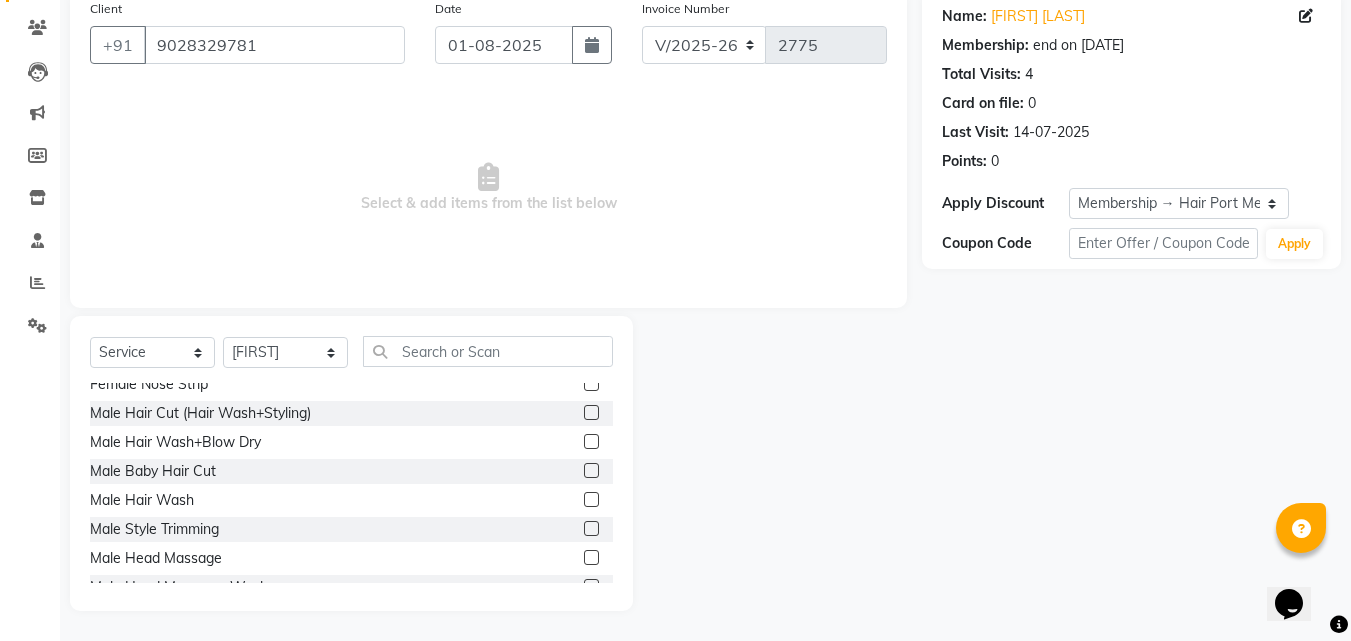click 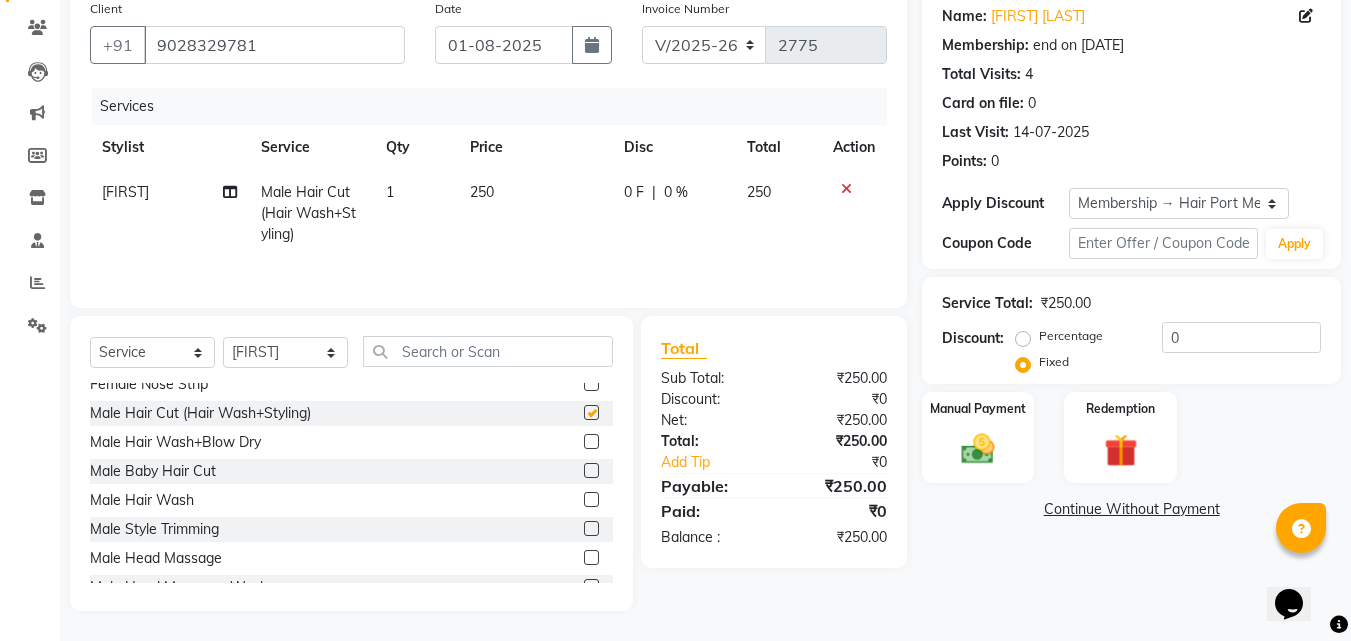 checkbox on "false" 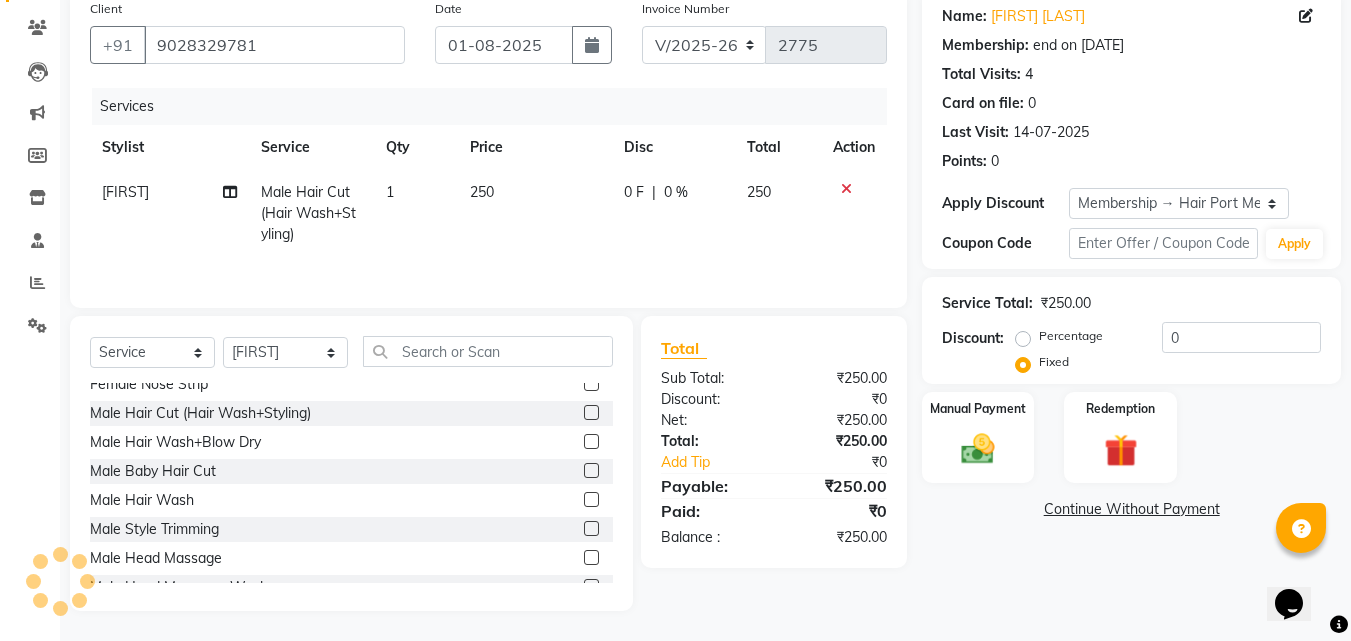 scroll, scrollTop: 3560, scrollLeft: 0, axis: vertical 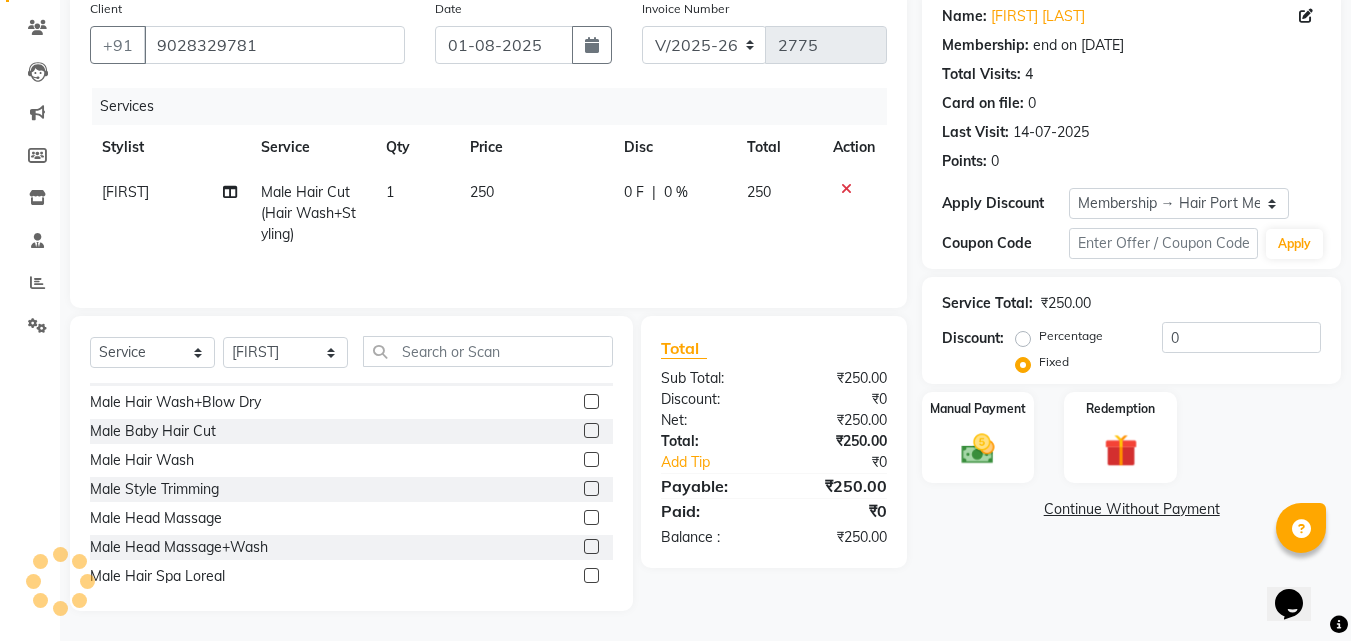 click 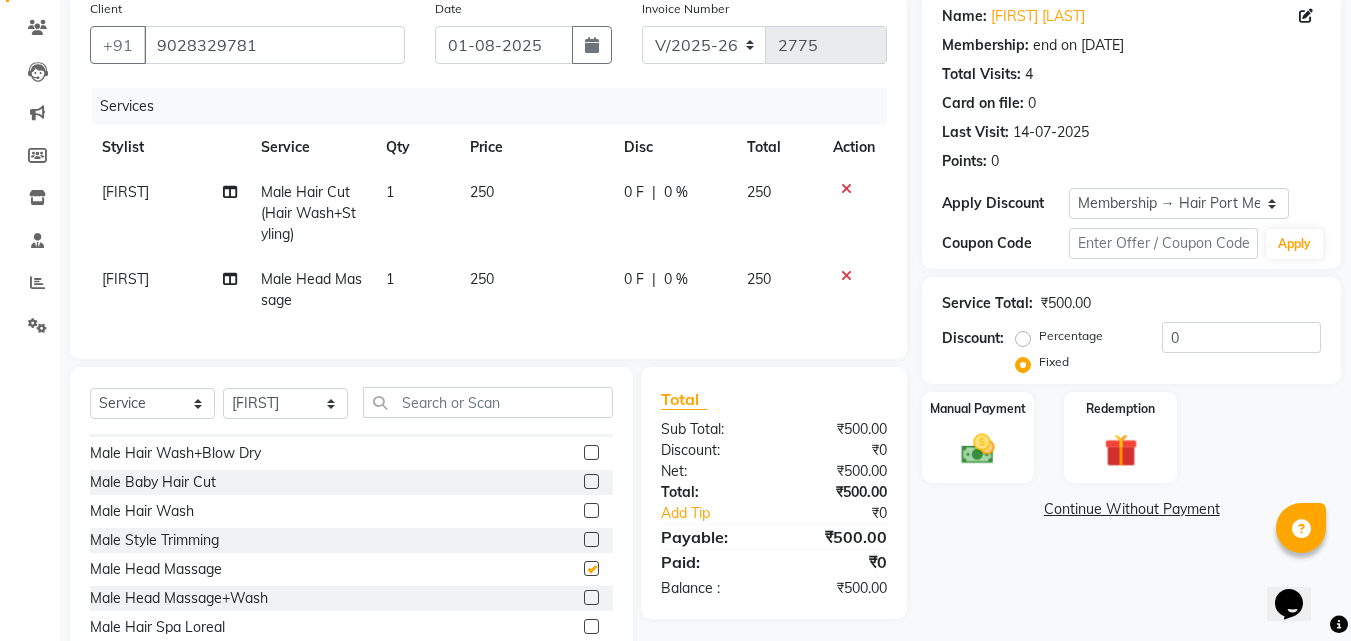 checkbox on "false" 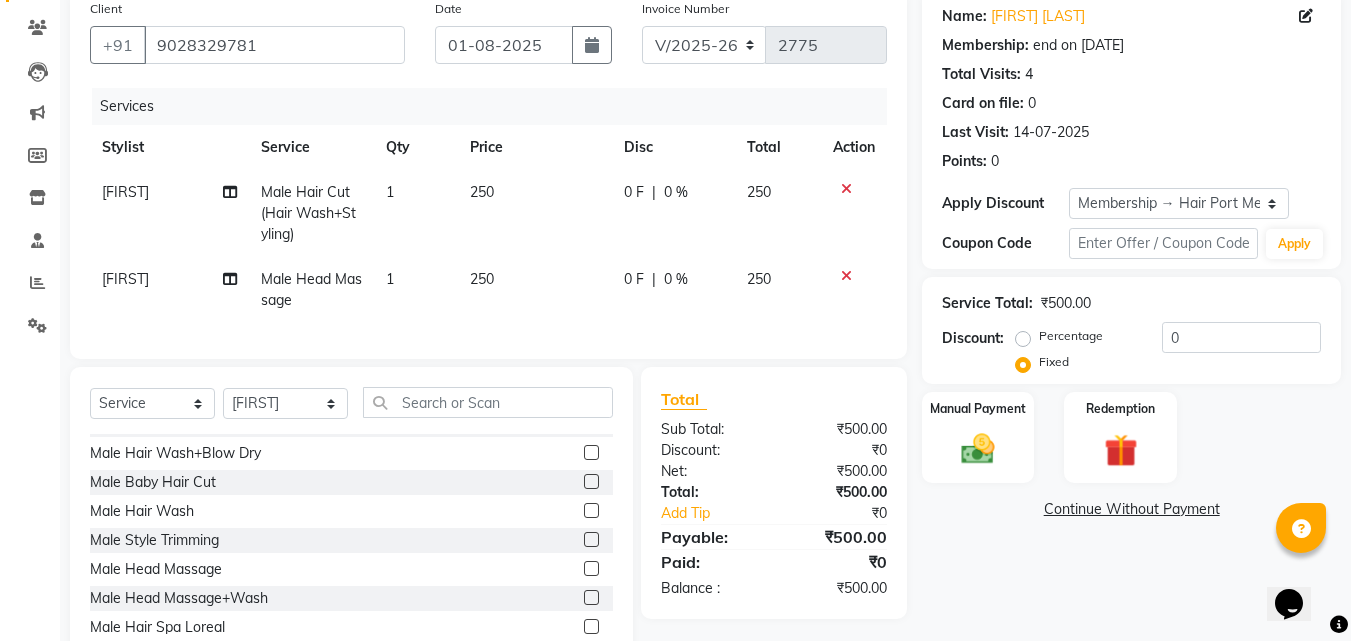 click on "250" 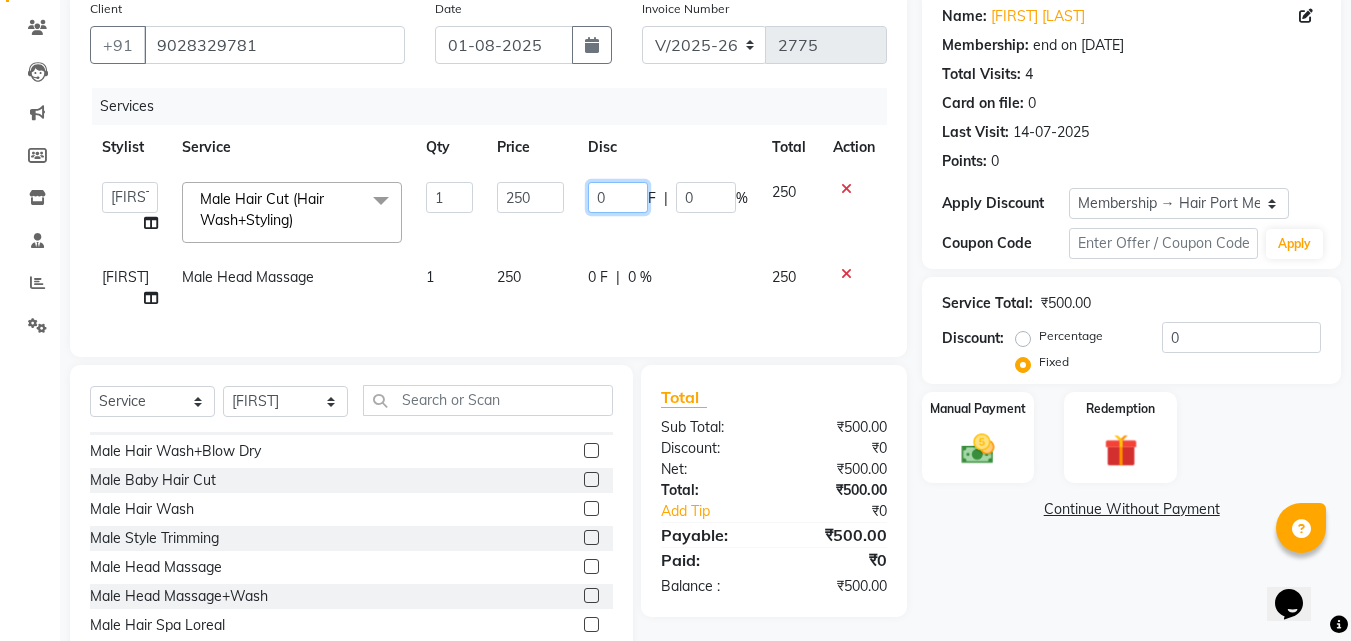 click on "0" 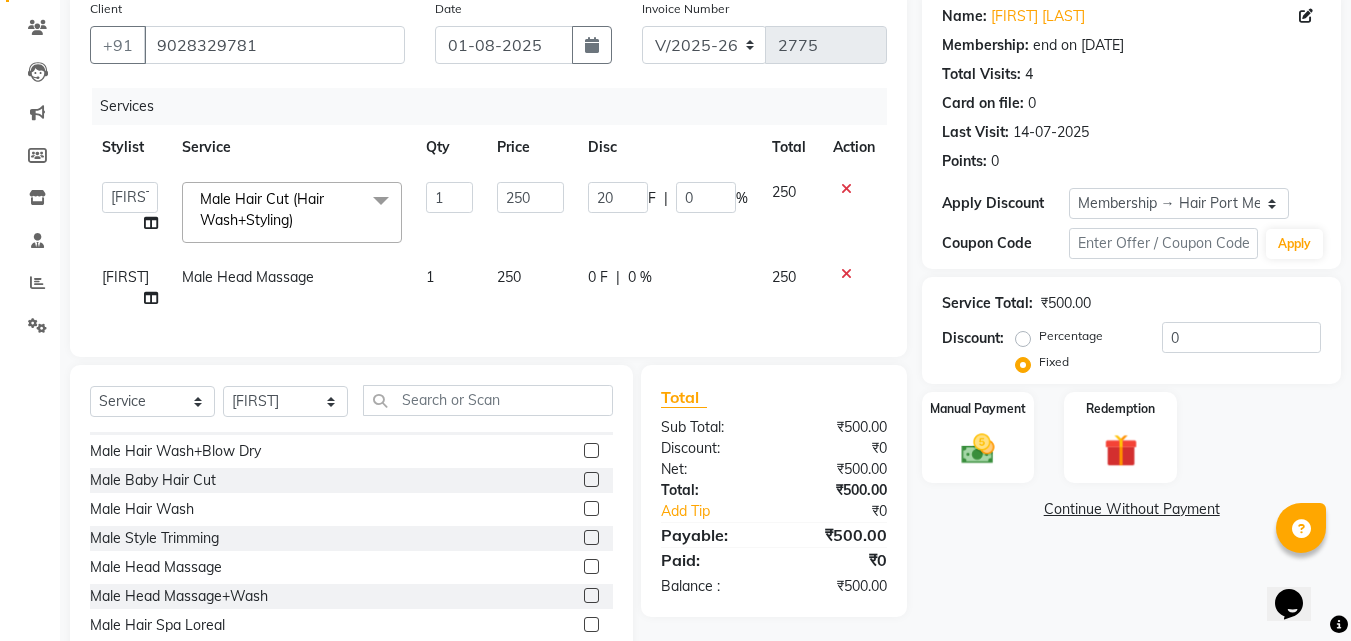click on "Esmail Male Head Massage 1 250 0 F | 0 % 250" 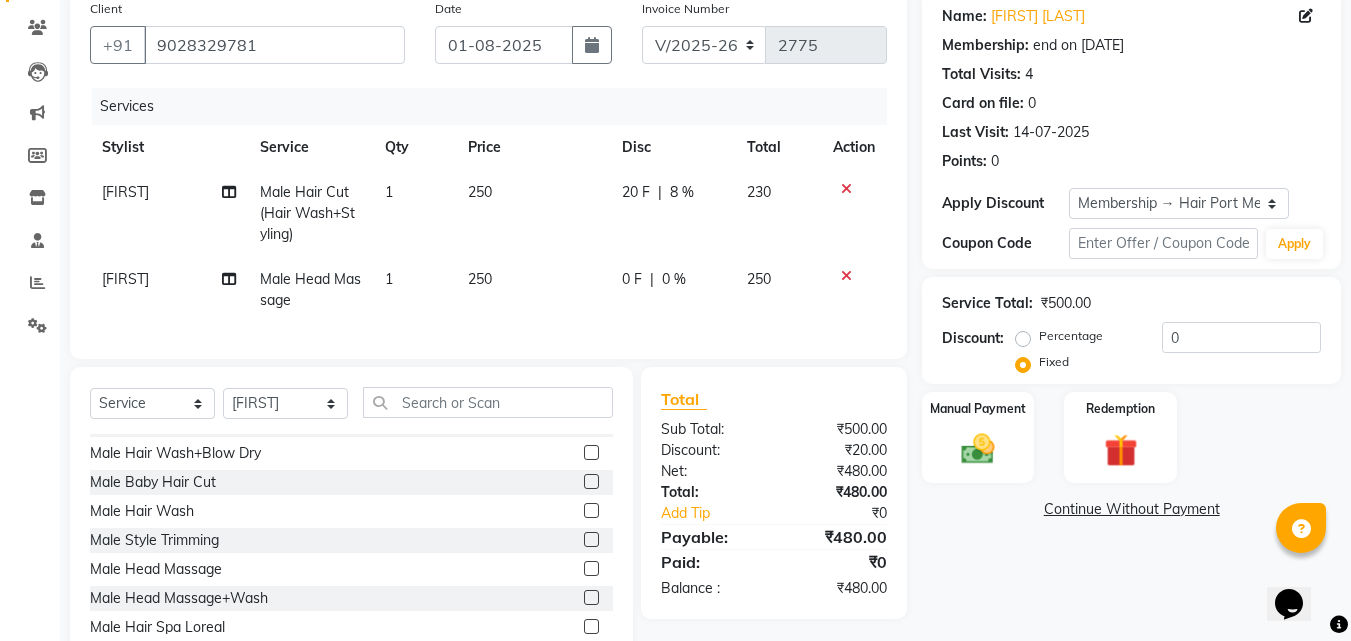 click on "250" 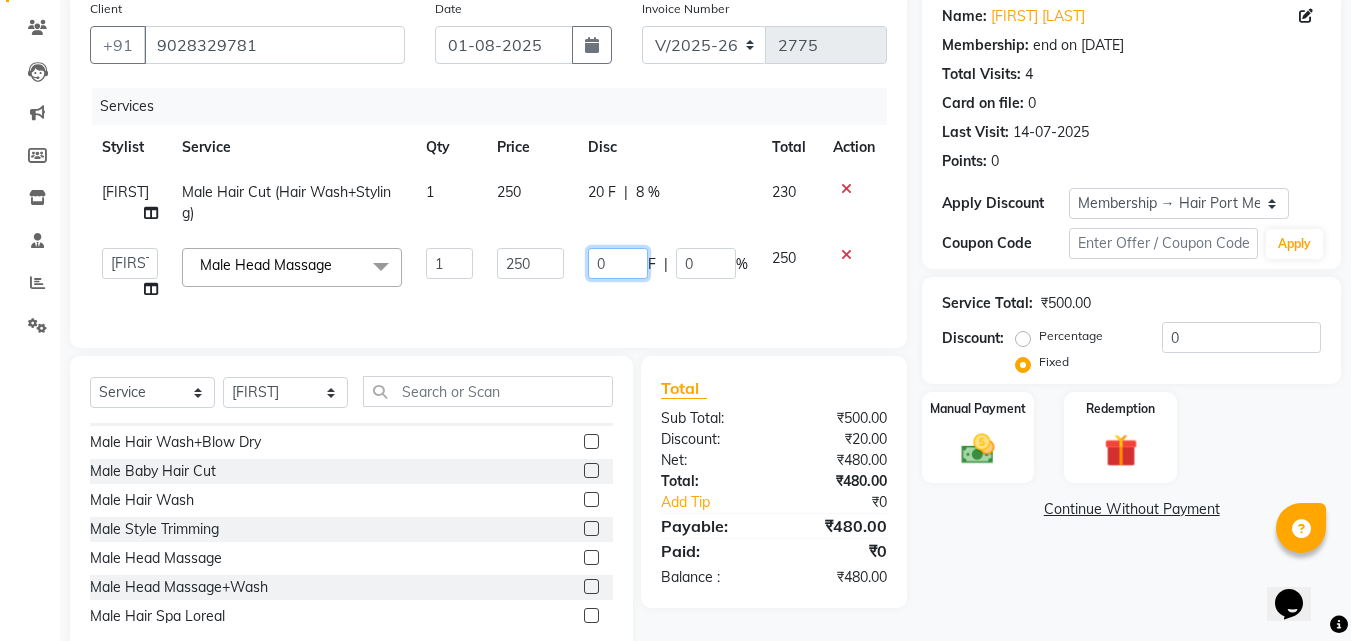 click on "0" 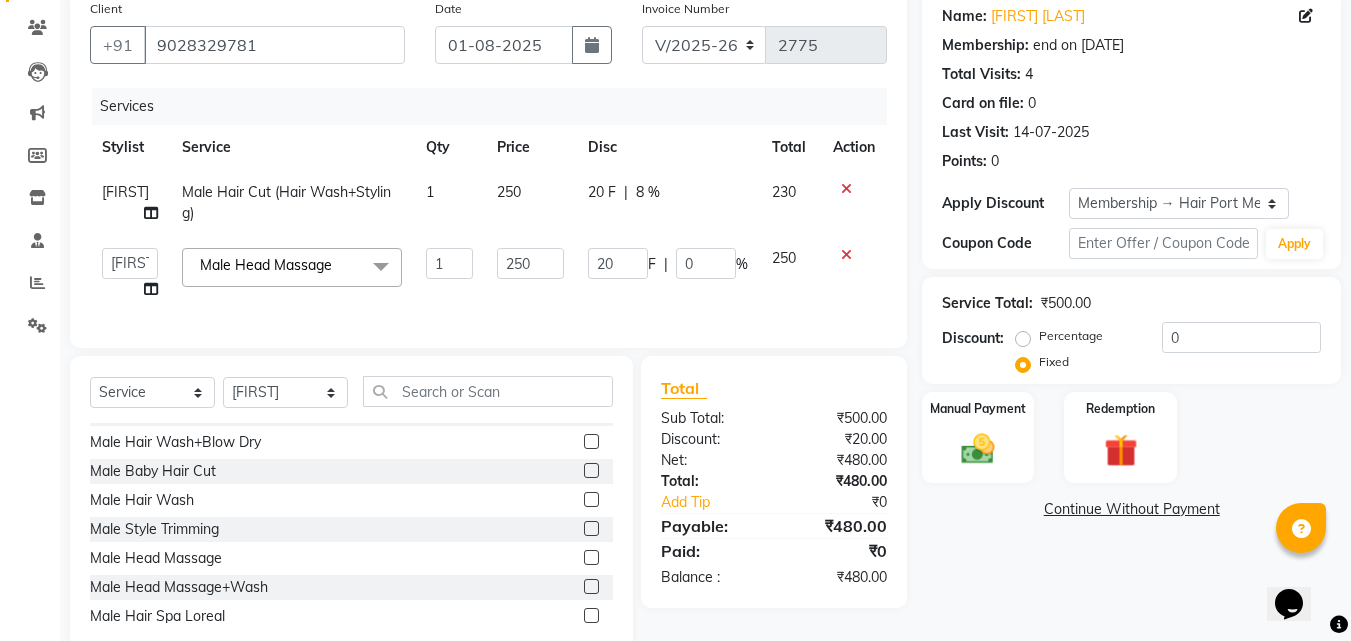 click on "Name: [FIRST] [LAST] Membership: end on [DATE] Total Visits: 4 Card on file: 0 Last Visit: 14-07-2025 Points: 0 Apply Discount Select Membership → Hair Port Membership Coupon Code Apply Service Total: ₹500.00 Discount: Percentage Fixed 0 Manual Payment Redemption Continue Without Payment" 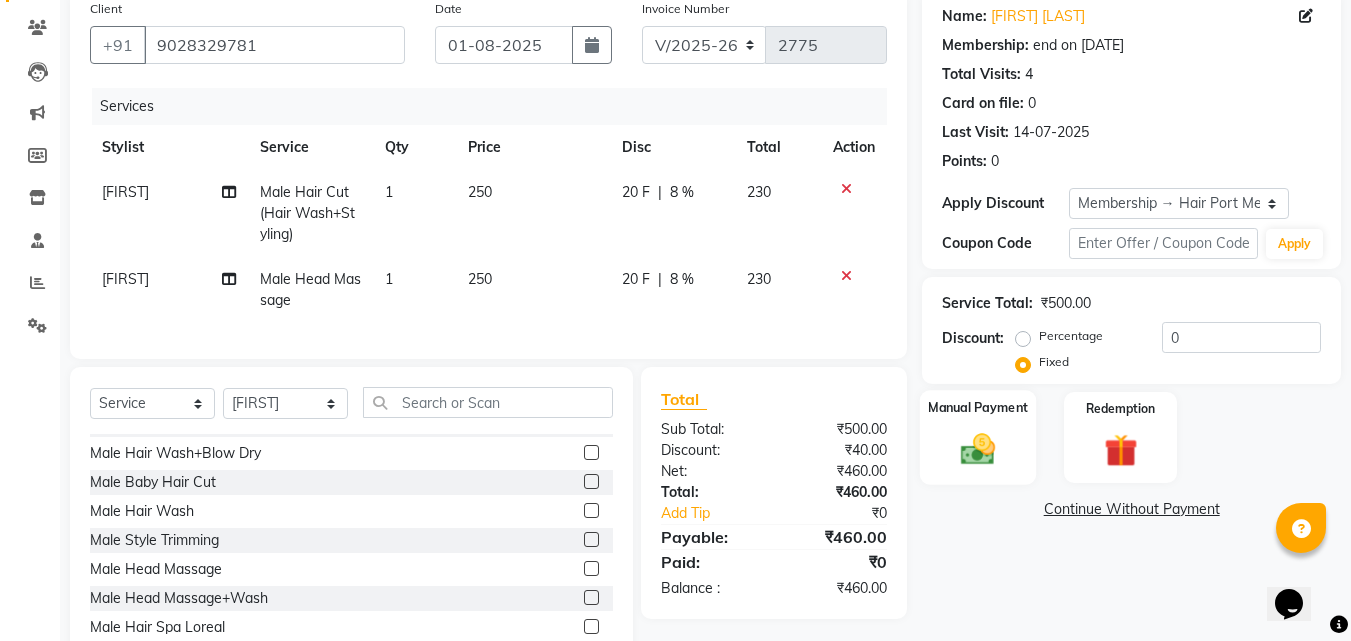 click 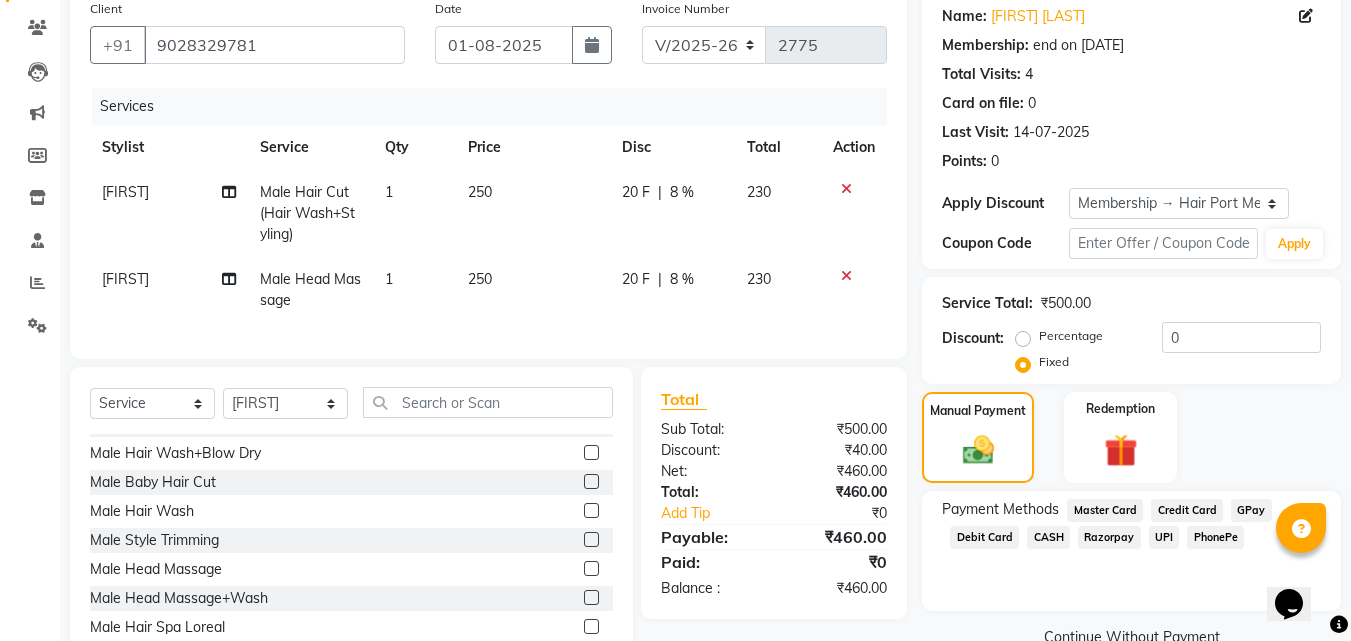click on "PhonePe" 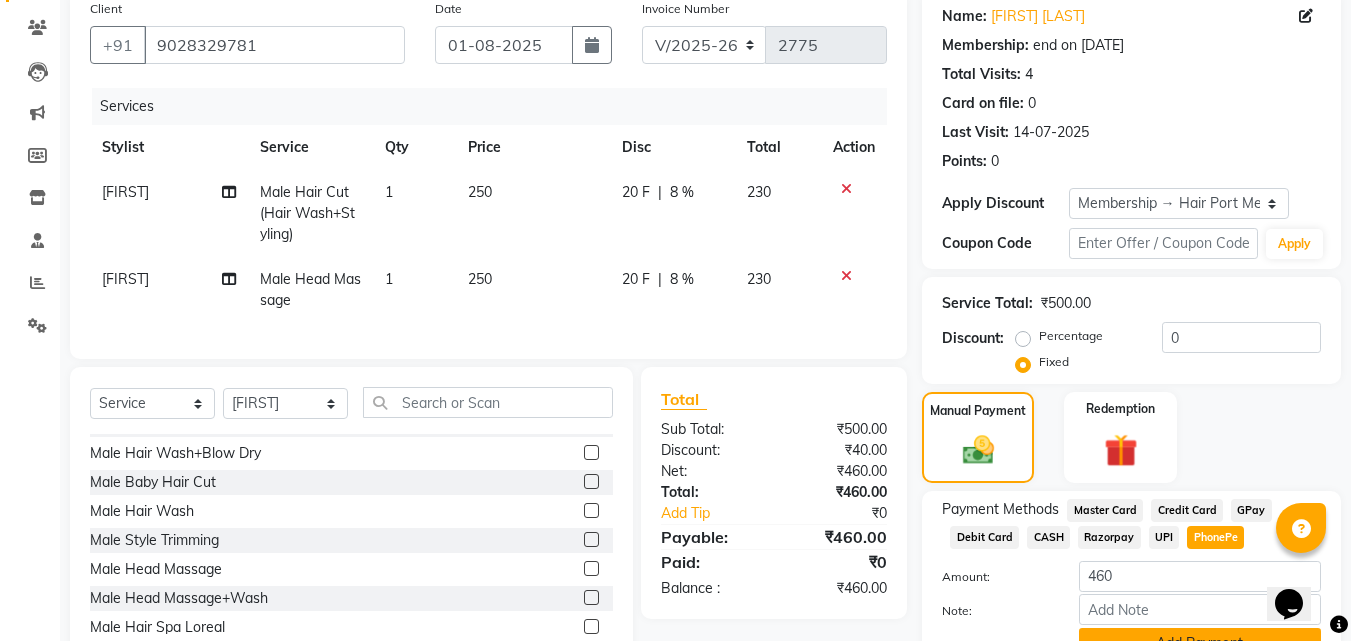 click on "Add Payment" 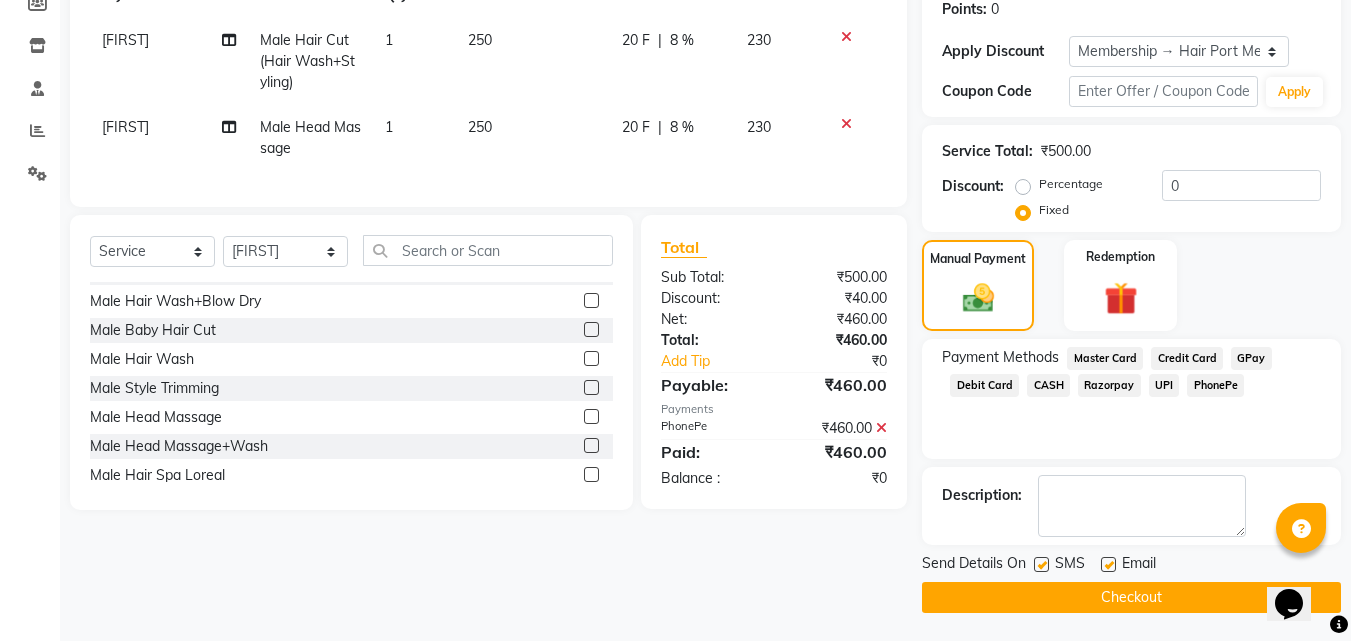 scroll, scrollTop: 314, scrollLeft: 0, axis: vertical 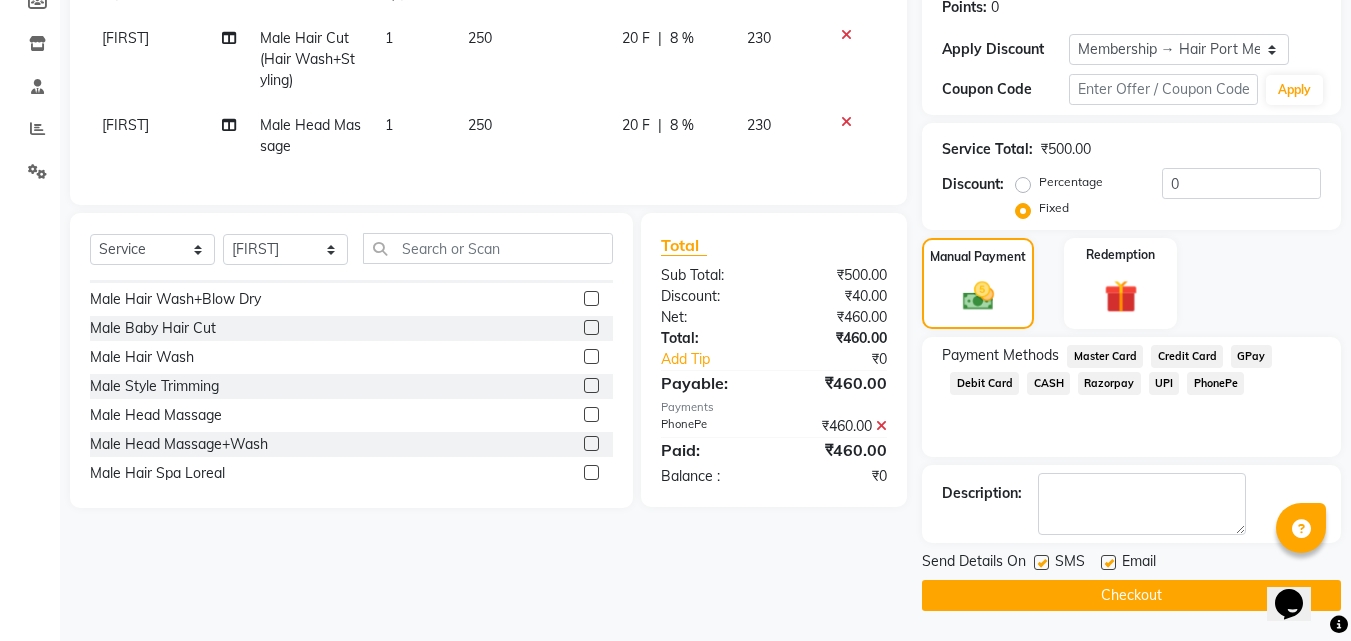 click on "Checkout" 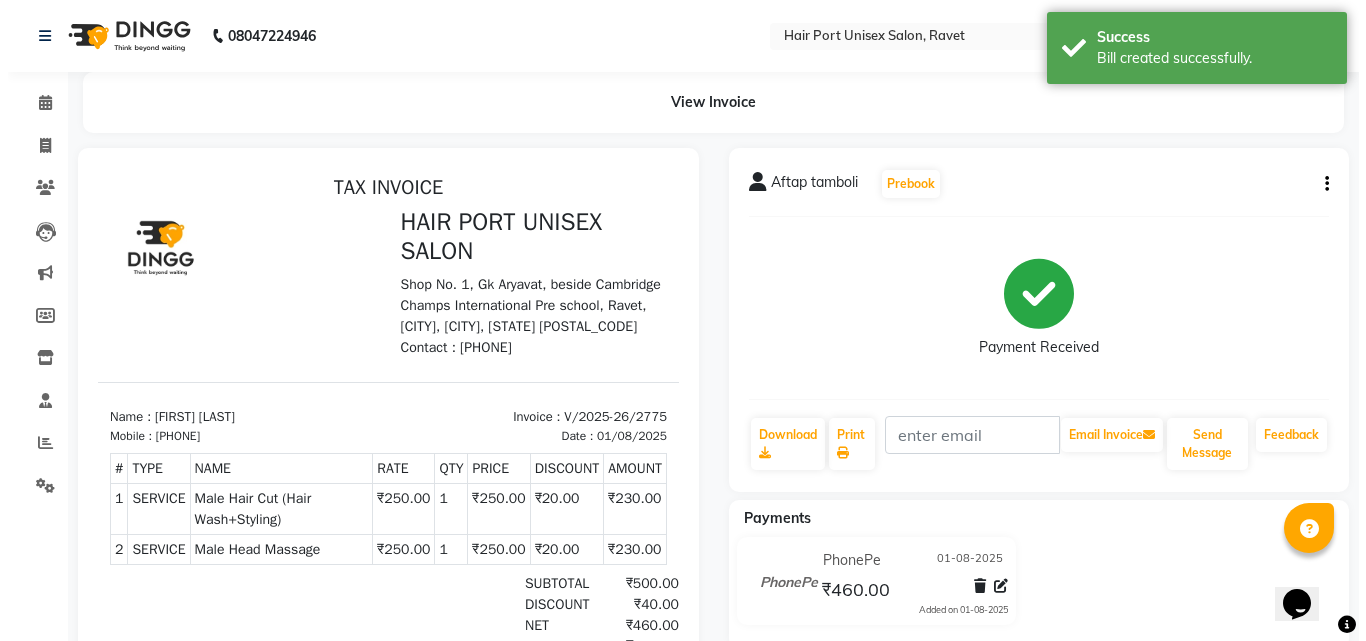 scroll, scrollTop: 0, scrollLeft: 0, axis: both 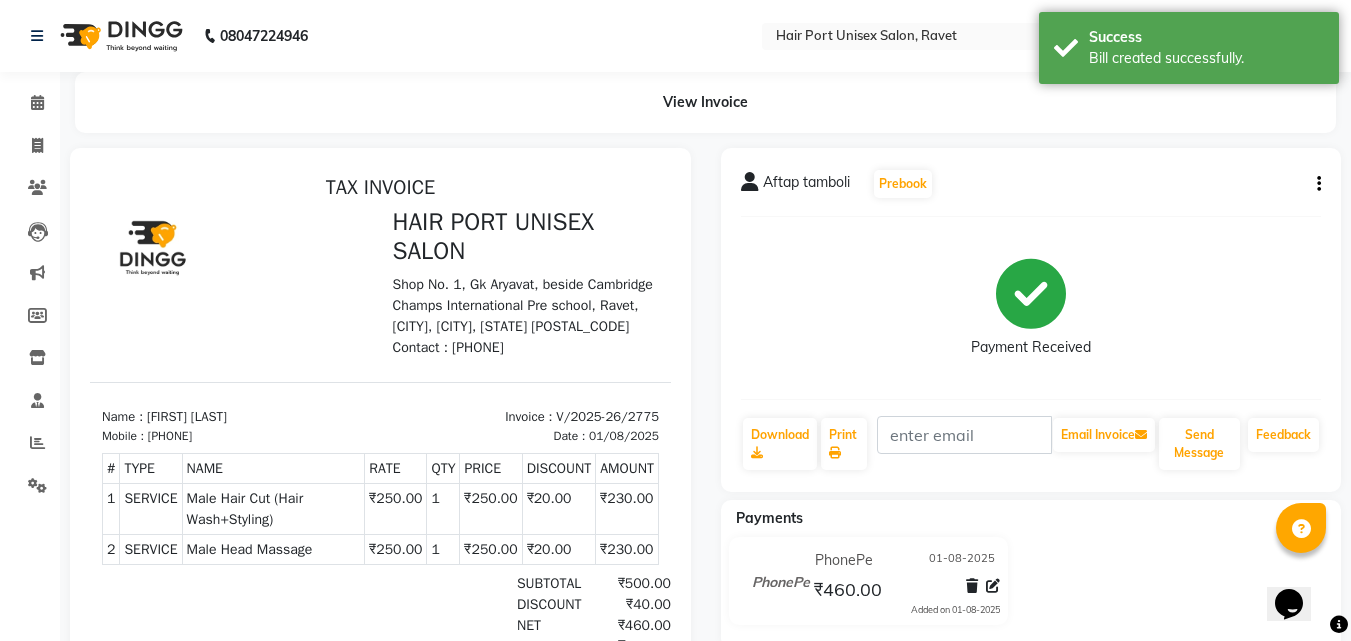 select on "service" 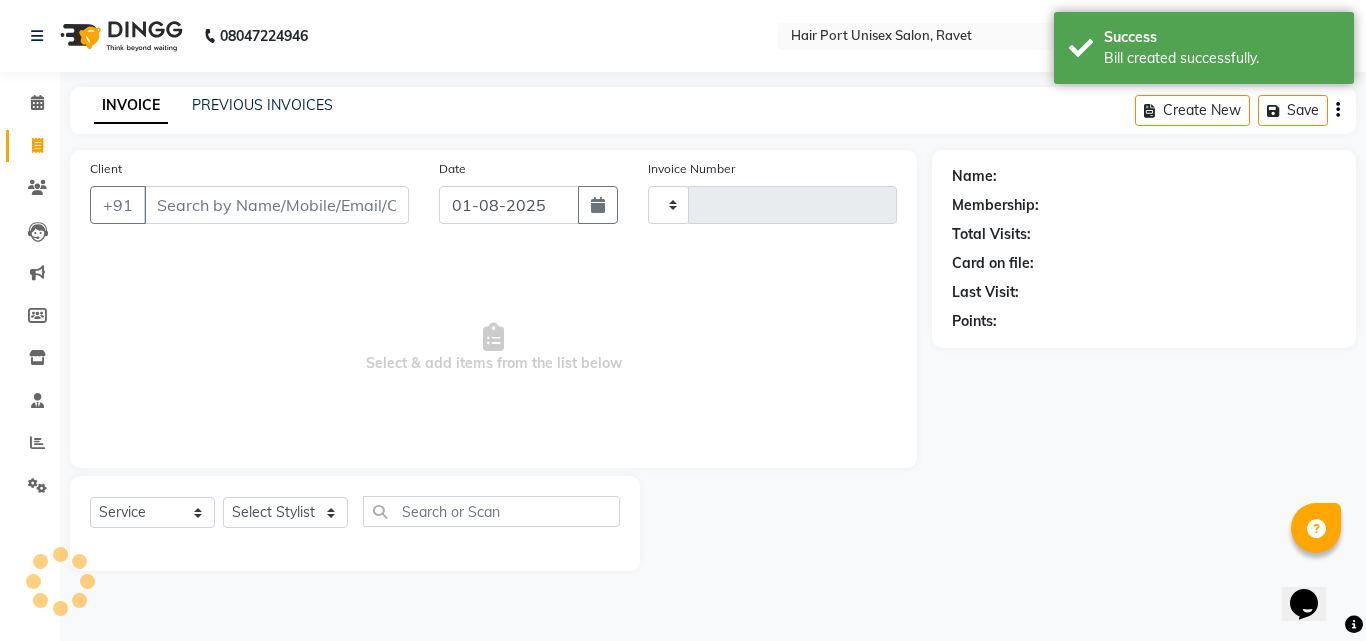 type on "2776" 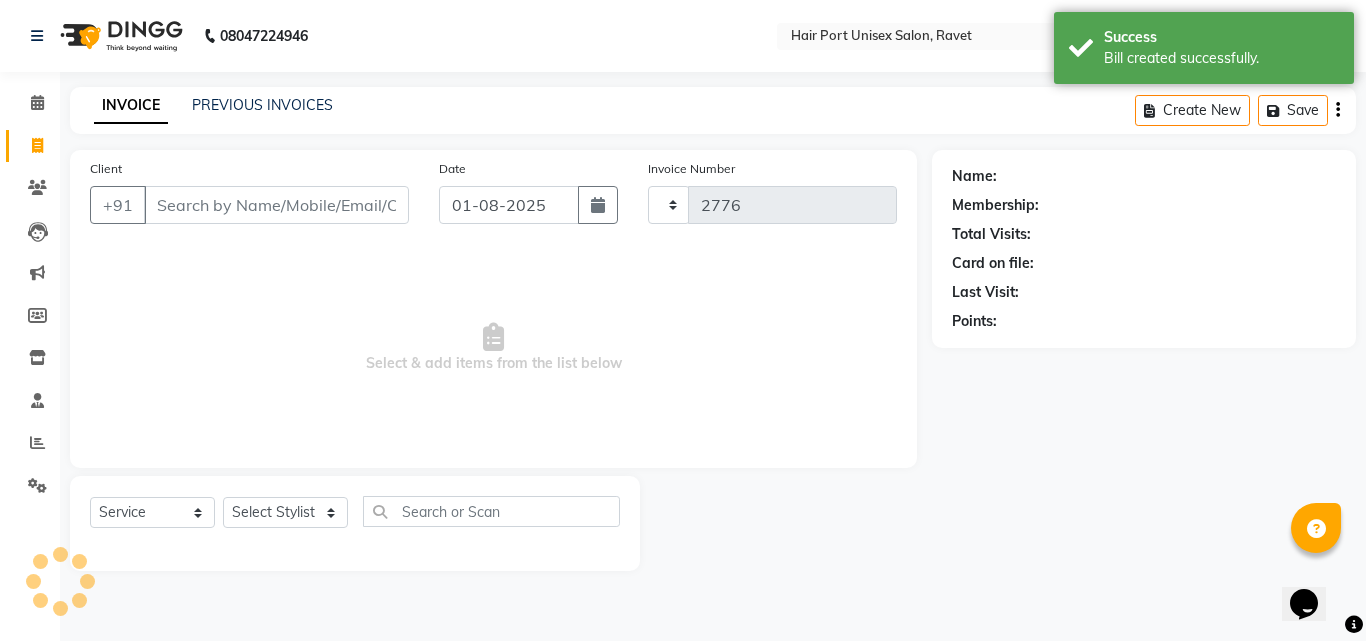 select on "7015" 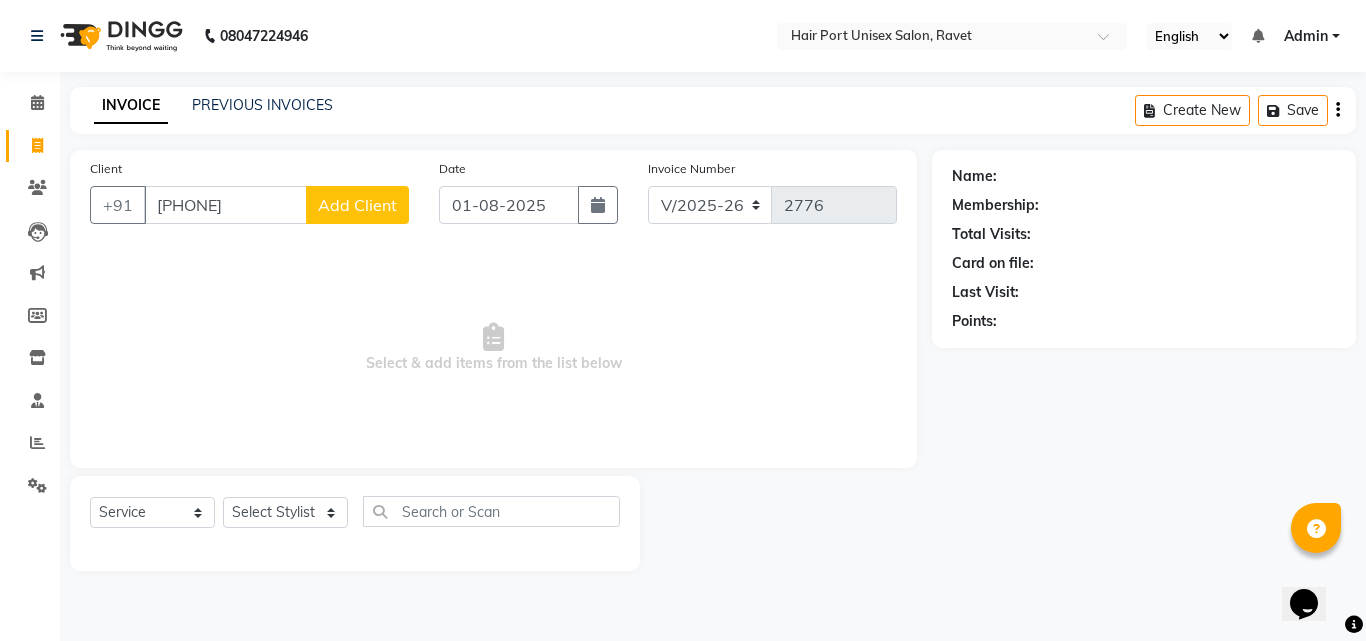 type on "[PHONE]" 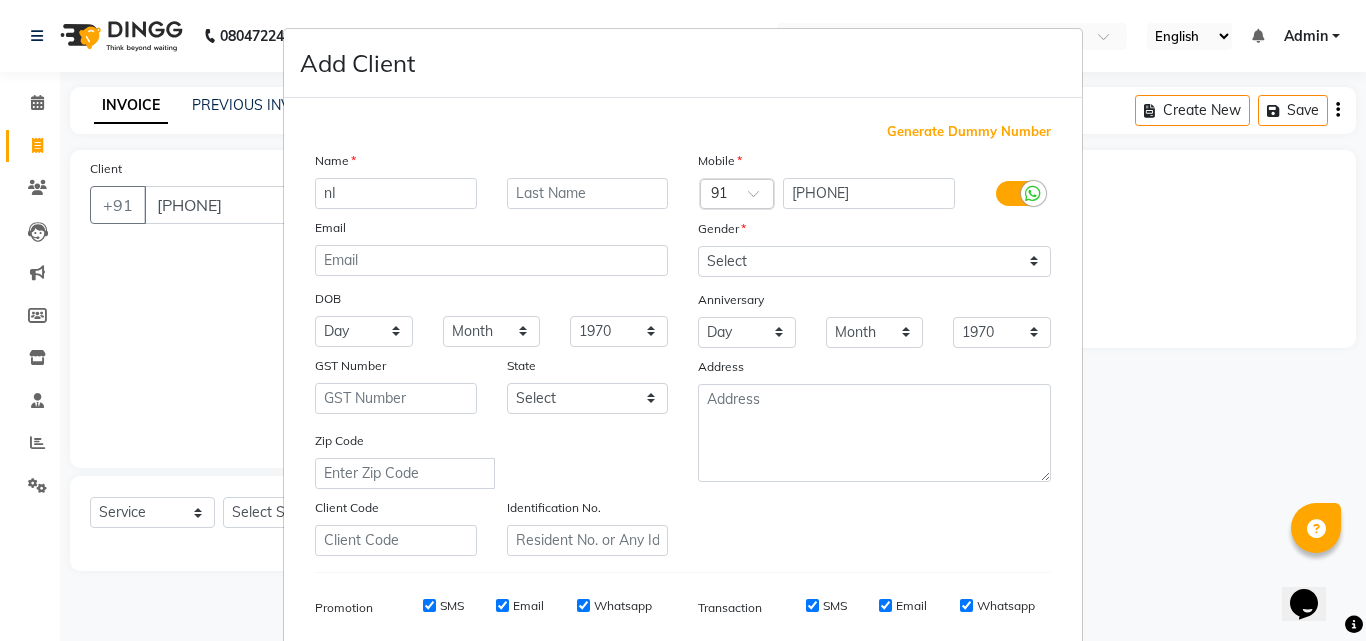 type on "n" 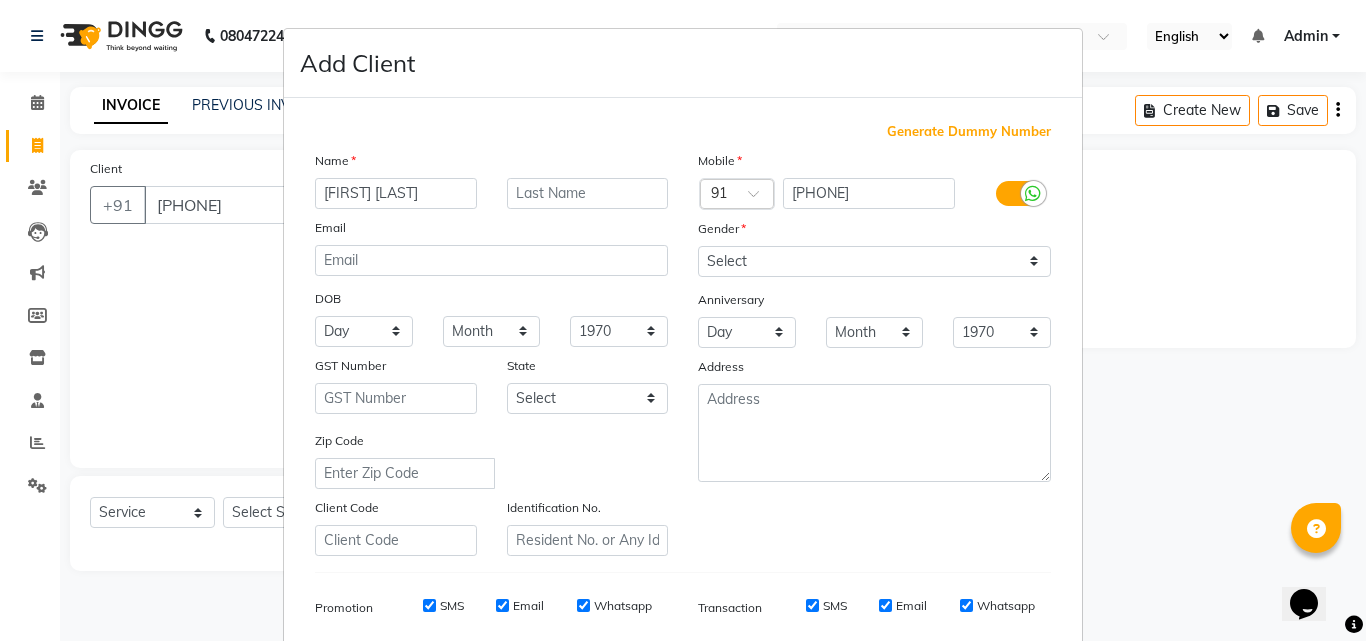 type on "[FIRST] [LAST]" 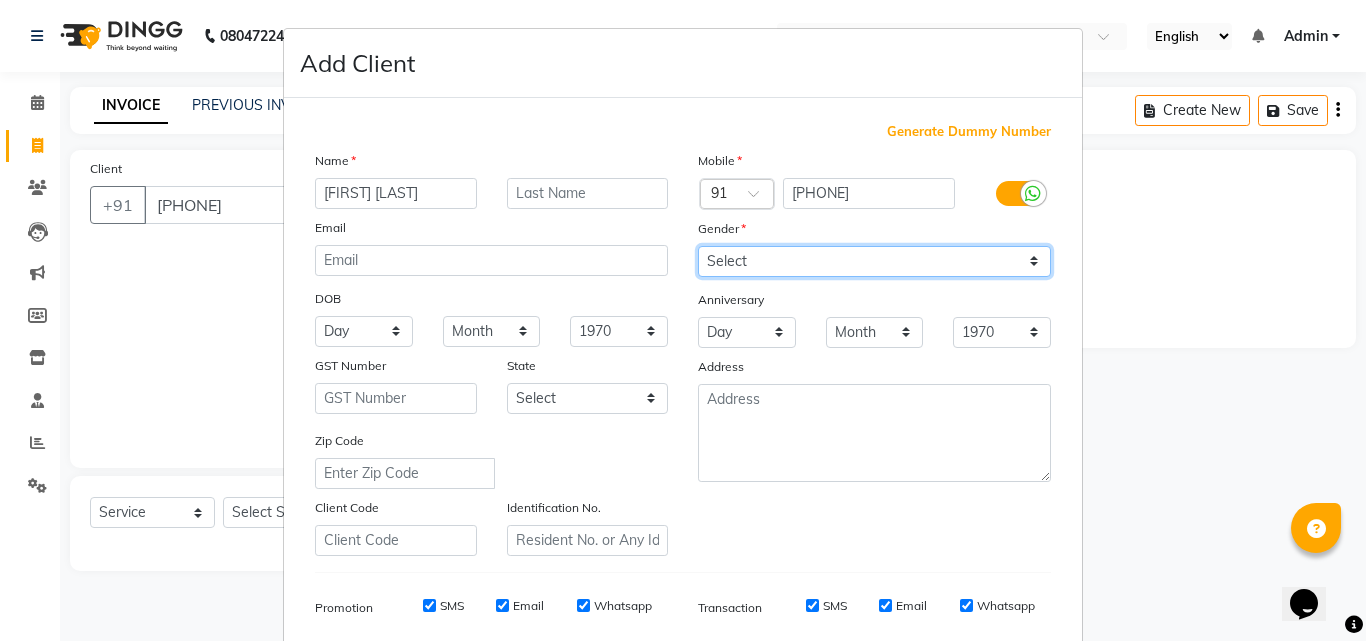 click on "Select Male Female Other Prefer Not To Say" at bounding box center (874, 261) 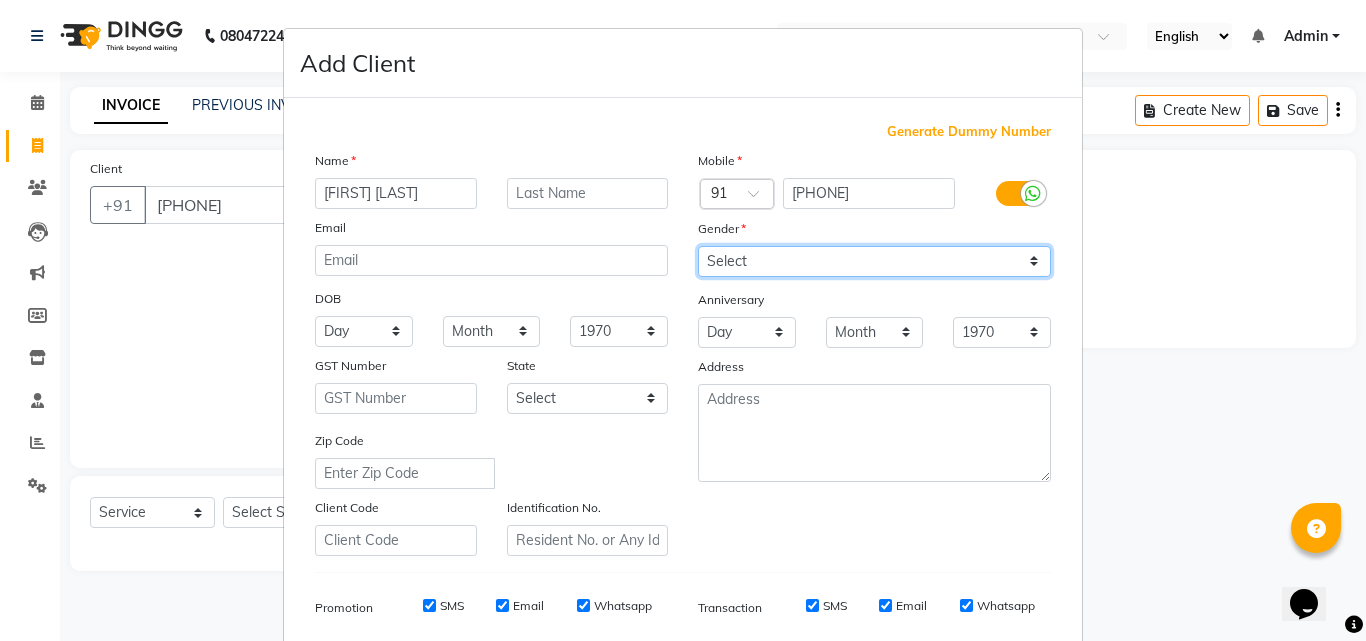 select on "male" 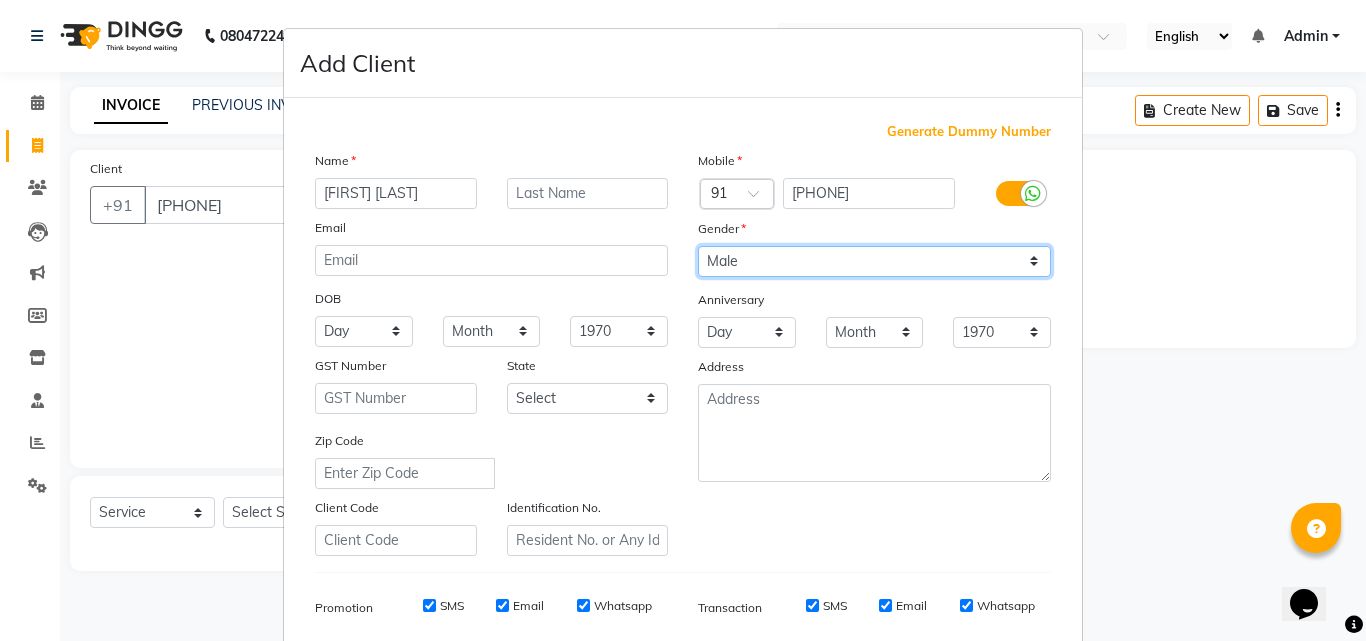 click on "Select Male Female Other Prefer Not To Say" at bounding box center [874, 261] 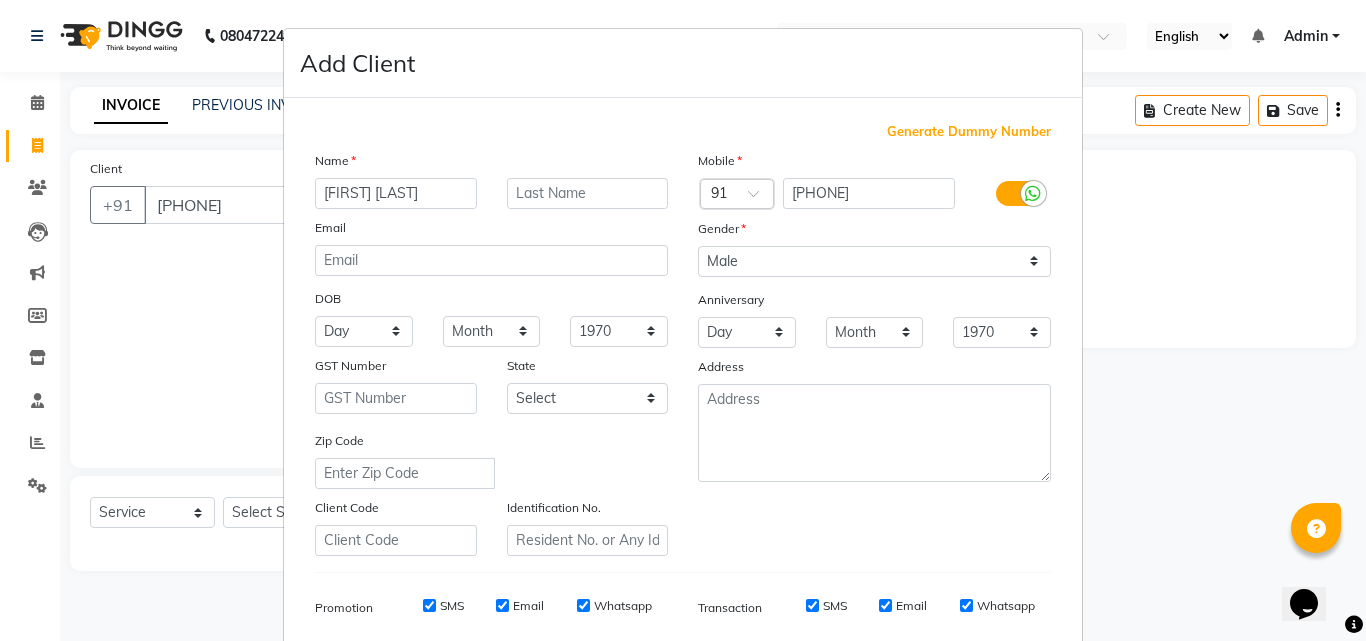 click on "Add Client Generate Dummy Number Name [FIRST] Email DOB Day 01 02 03 04 05 06 07 08 09 10 11 12 13 14 15 16 17 18 19 20 21 22 23 24 25 26 27 28 29 30 31 Month January February March April May June July August September October November December 1940 1941 1942 1943 1944 1945 1946 1947 1948 1949 1950 1951 1952 1953 1954 1955 1956 1957 1958 1959 1960 1961 1962 1963 1964 1965 1966 1967 1968 1969 1970 1971 1972 1973 1974 1975 1976 1977 1978 1979 1980 1981 1982 1983 1984 1985 1986 1987 1988 1989 1990 1991 1992 1993 1994 1995 1996 1997 1998 1999 2000 2001 2002 2003 2004 2005 2006 2007 2008 2009 2010 2011 2012 2013 2014 2015 2016 2017 2018 2019 2020 2021 2022 2023 2024 GST Number State Select Andaman and Nicobar Islands Andhra Pradesh Arunachal Pradesh Assam Bihar Chandigarh Chhattisgarh Dadra and Nagar Haveli Daman and Diu Delhi Goa Gujarat Haryana Himachal Pradesh Jammu and Kashmir Jharkhand Karnataka Kerala Lakshadweep Madhya Pradesh Maharashtra Manipur Meghalaya Mizoram Nagaland Odisha Pondicherry Punjab ×" at bounding box center [683, 320] 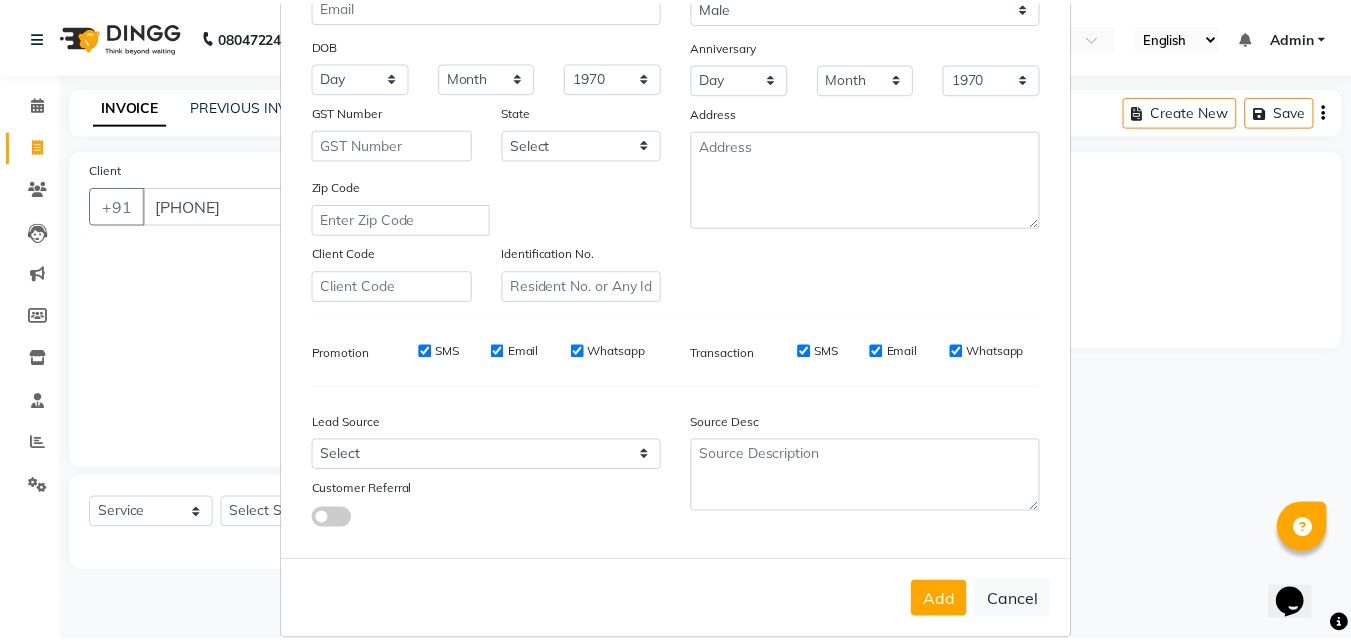 scroll, scrollTop: 282, scrollLeft: 0, axis: vertical 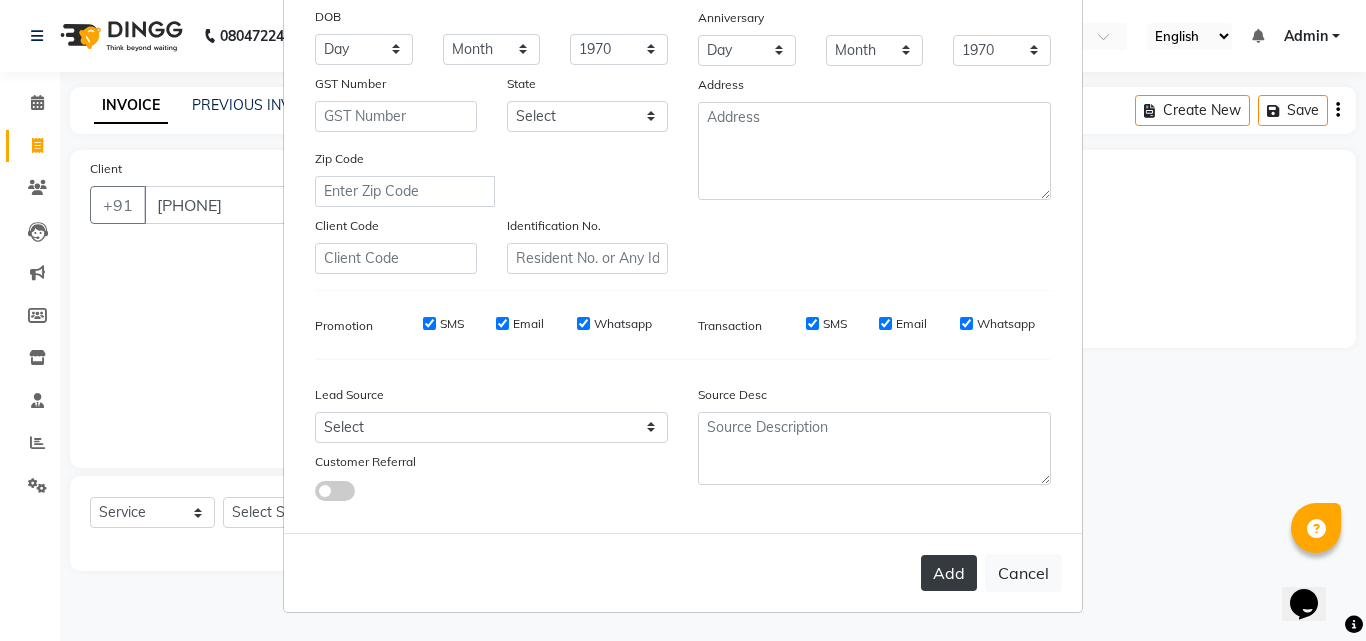click on "Add" at bounding box center [949, 573] 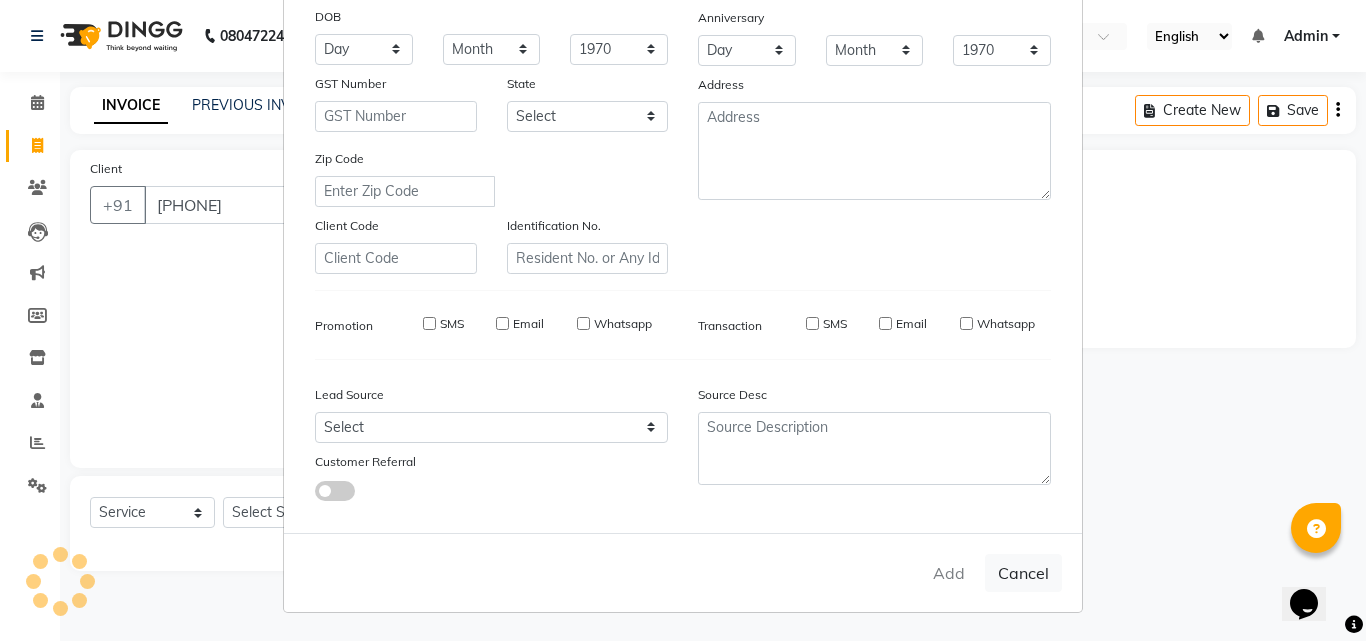 type 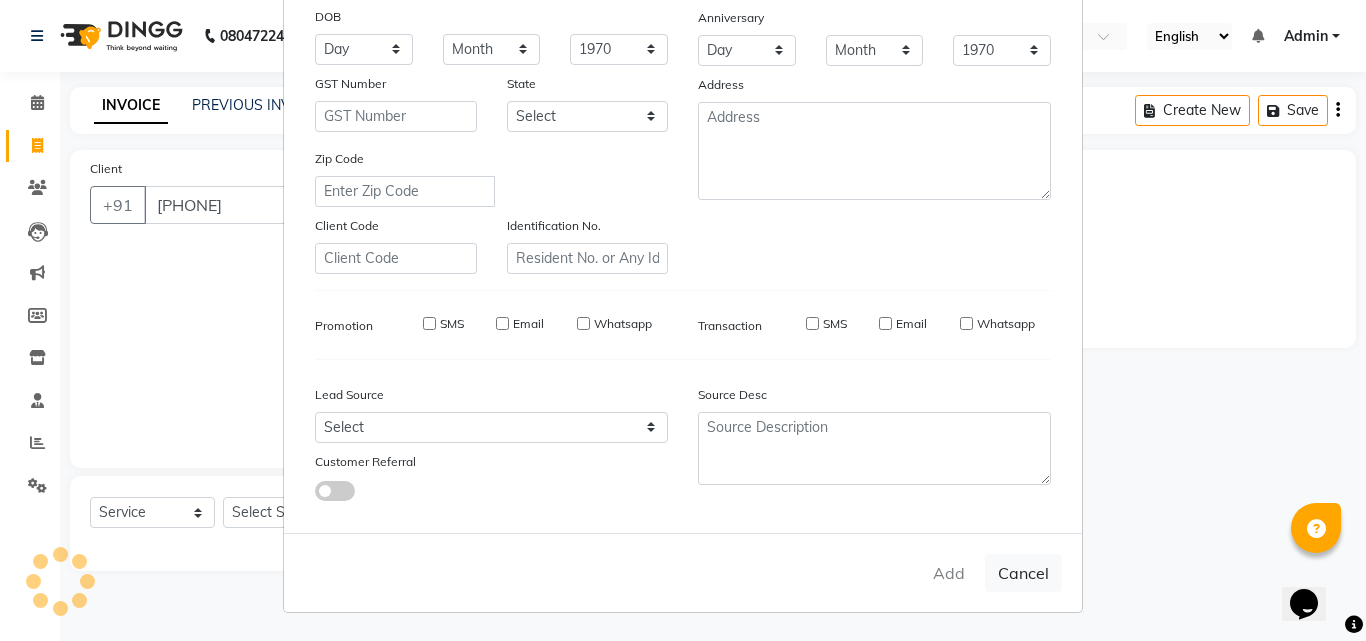 select 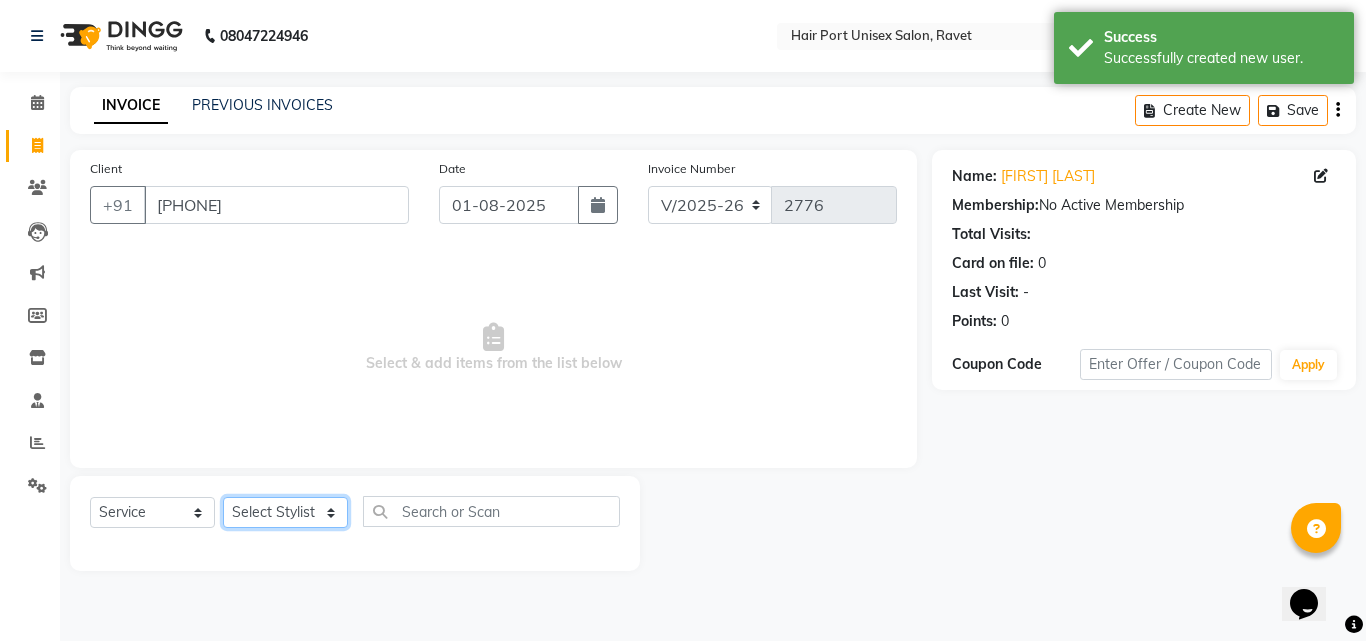 click on "Select Stylist [FIRST] [FIRST] [FIRST] [FIRST] [FIRST] [FIRST]" 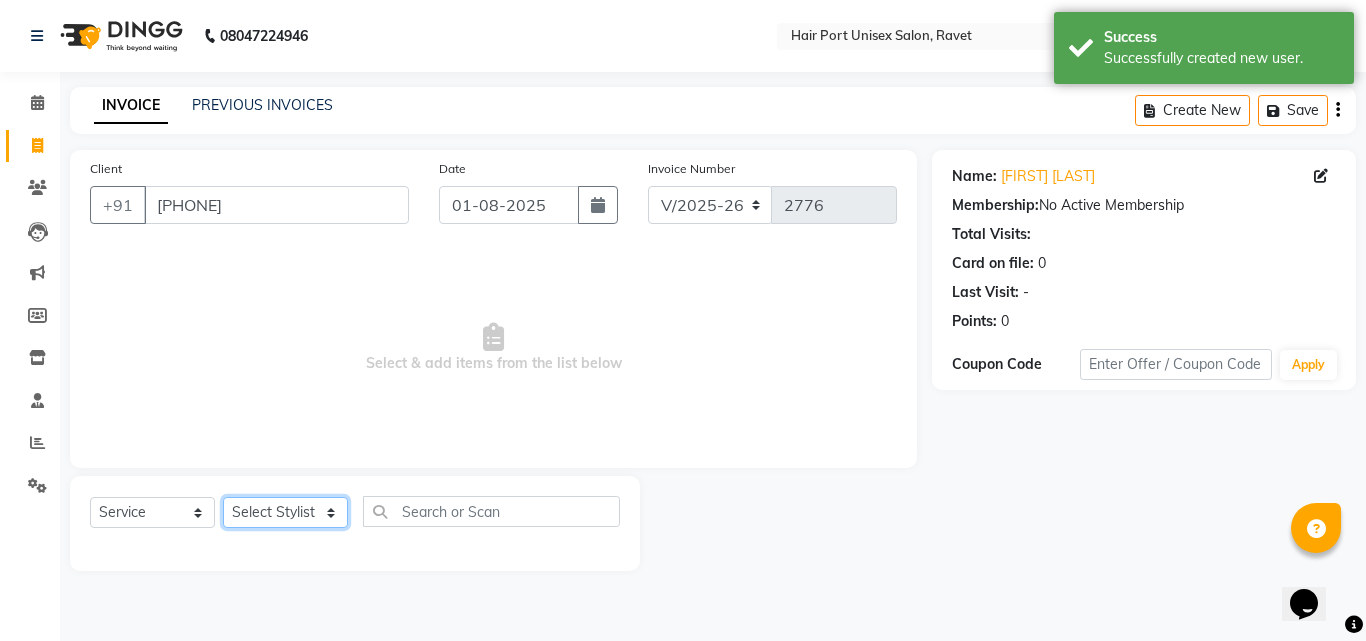 select on "66342" 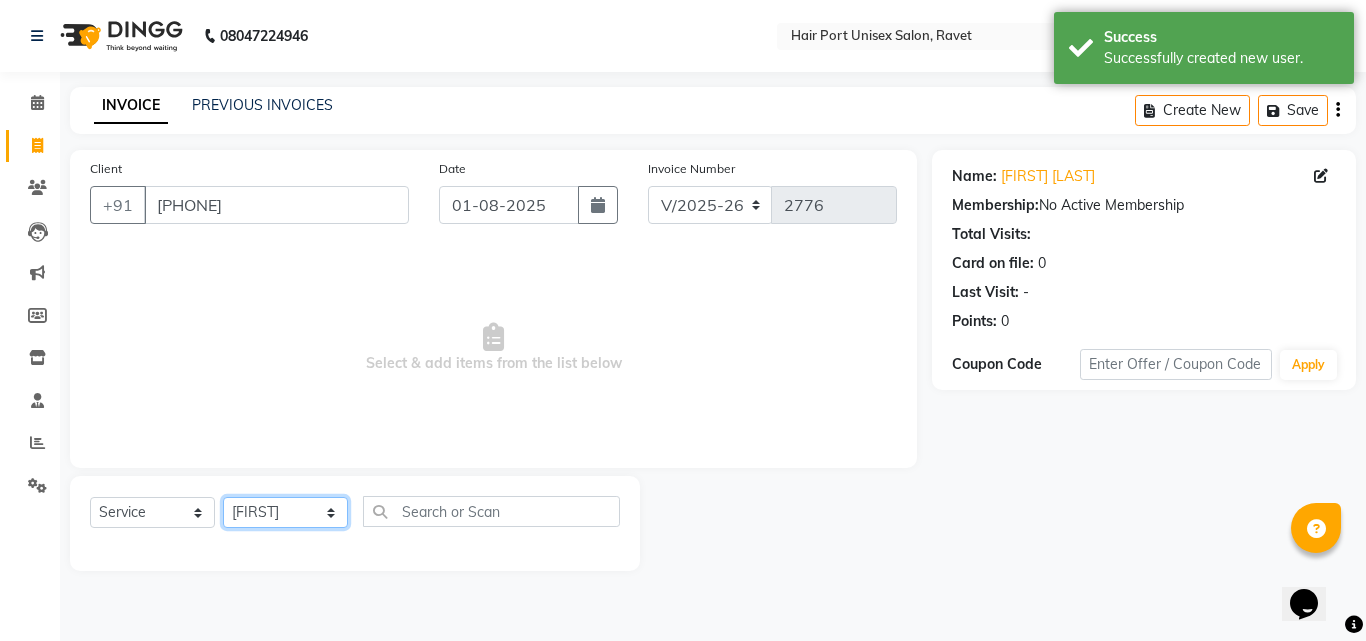 click on "Select Stylist [FIRST] [FIRST] [FIRST] [FIRST] [FIRST] [FIRST]" 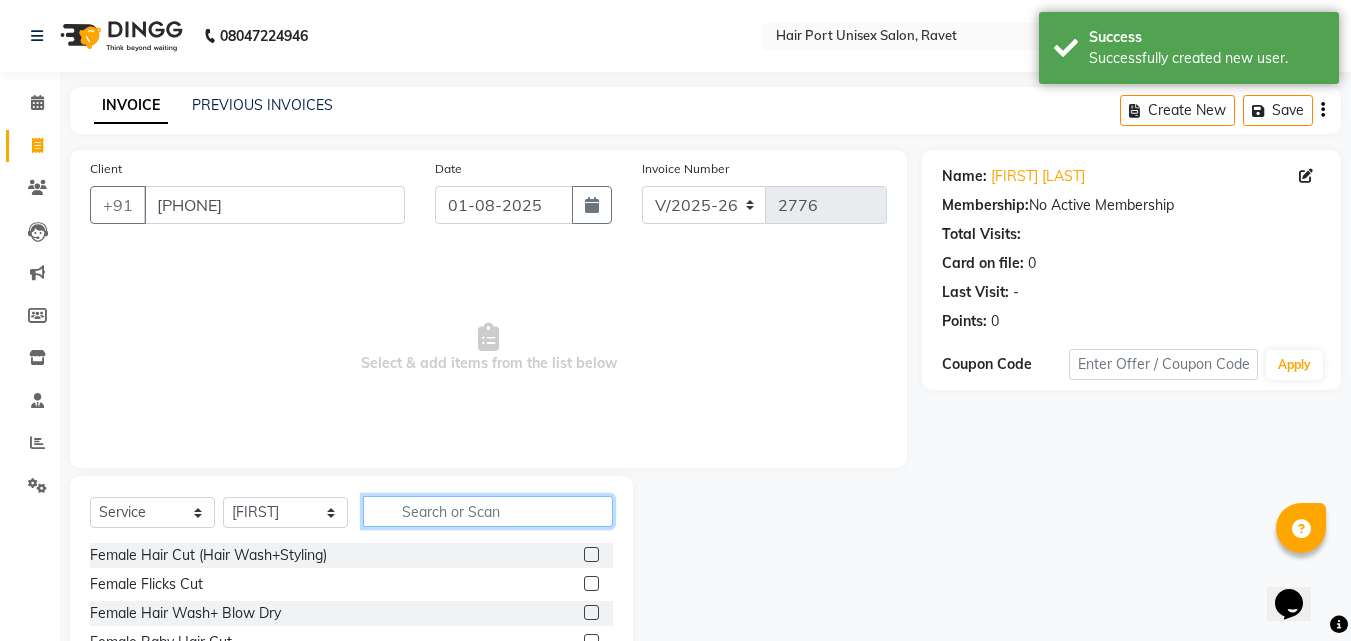 click 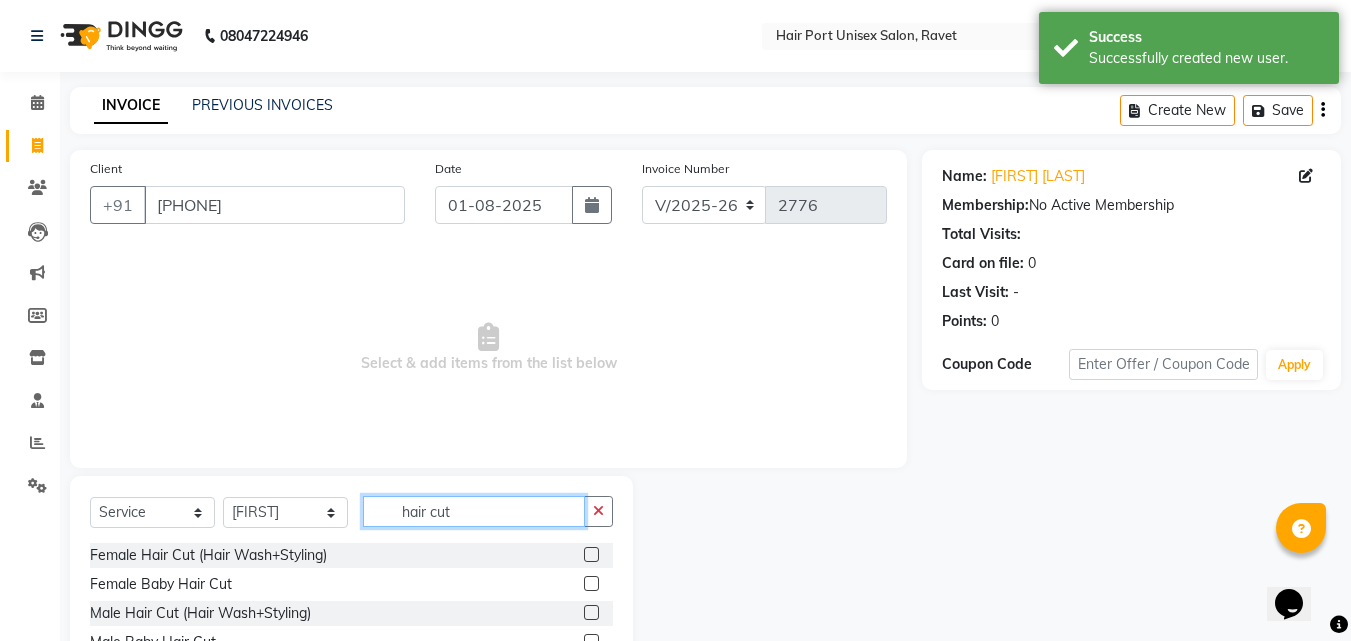 type on "hair cut" 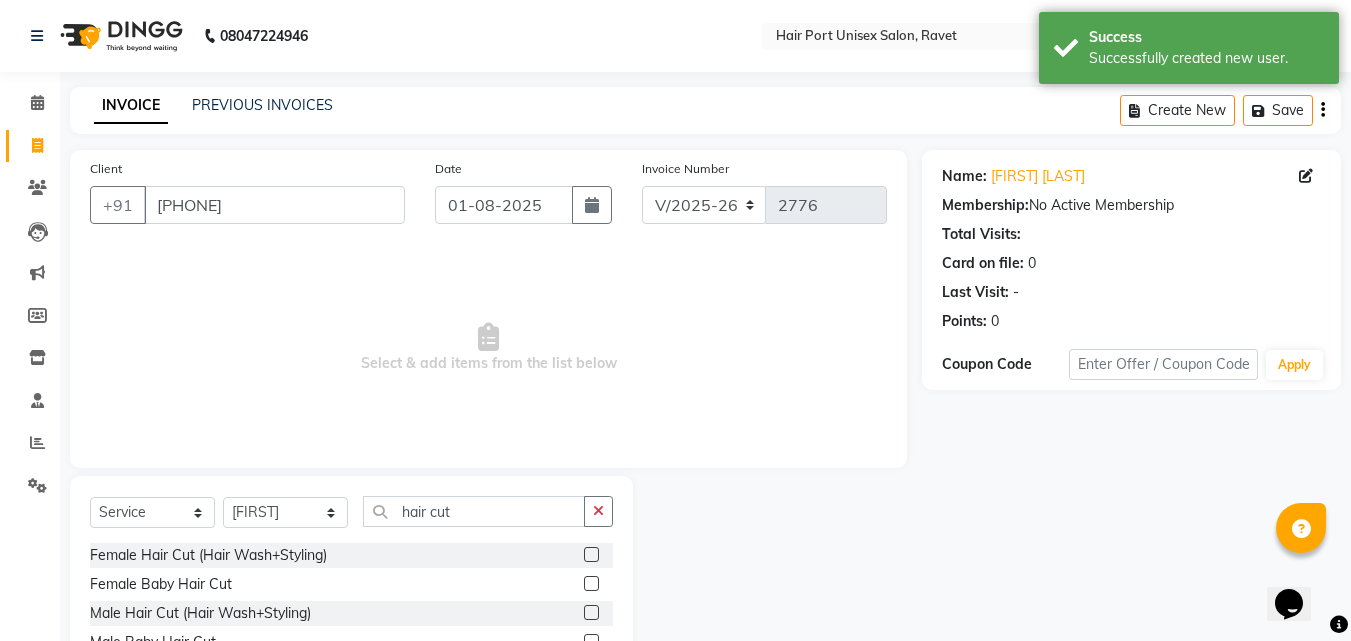 click 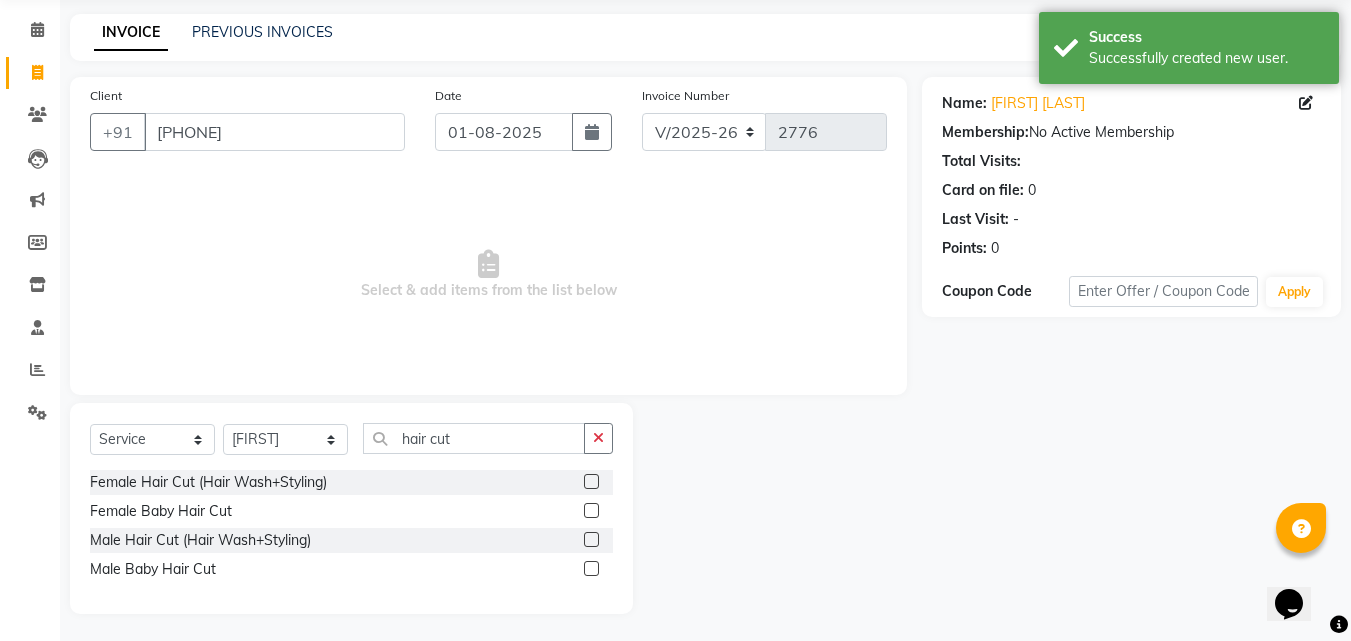 scroll, scrollTop: 76, scrollLeft: 0, axis: vertical 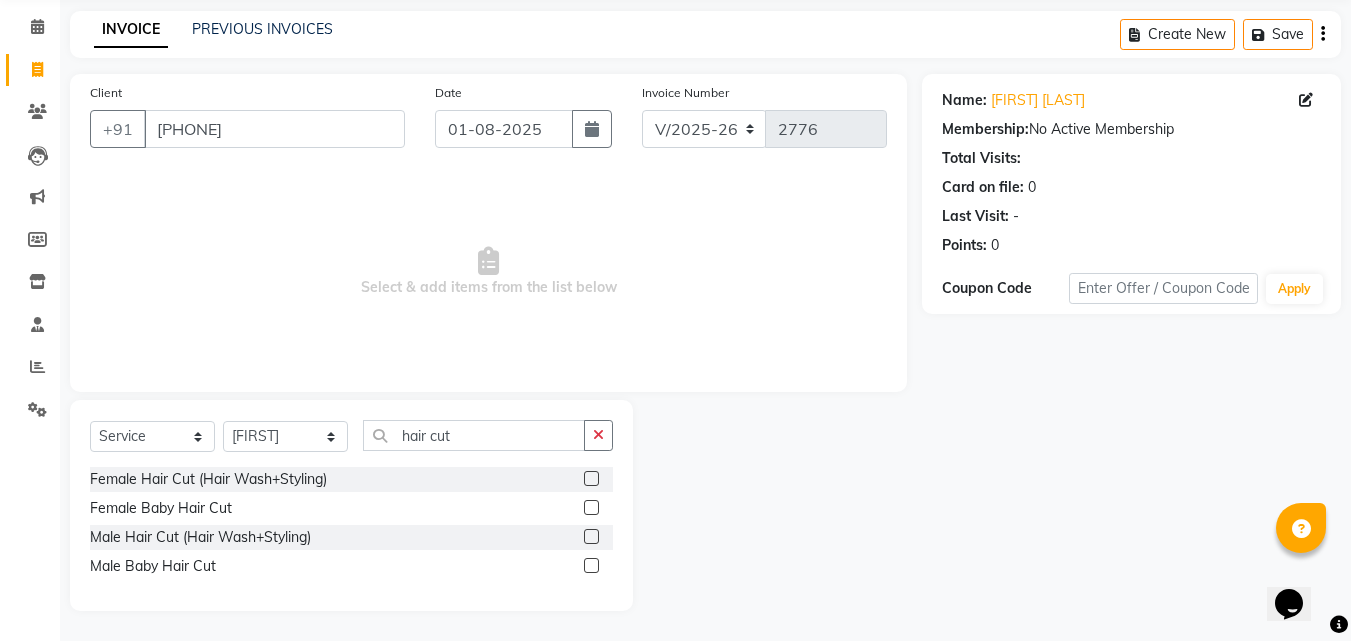click 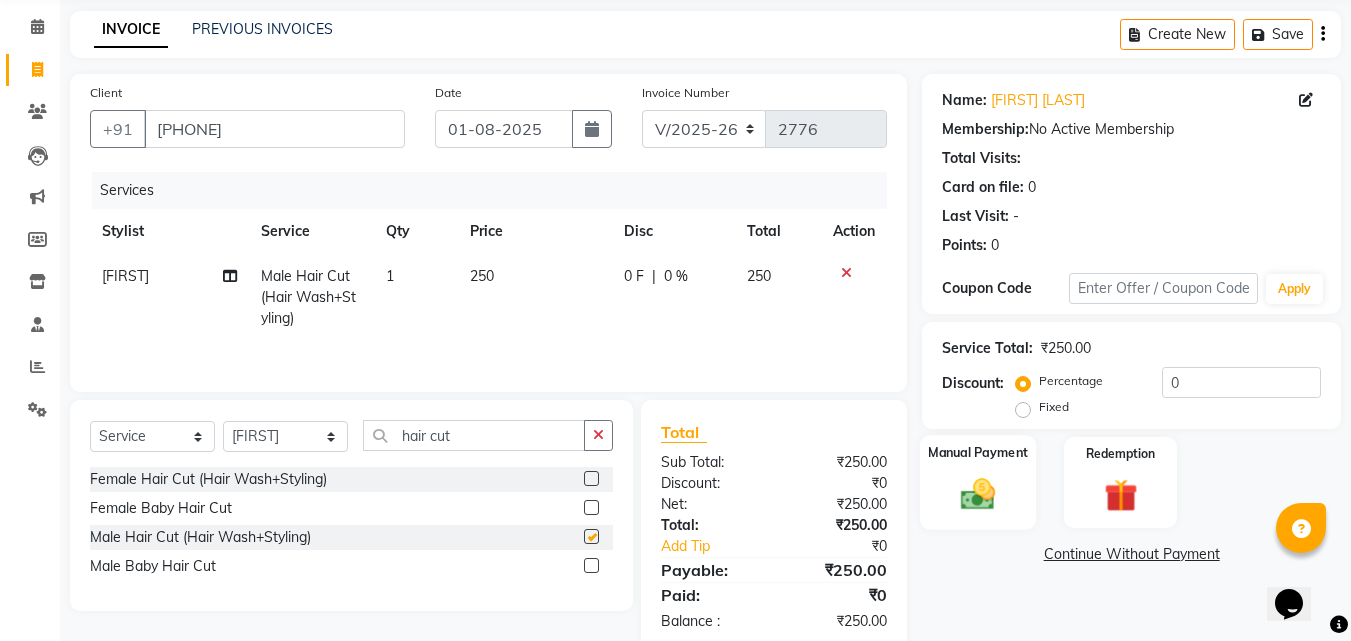 checkbox on "false" 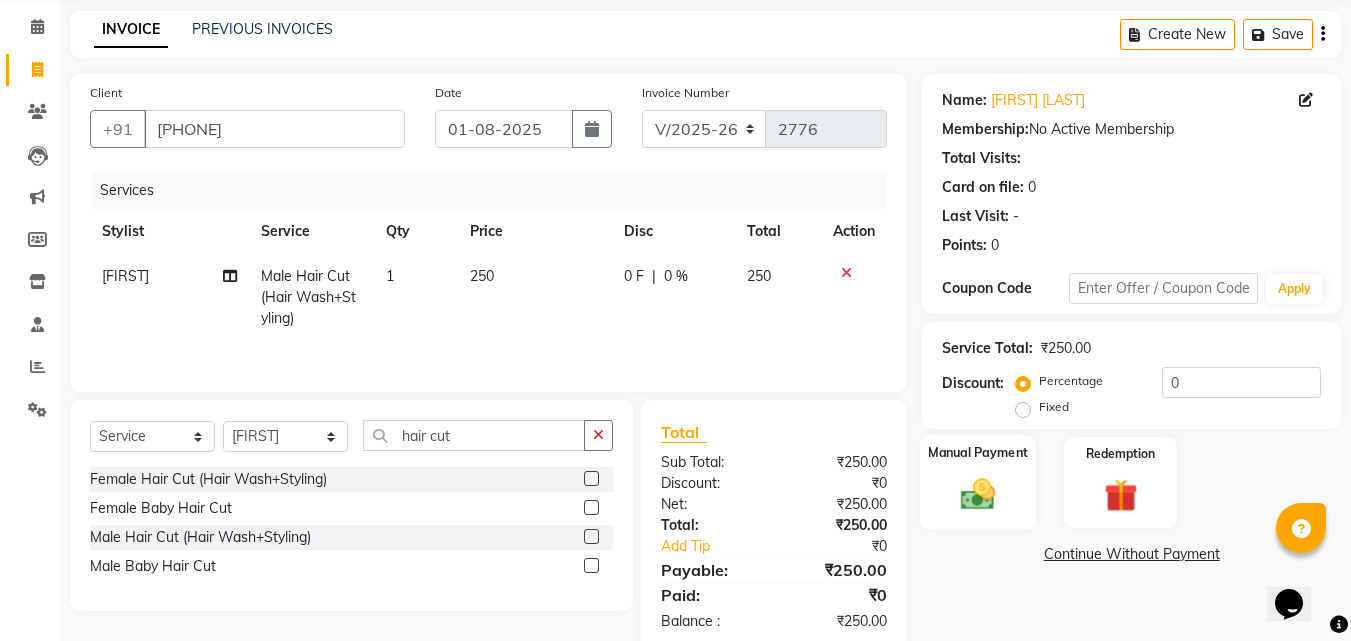 click on "Manual Payment" 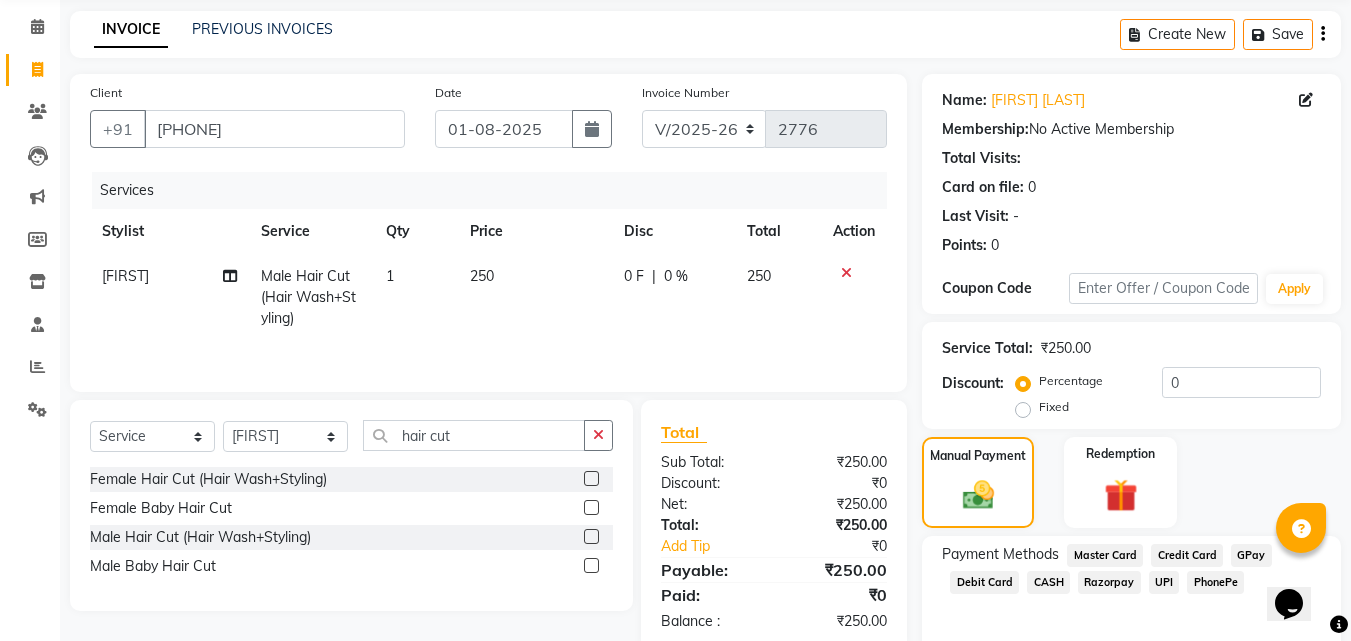 click on "PhonePe" 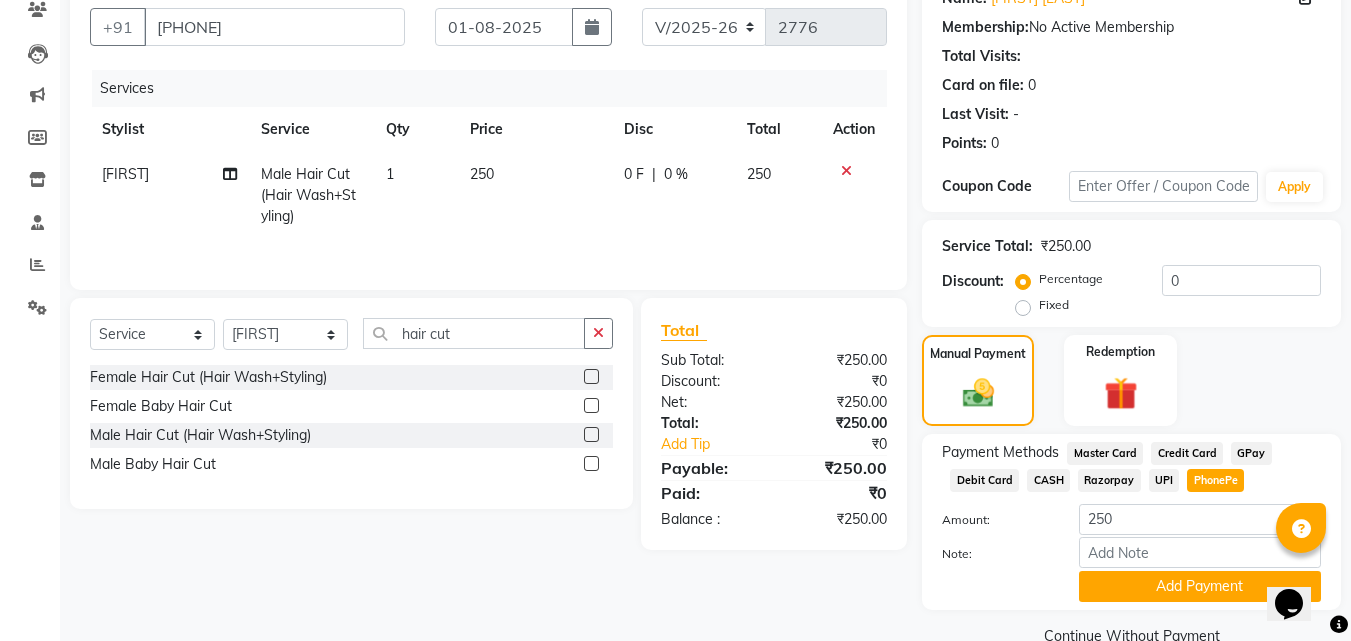 scroll, scrollTop: 218, scrollLeft: 0, axis: vertical 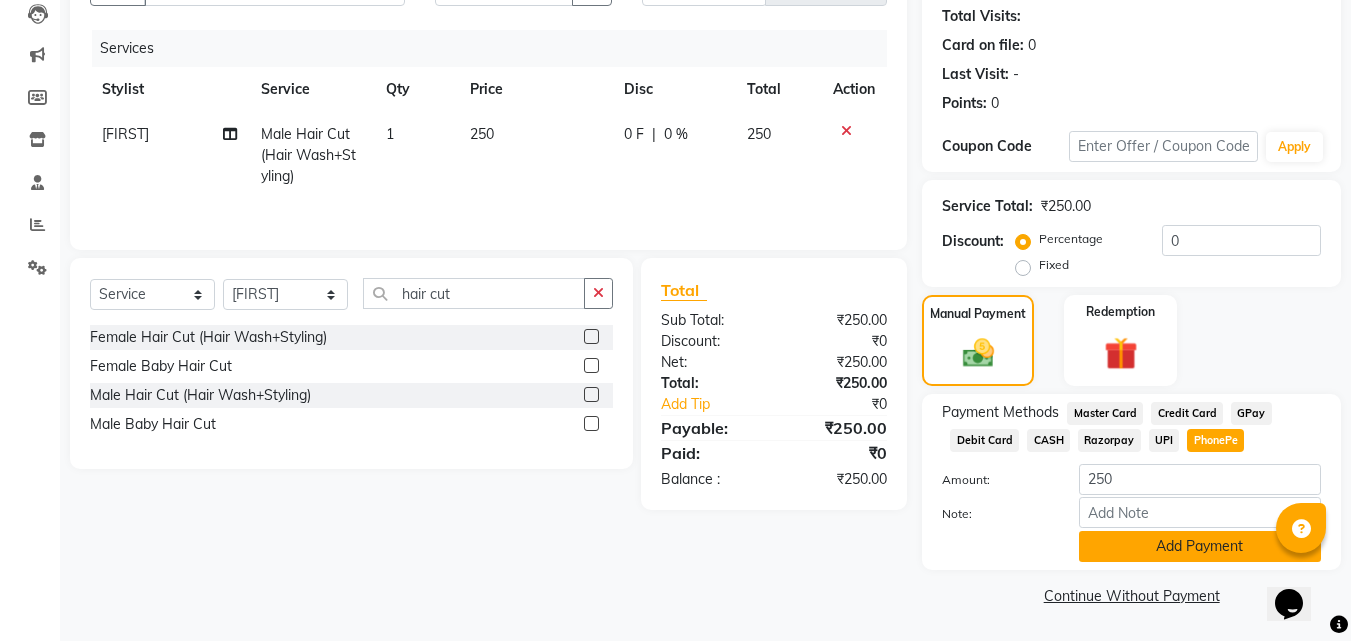click on "Add Payment" 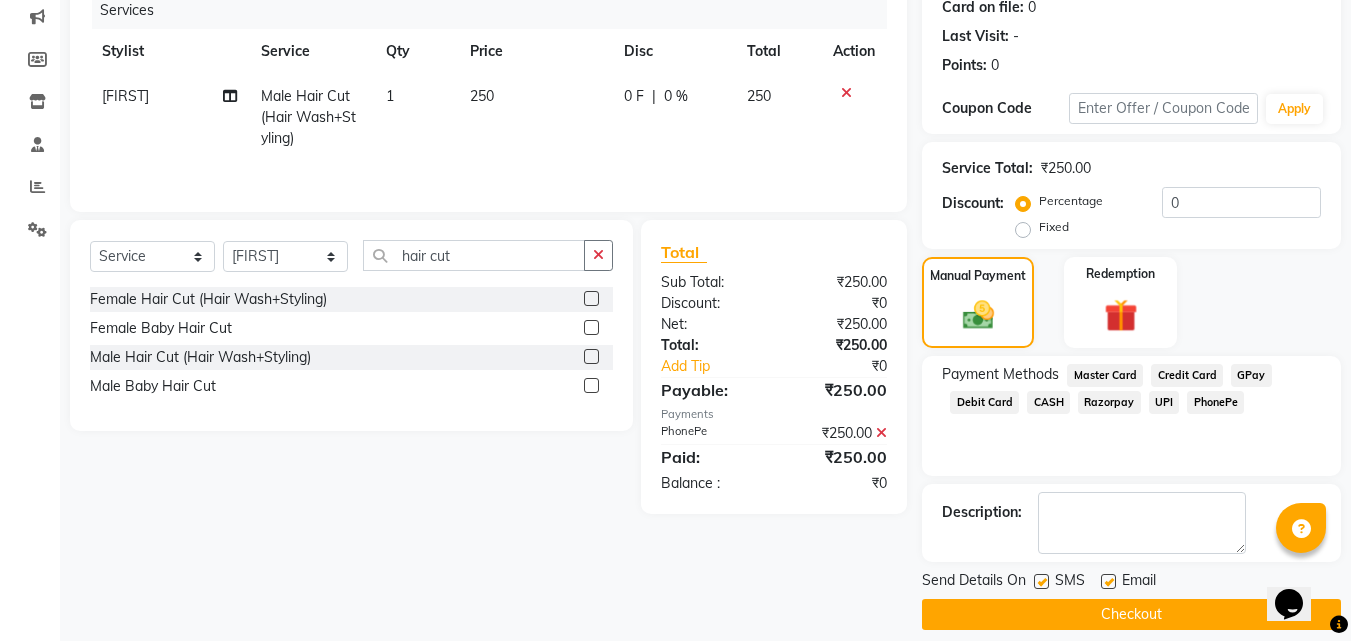 scroll, scrollTop: 258, scrollLeft: 0, axis: vertical 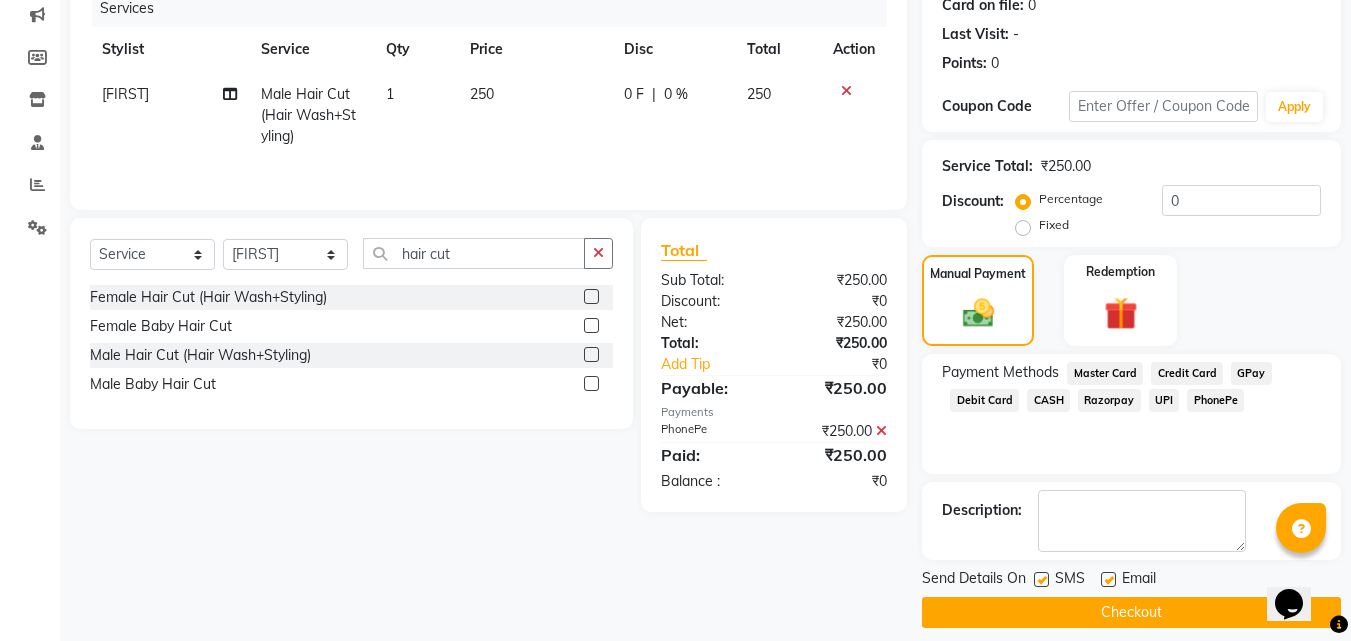 click on "Checkout" 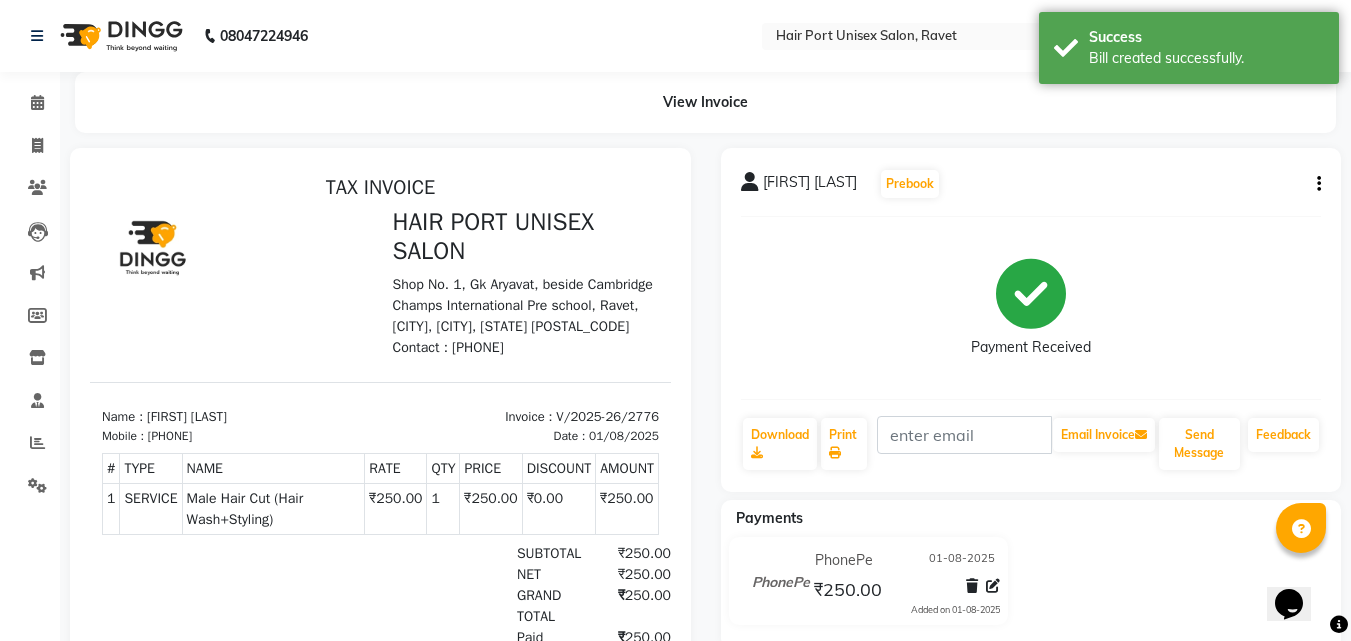 scroll, scrollTop: 0, scrollLeft: 0, axis: both 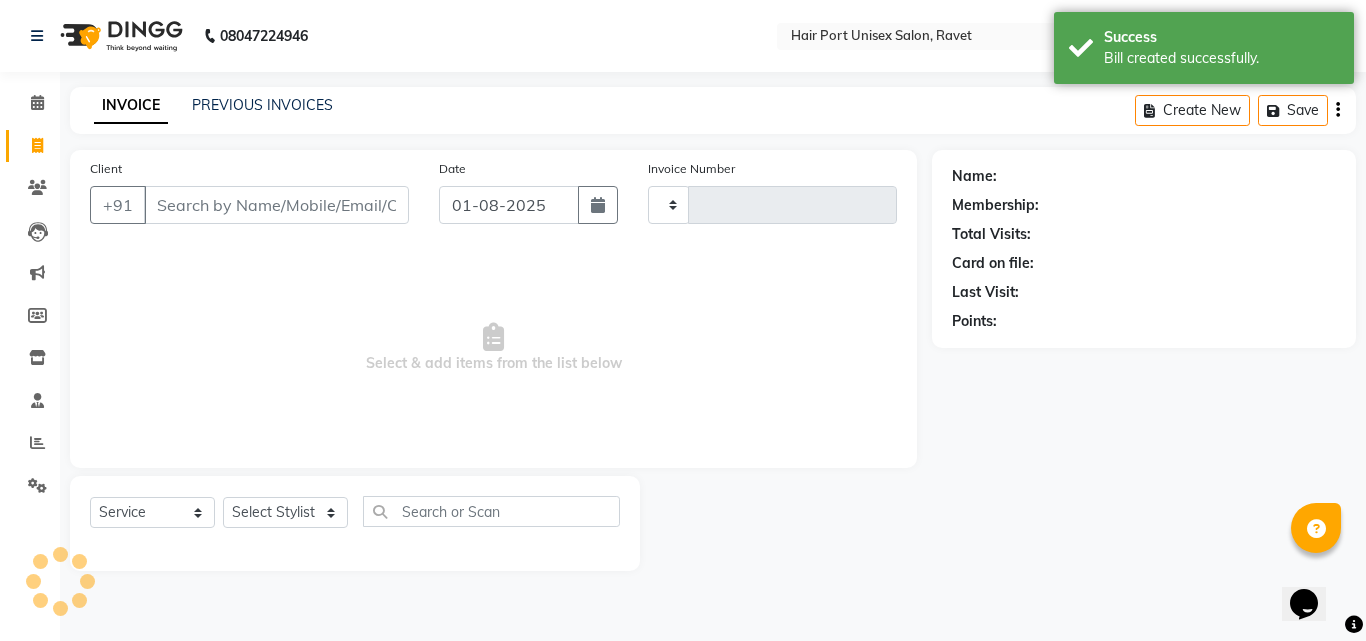 type on "2777" 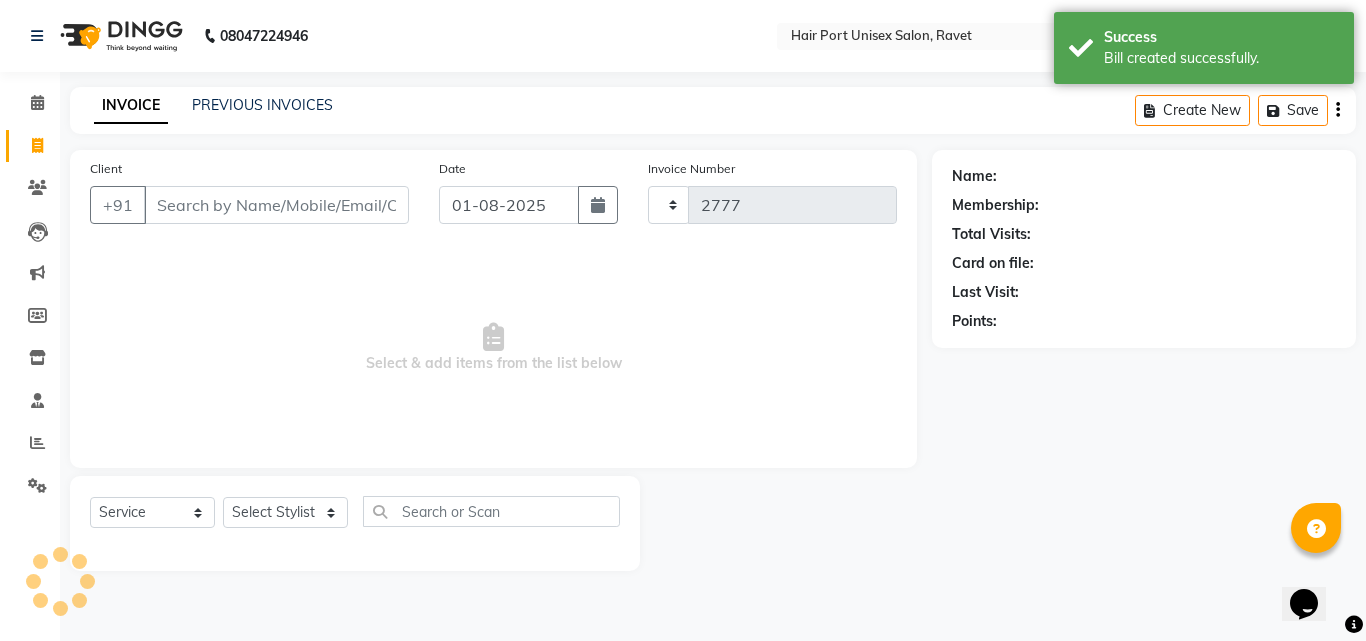 select on "7015" 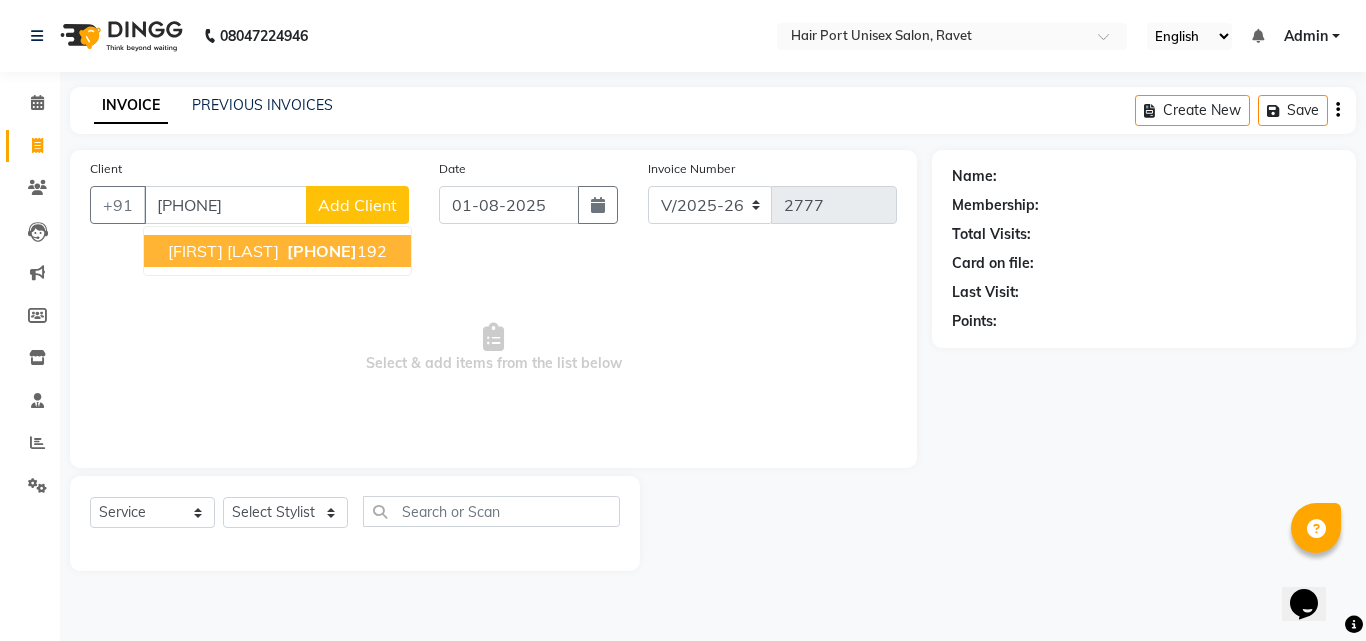 click on "[PHONE]" at bounding box center [322, 251] 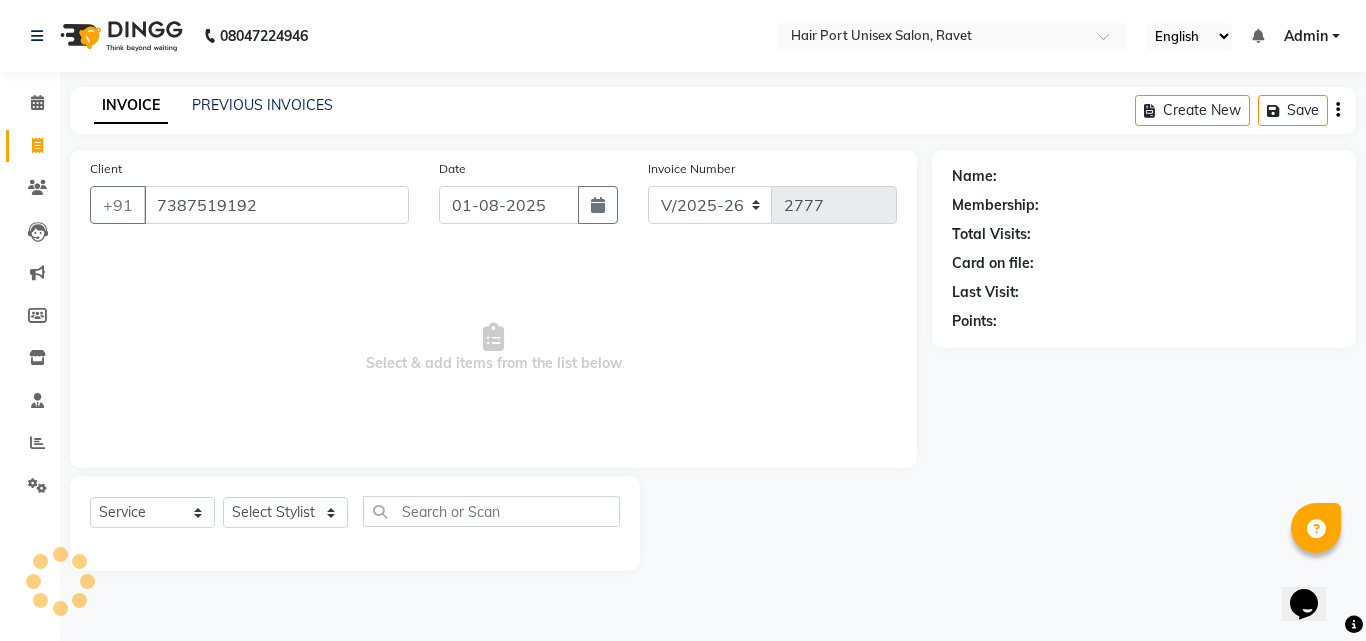 type on "7387519192" 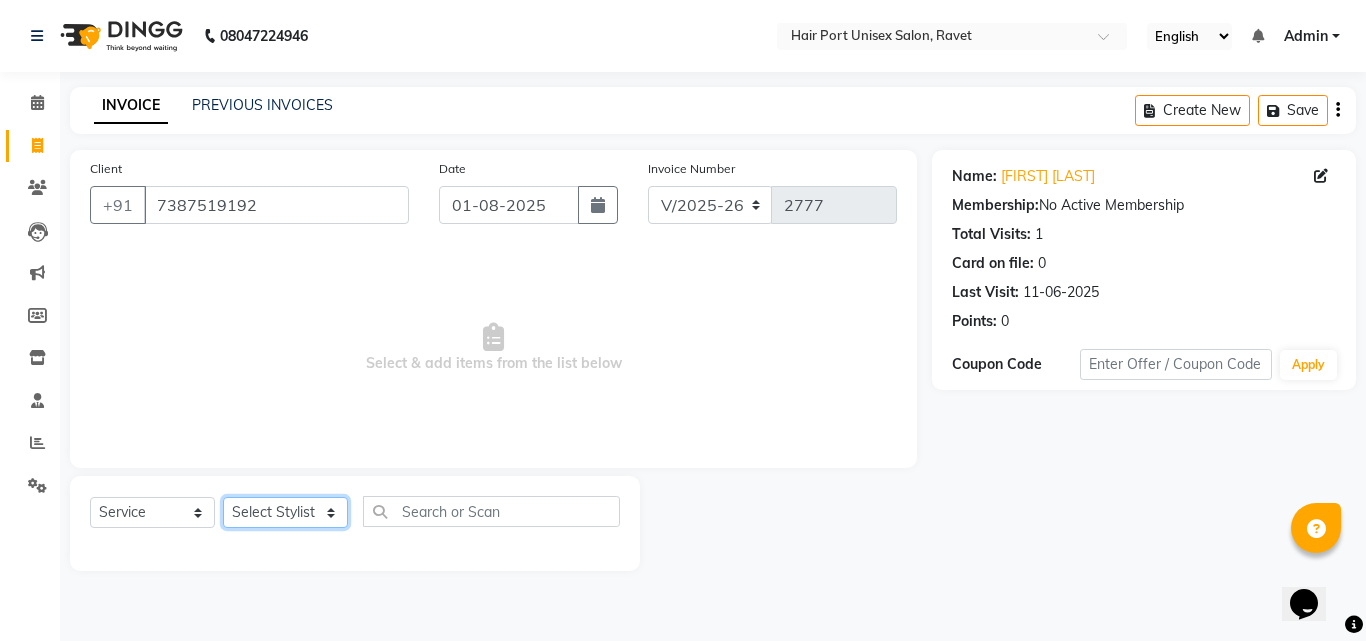 click on "Select Stylist [FIRST] [FIRST] [FIRST] [FIRST] [FIRST] [FIRST]" 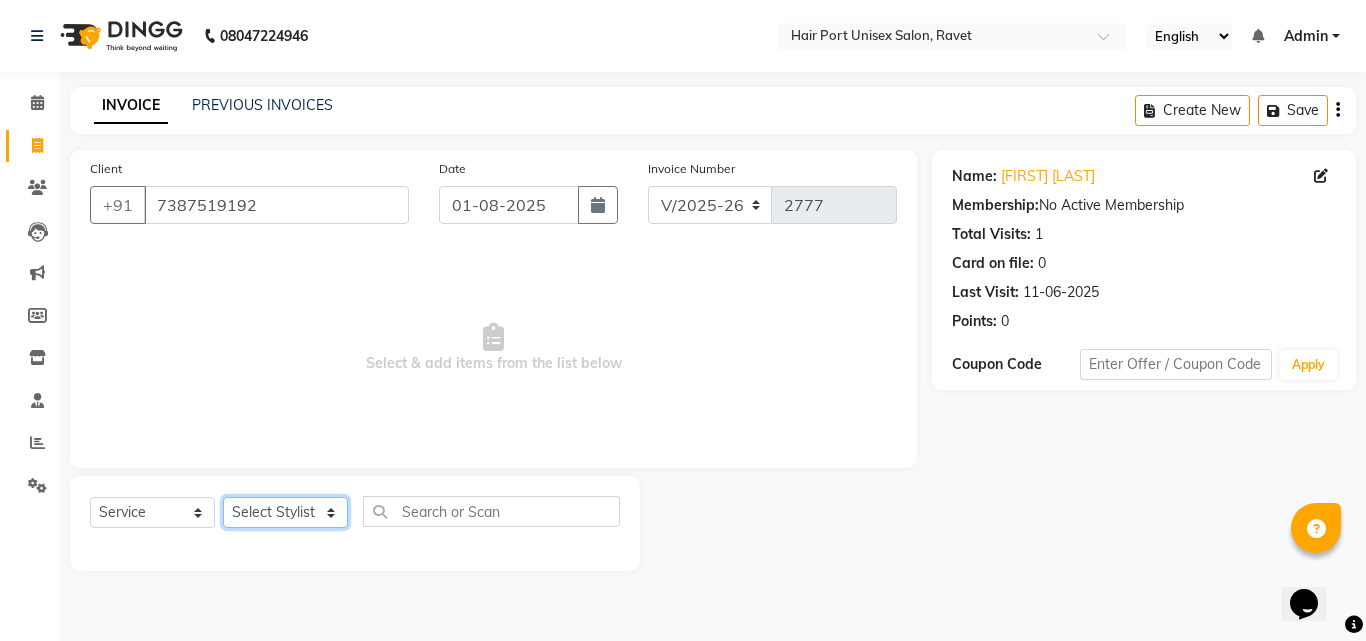 select on "66342" 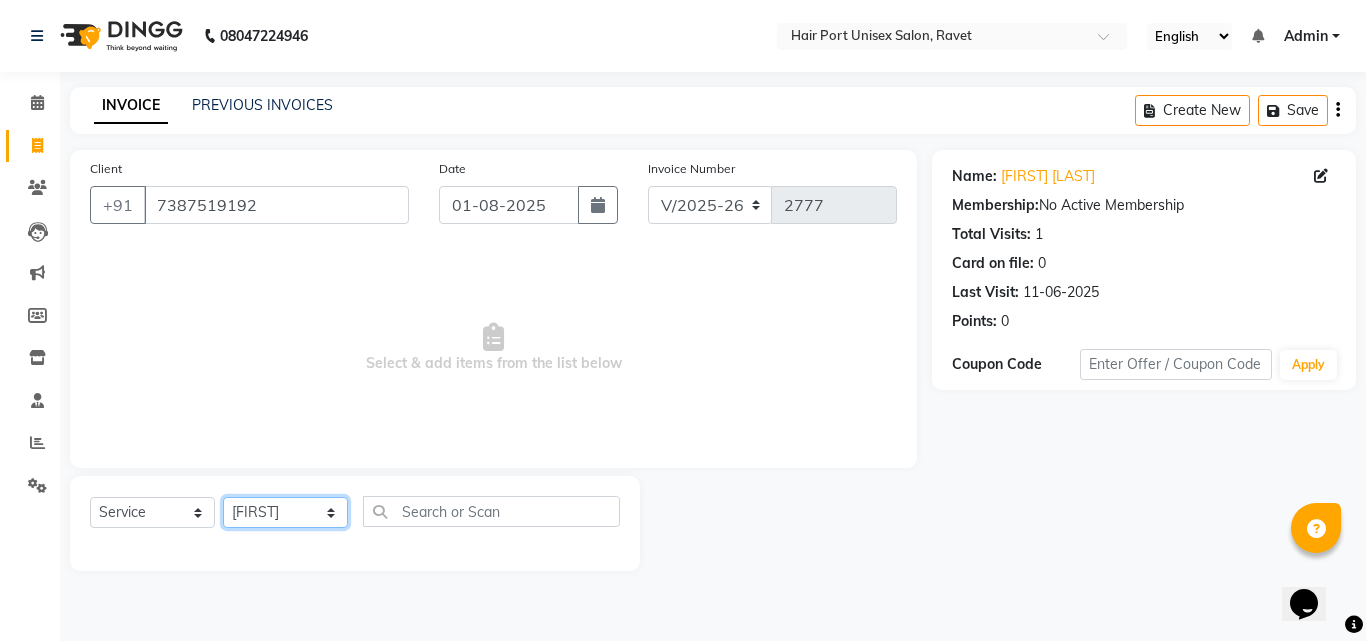 click on "Select Stylist [FIRST] [FIRST] [FIRST] [FIRST] [FIRST] [FIRST]" 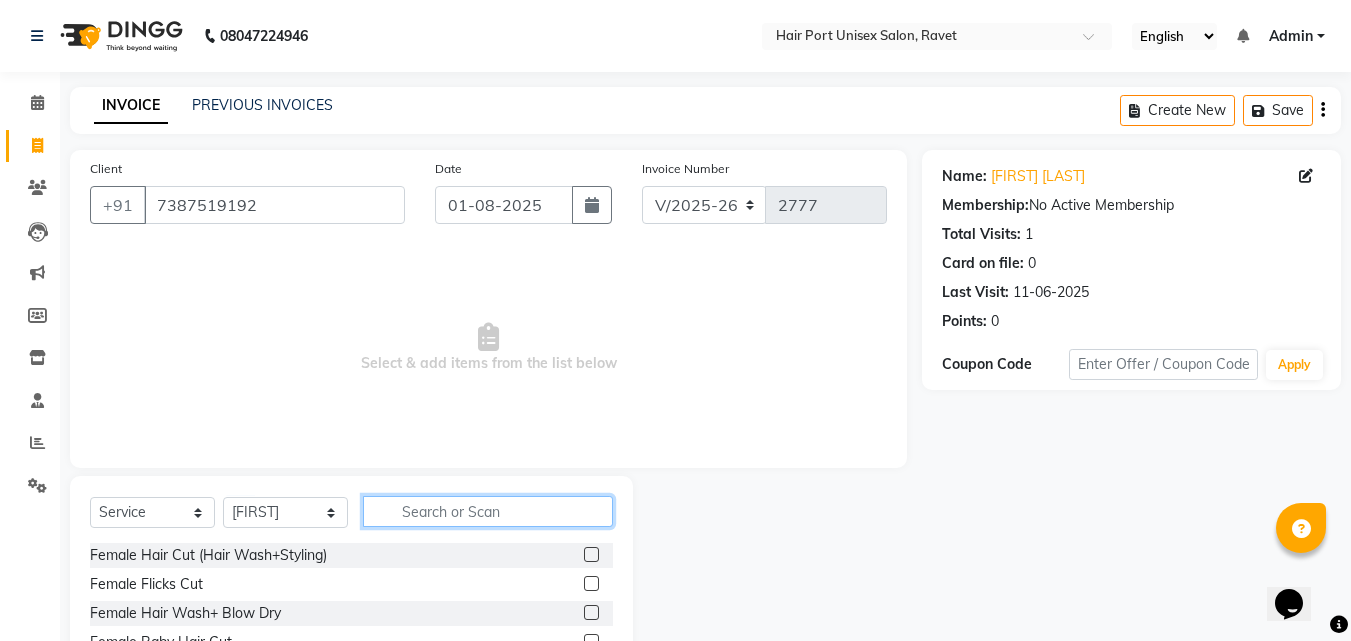 click 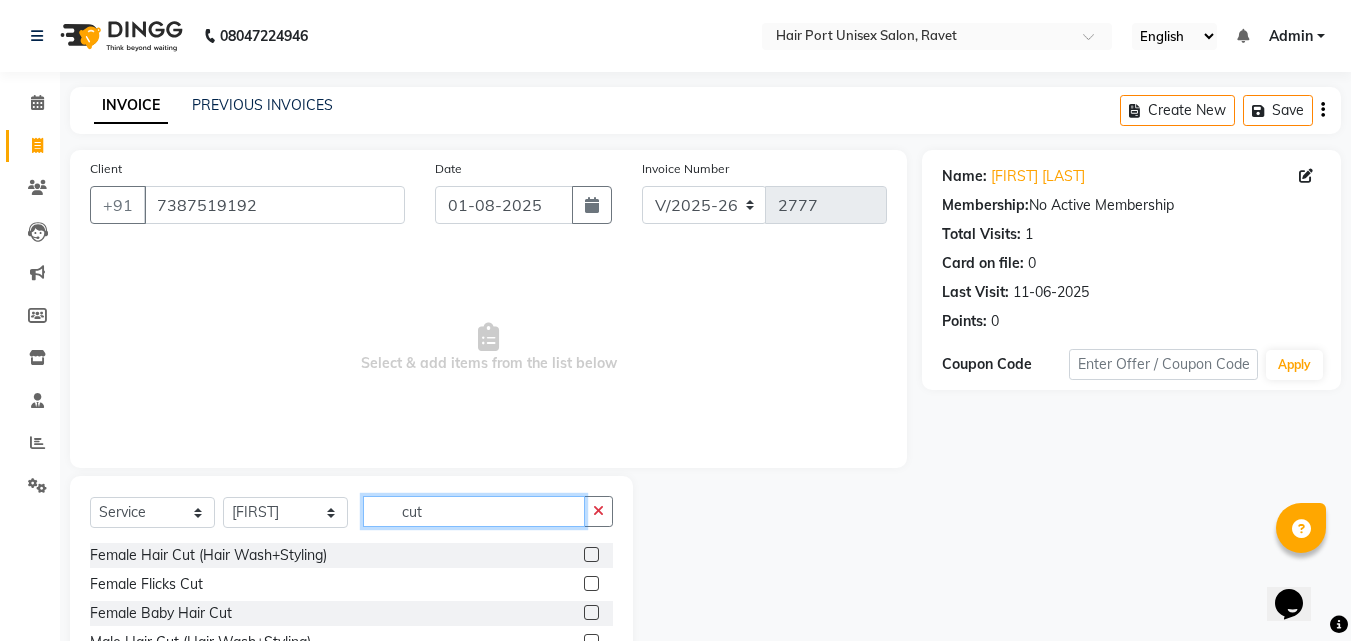 type on "cut" 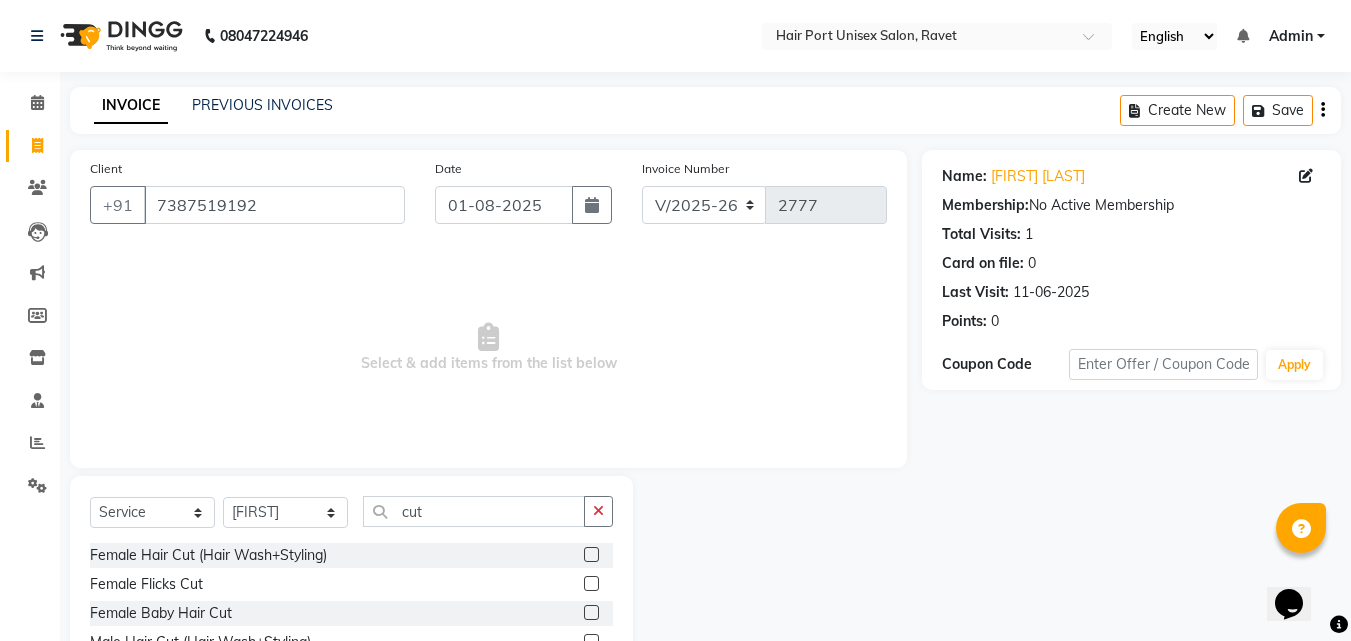 click 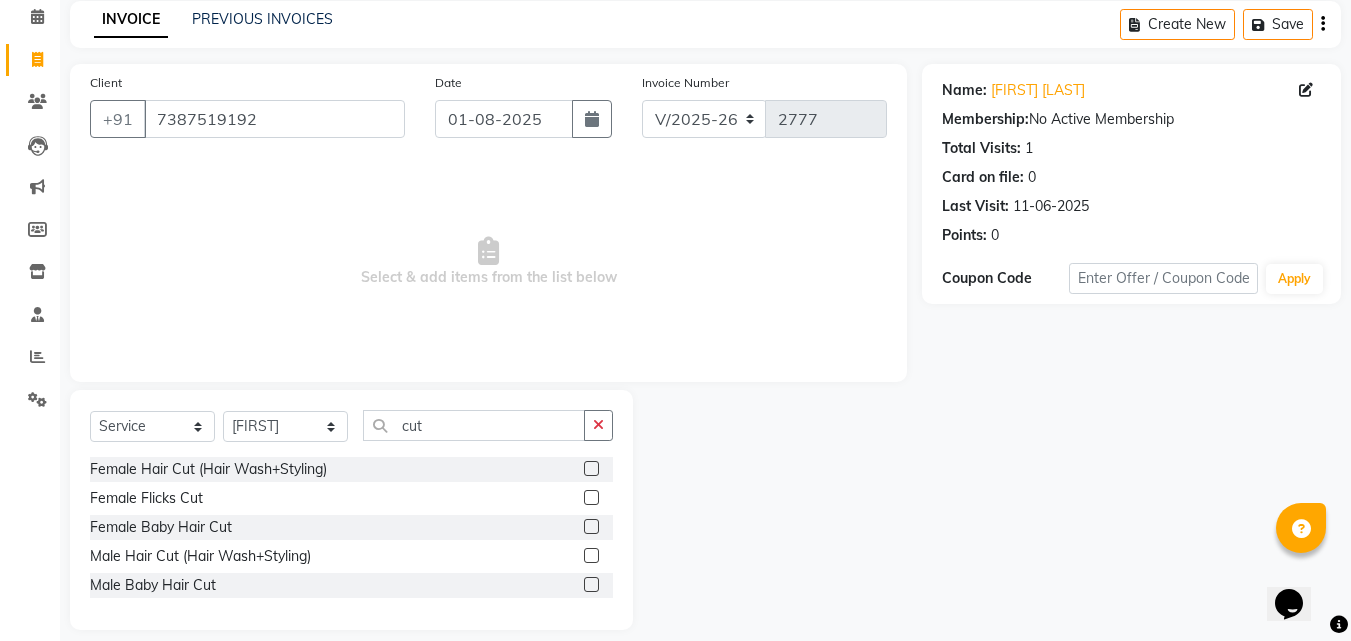 scroll, scrollTop: 105, scrollLeft: 0, axis: vertical 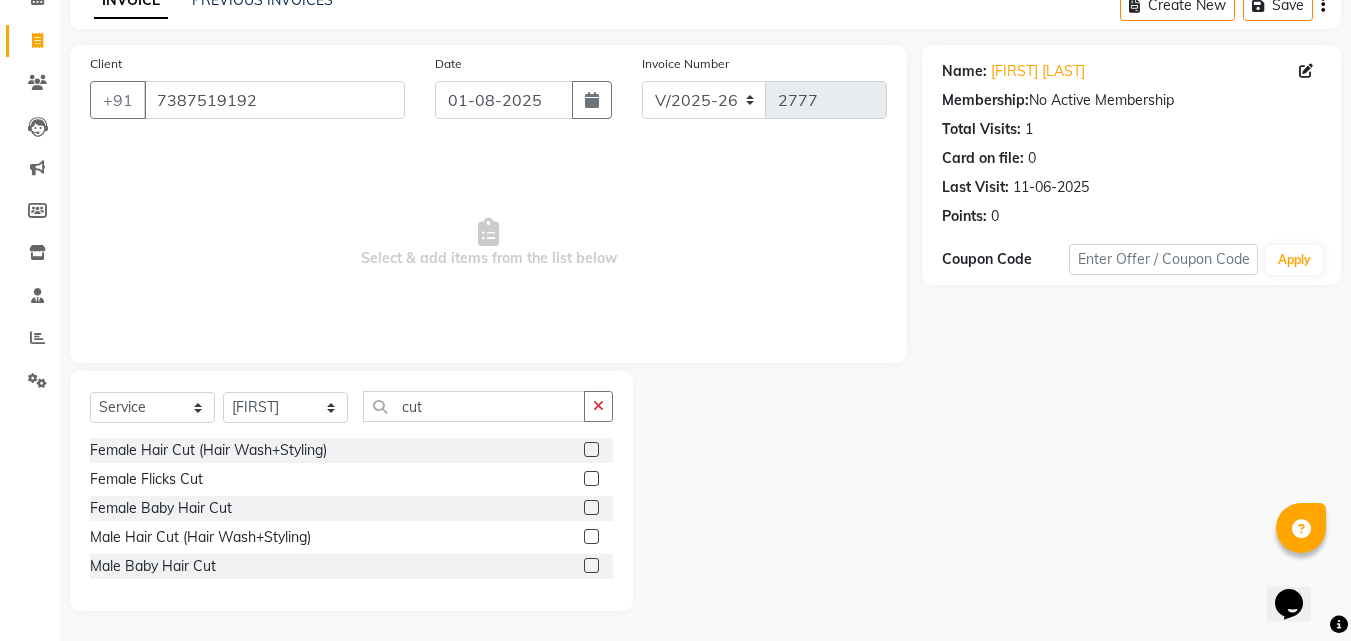 click 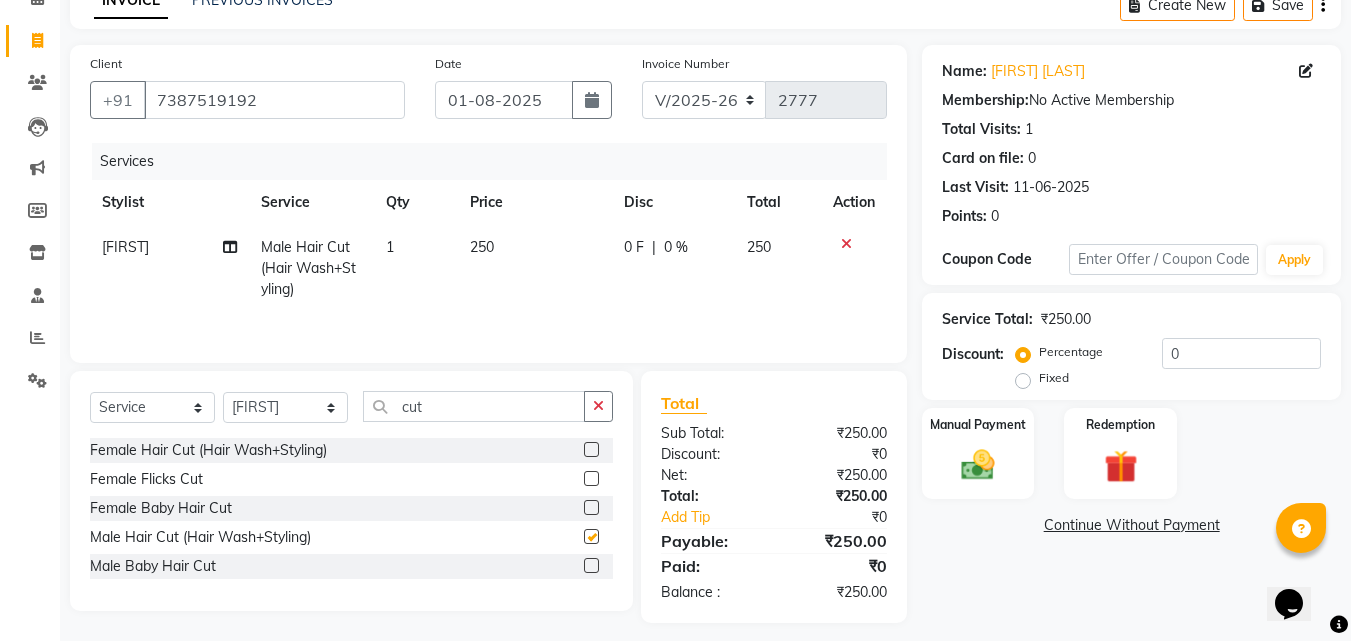 checkbox on "false" 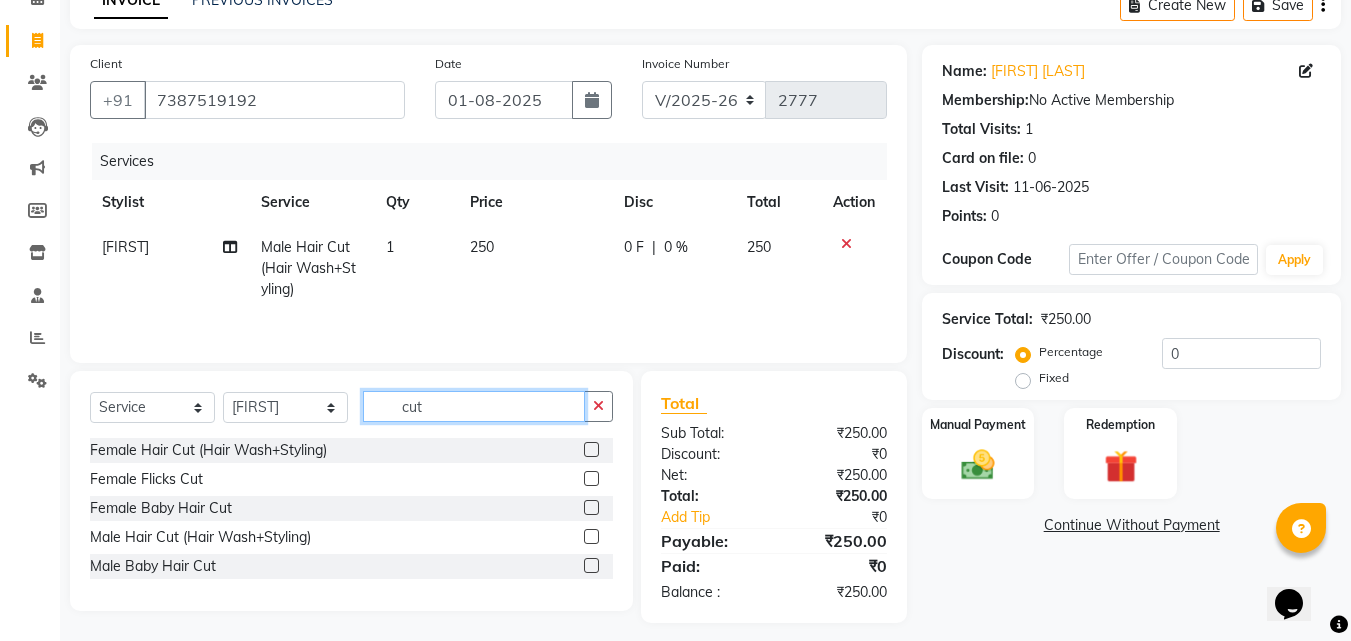 click on "cut" 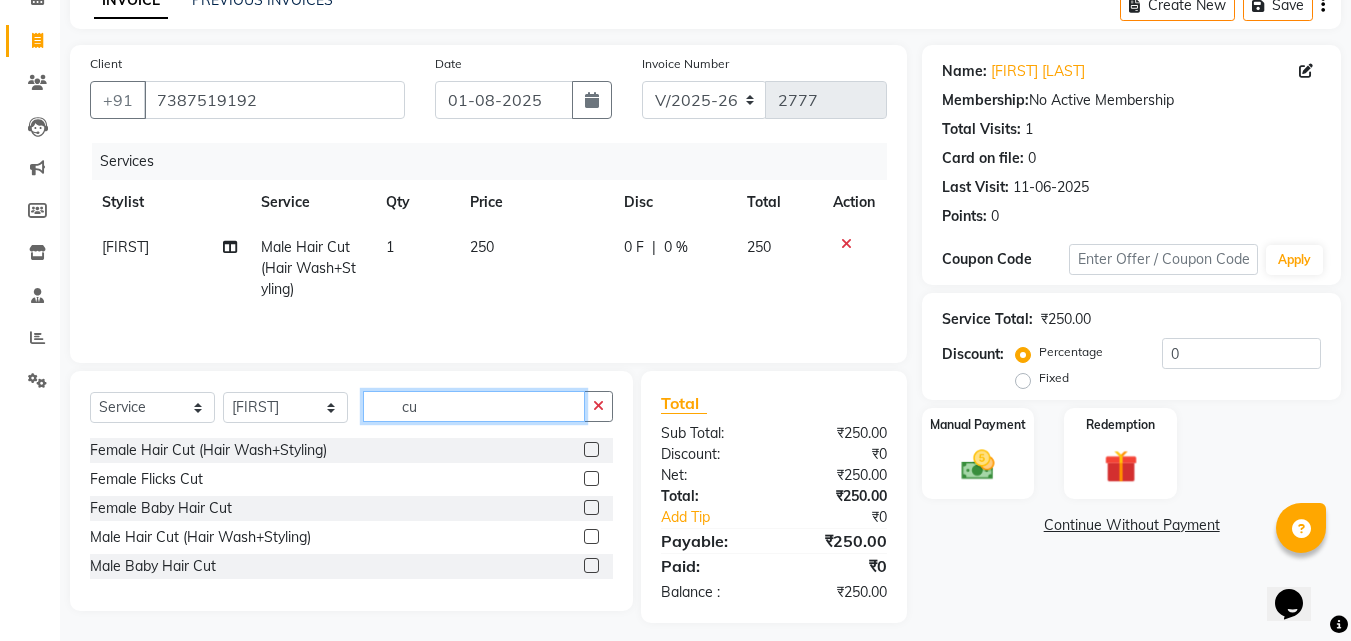 type on "c" 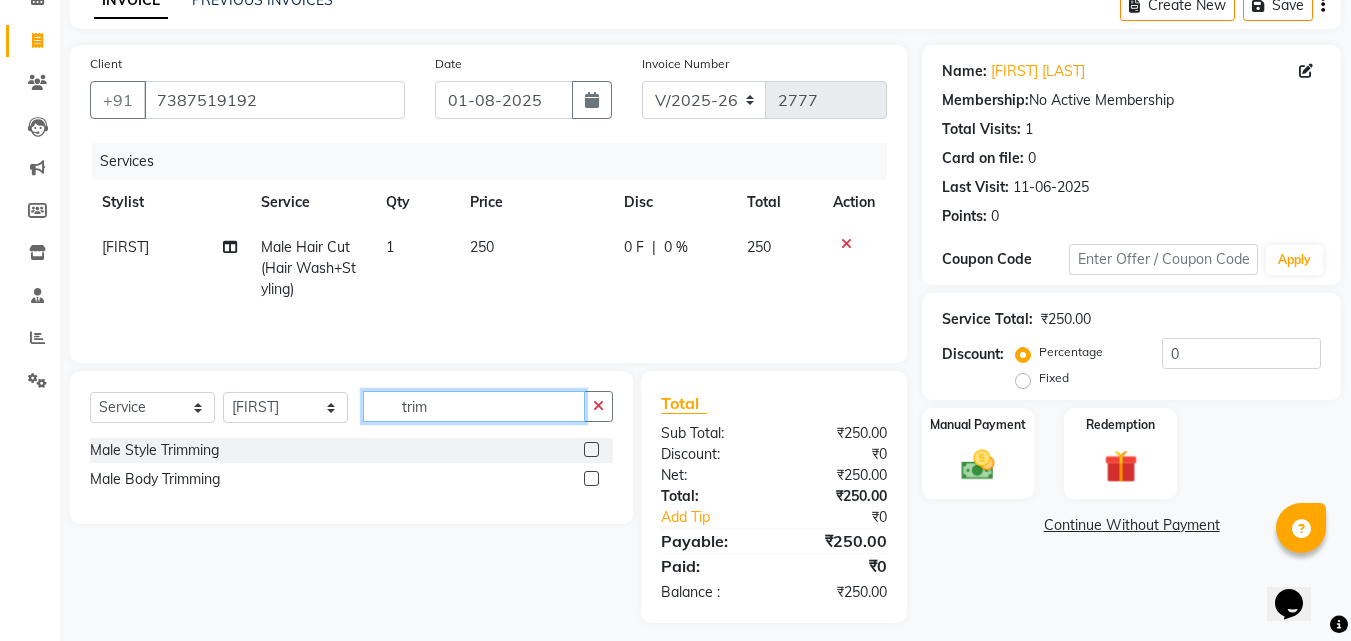 type on "trim" 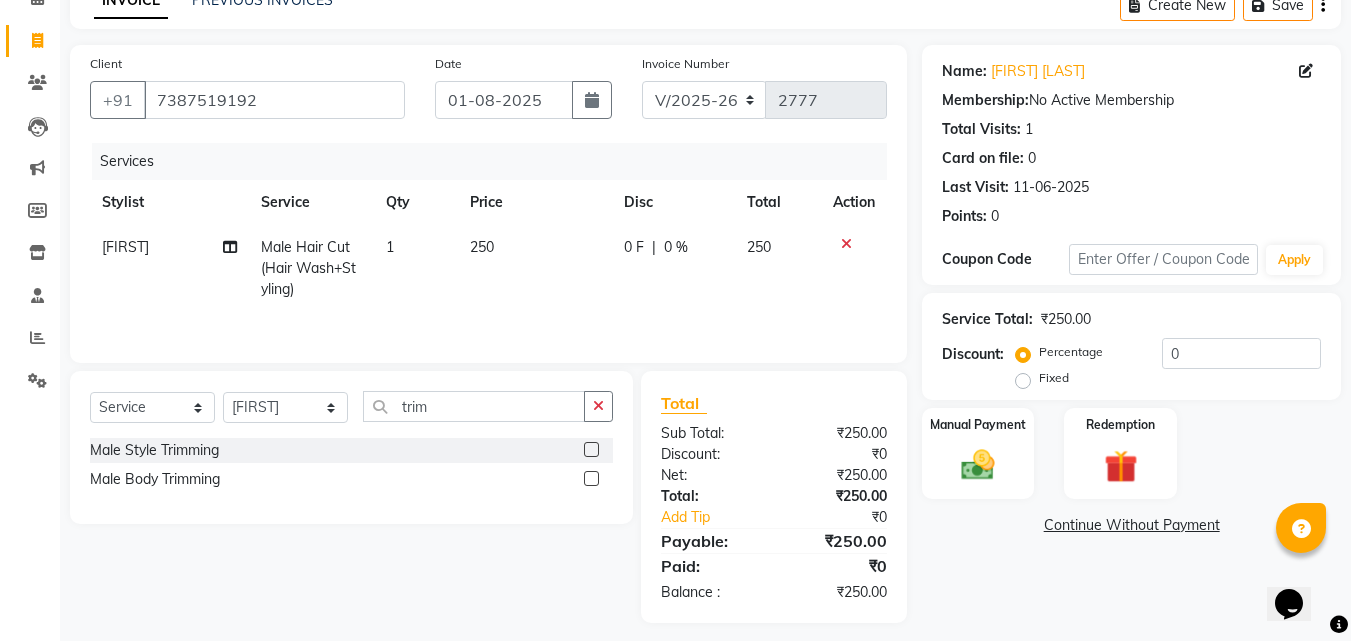 click 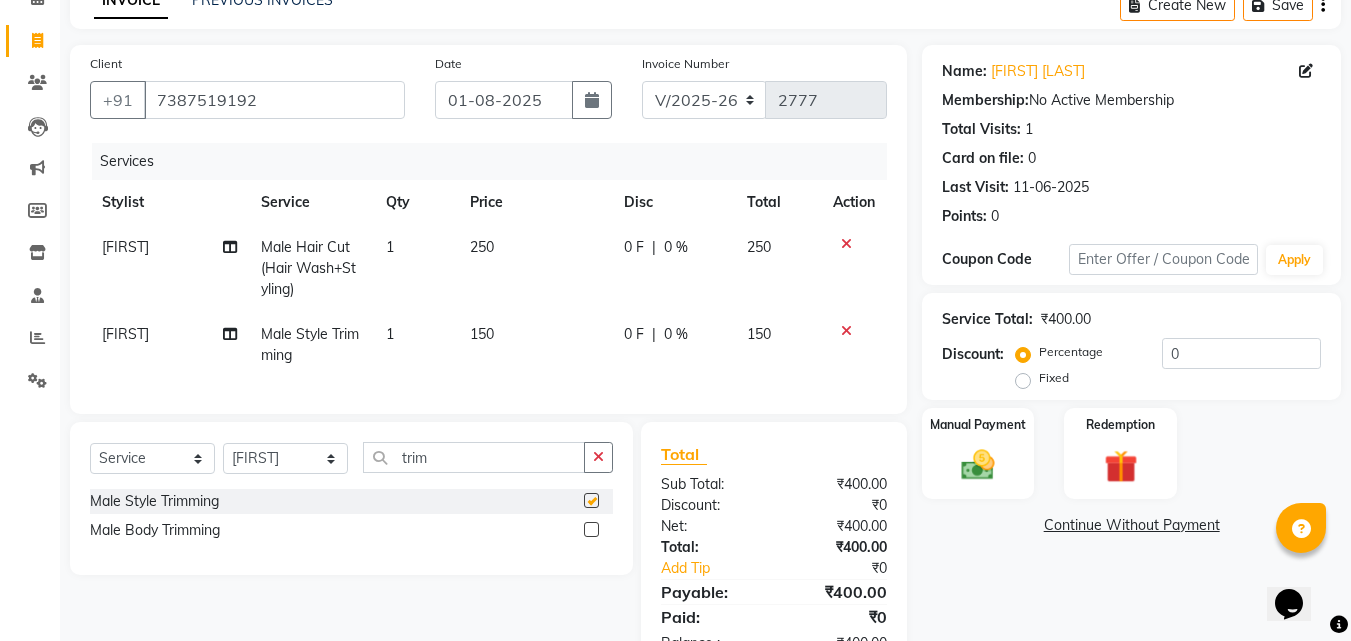 checkbox on "false" 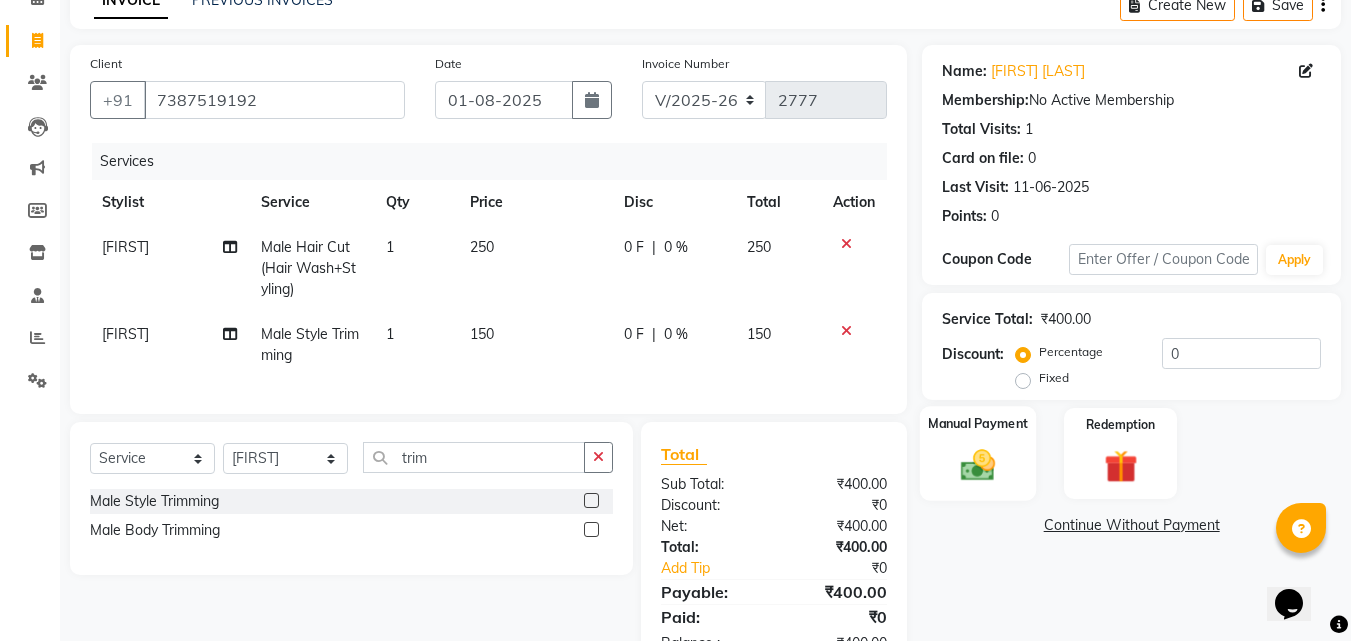 click 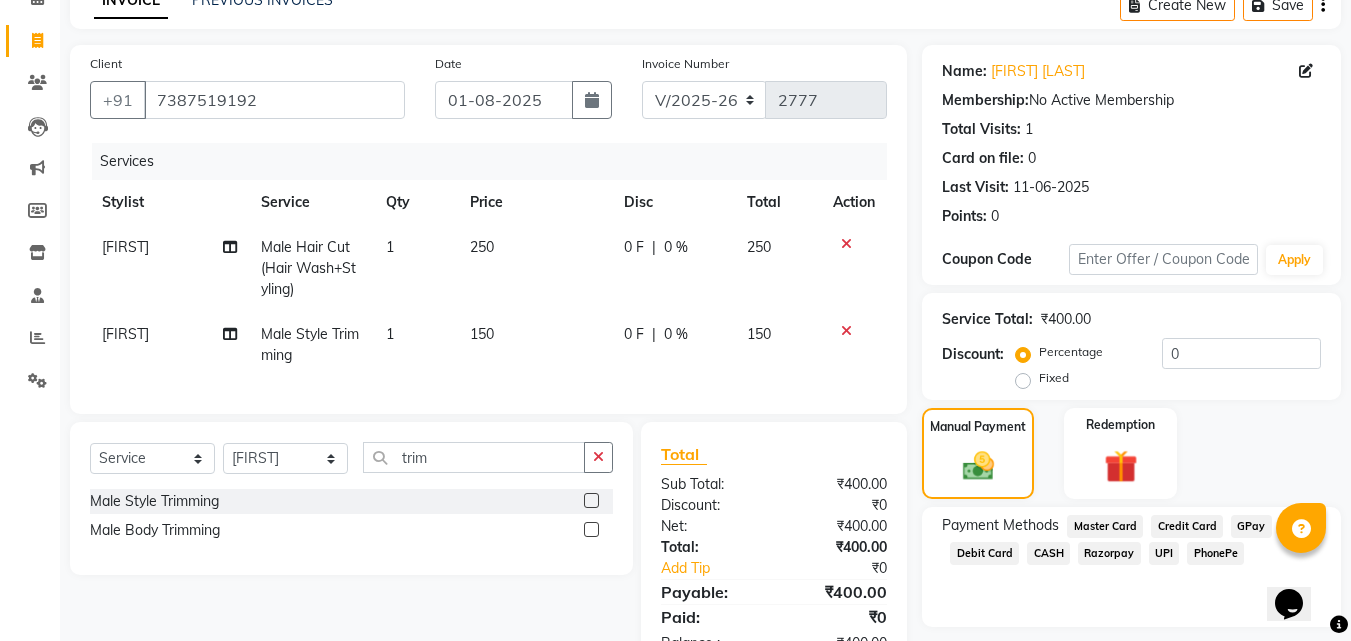 click on "PhonePe" 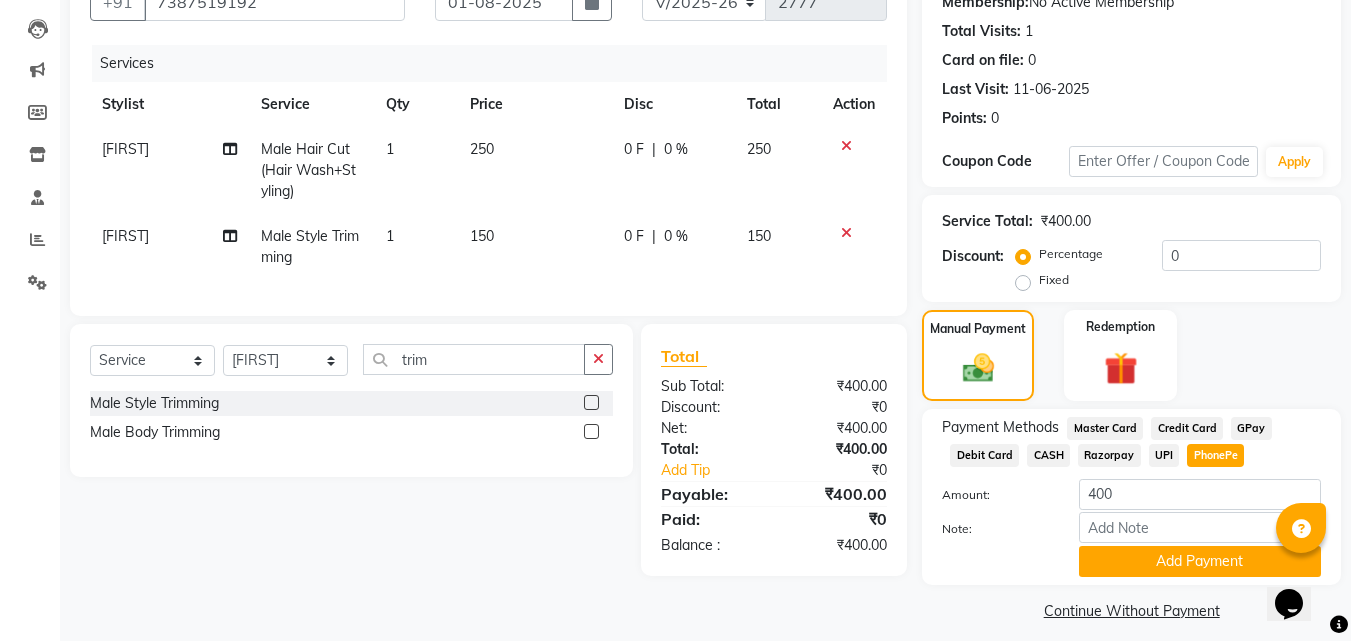scroll, scrollTop: 218, scrollLeft: 0, axis: vertical 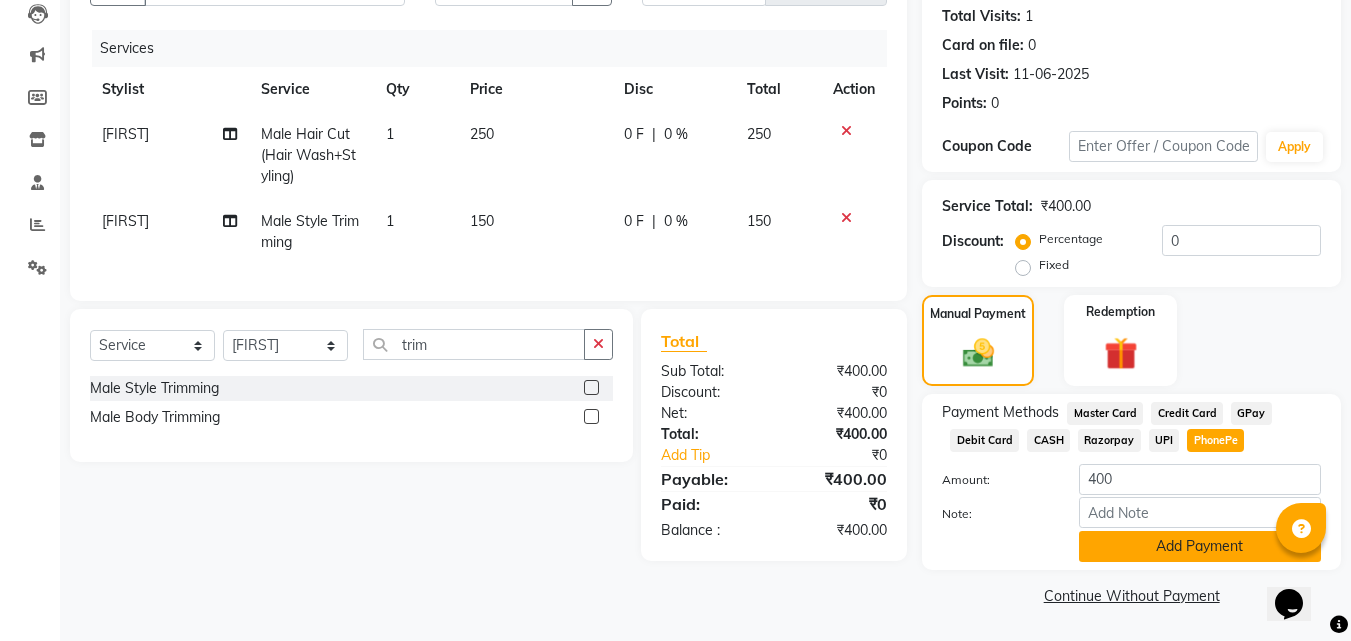 click on "Add Payment" 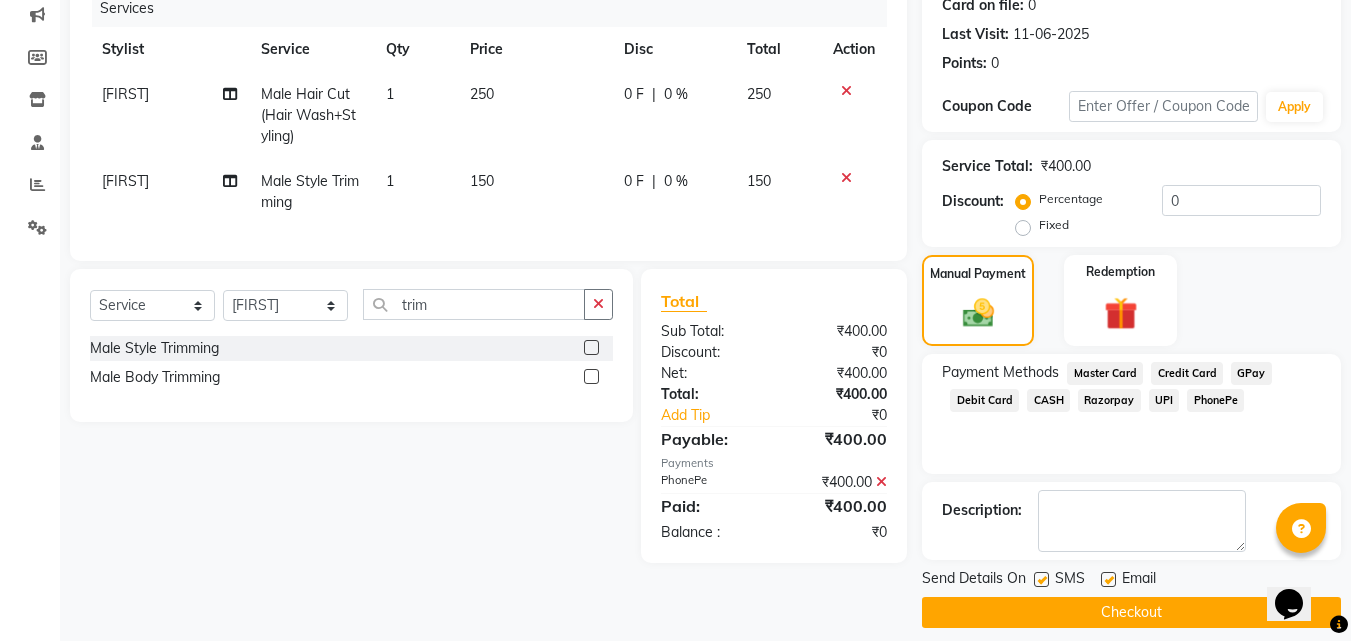 scroll, scrollTop: 275, scrollLeft: 0, axis: vertical 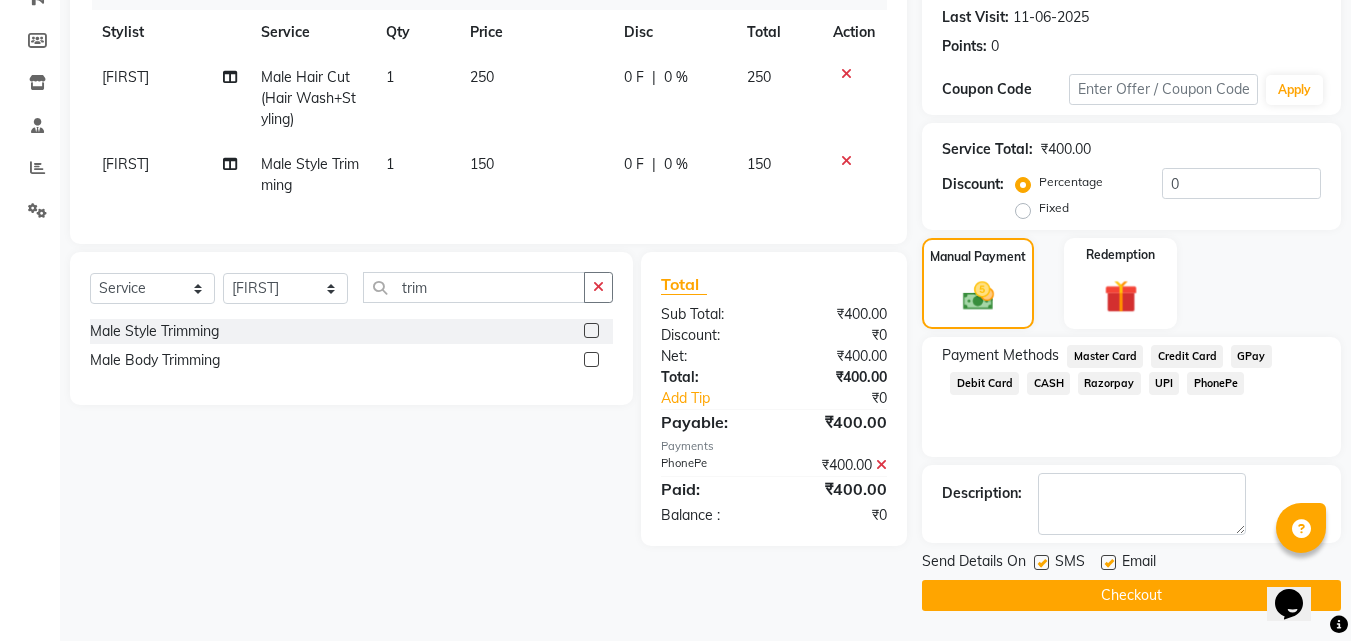 click on "Checkout" 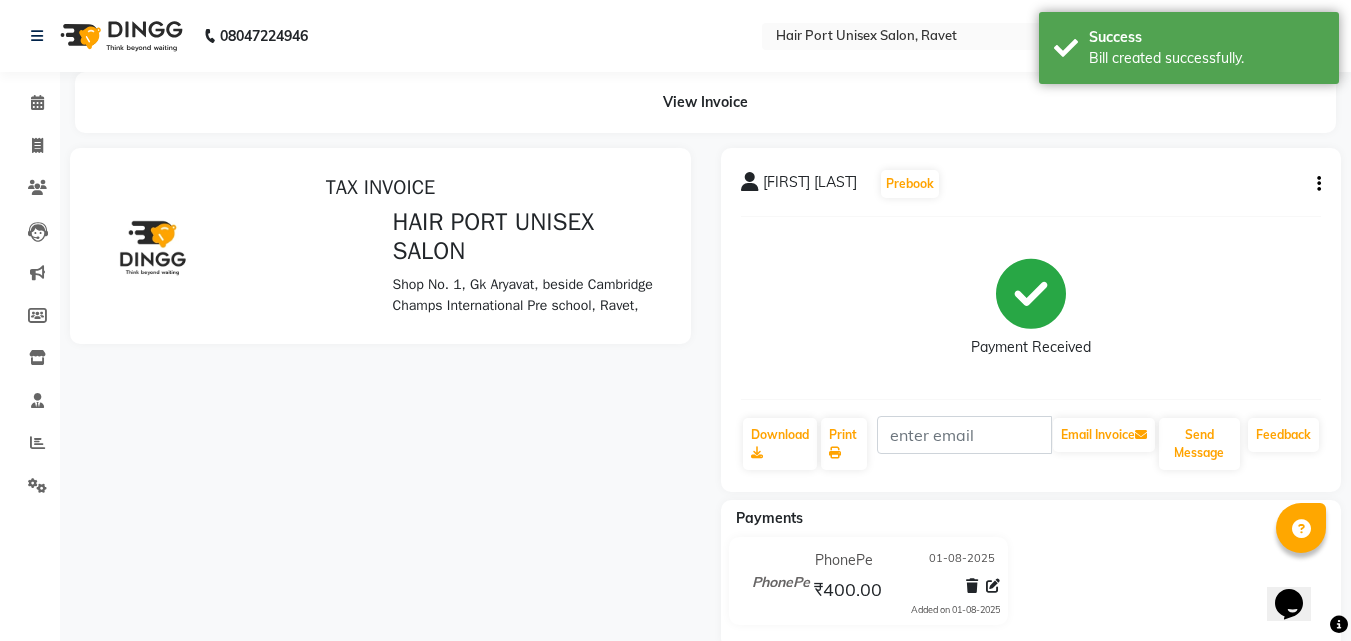 scroll, scrollTop: 0, scrollLeft: 0, axis: both 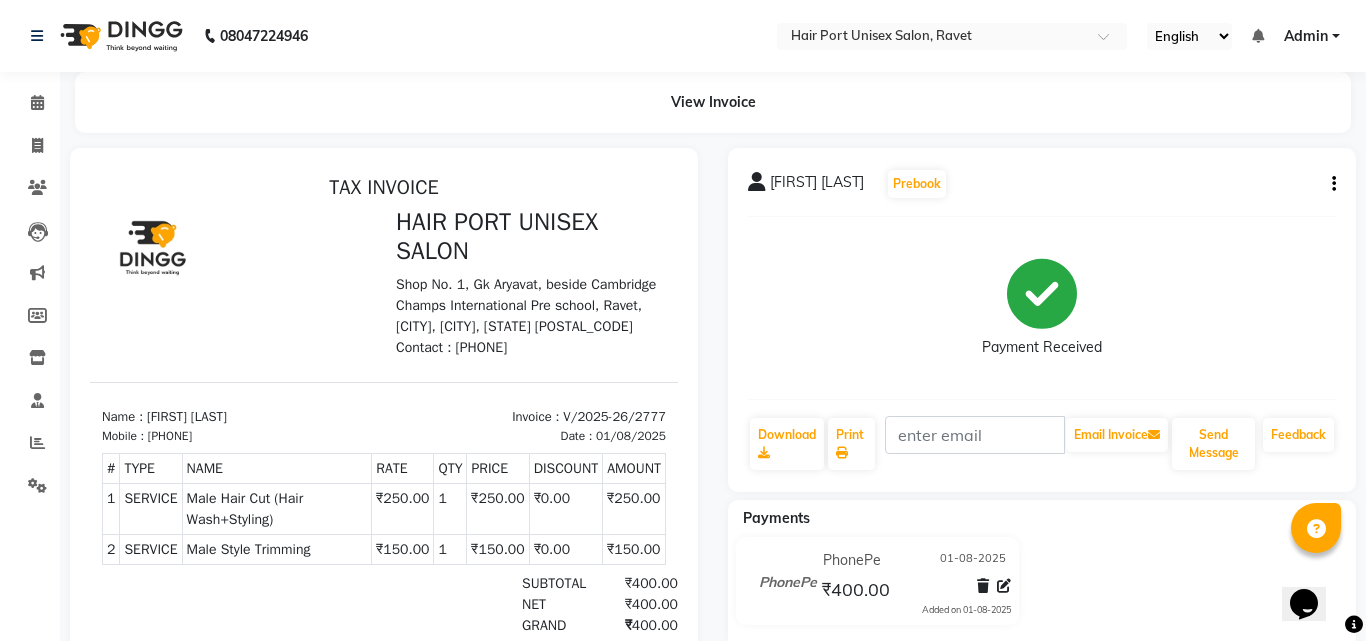 select on "service" 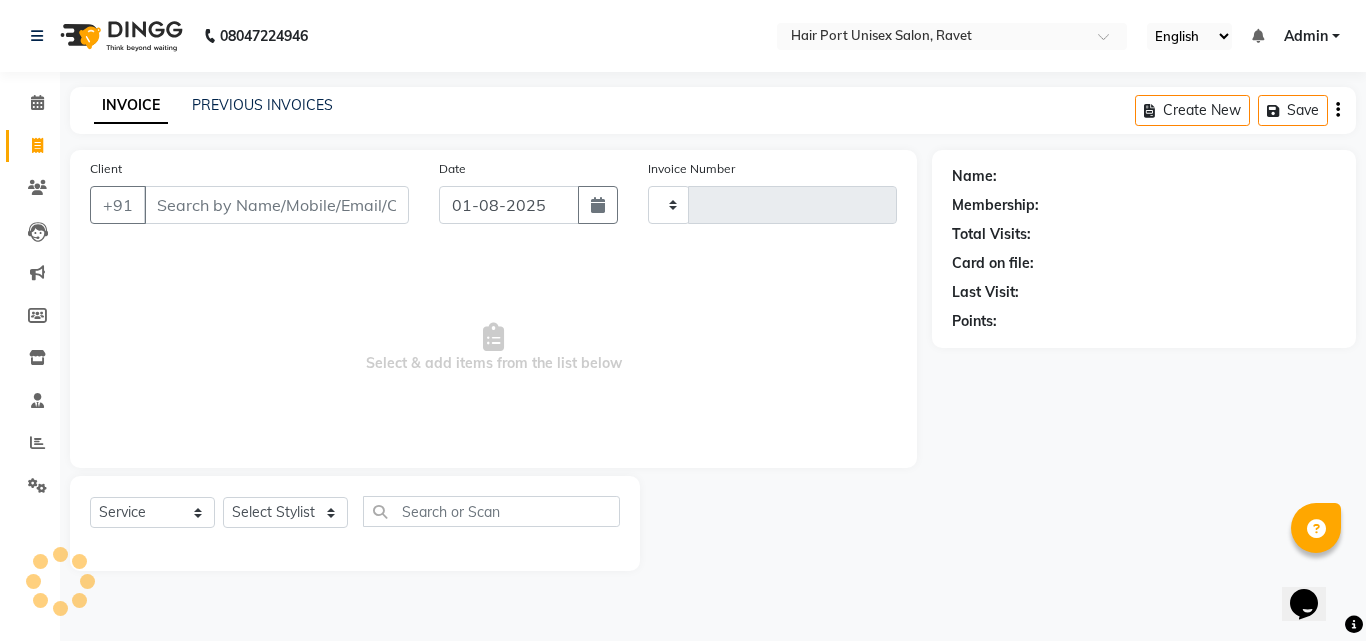 type on "2778" 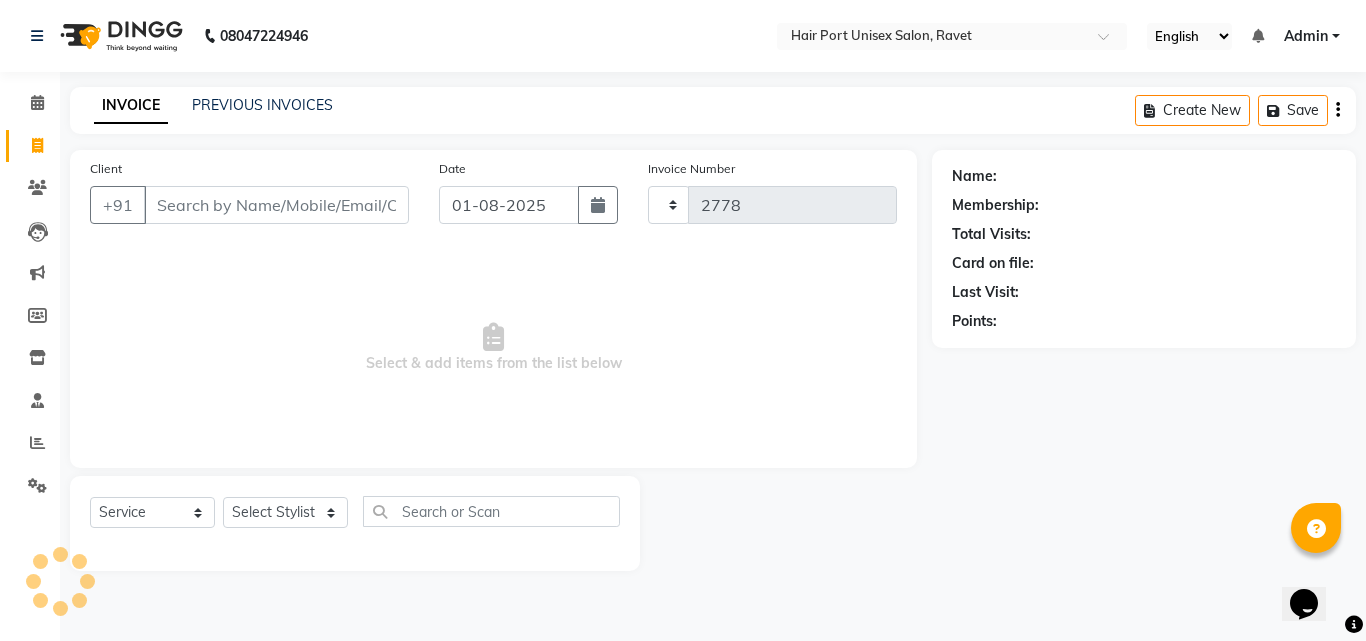 select on "7015" 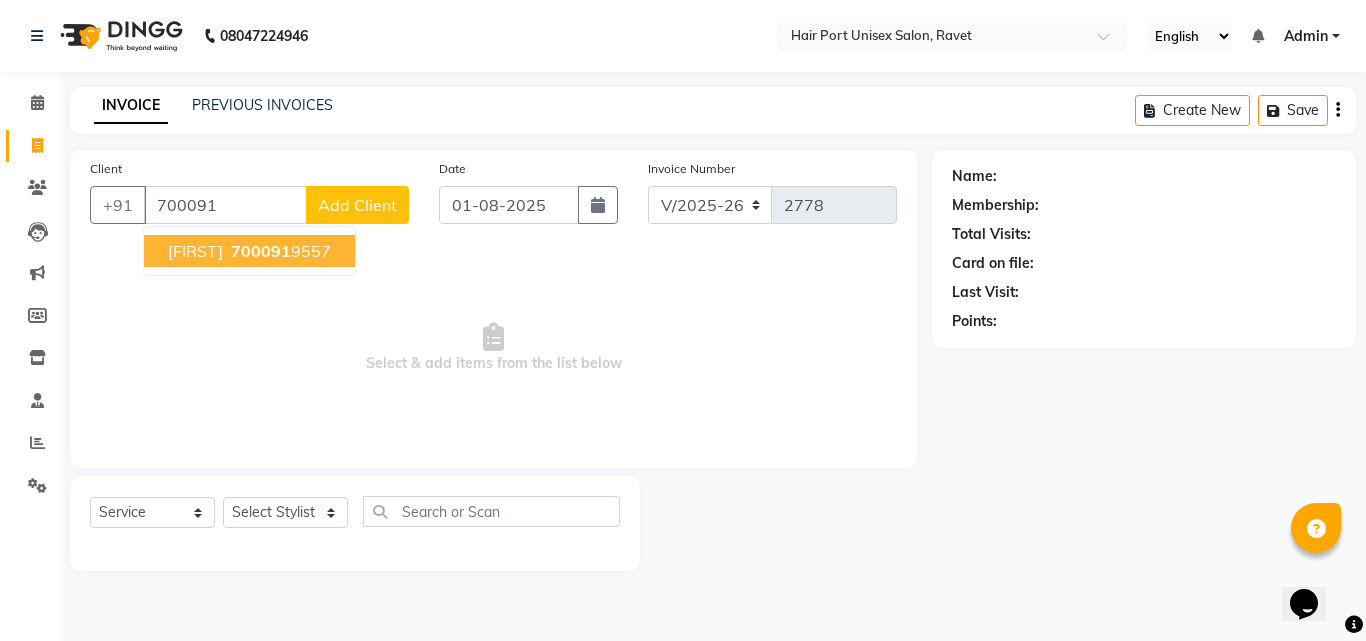 click on "[PHONE]" at bounding box center [279, 251] 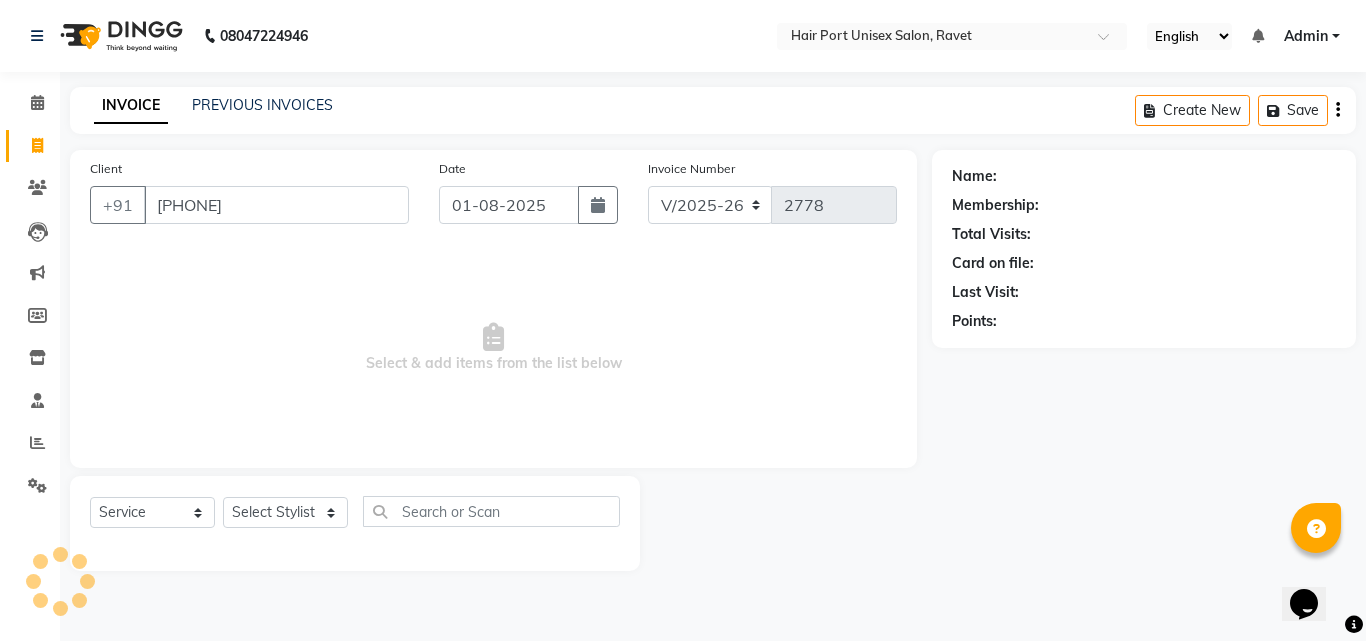 type on "[PHONE]" 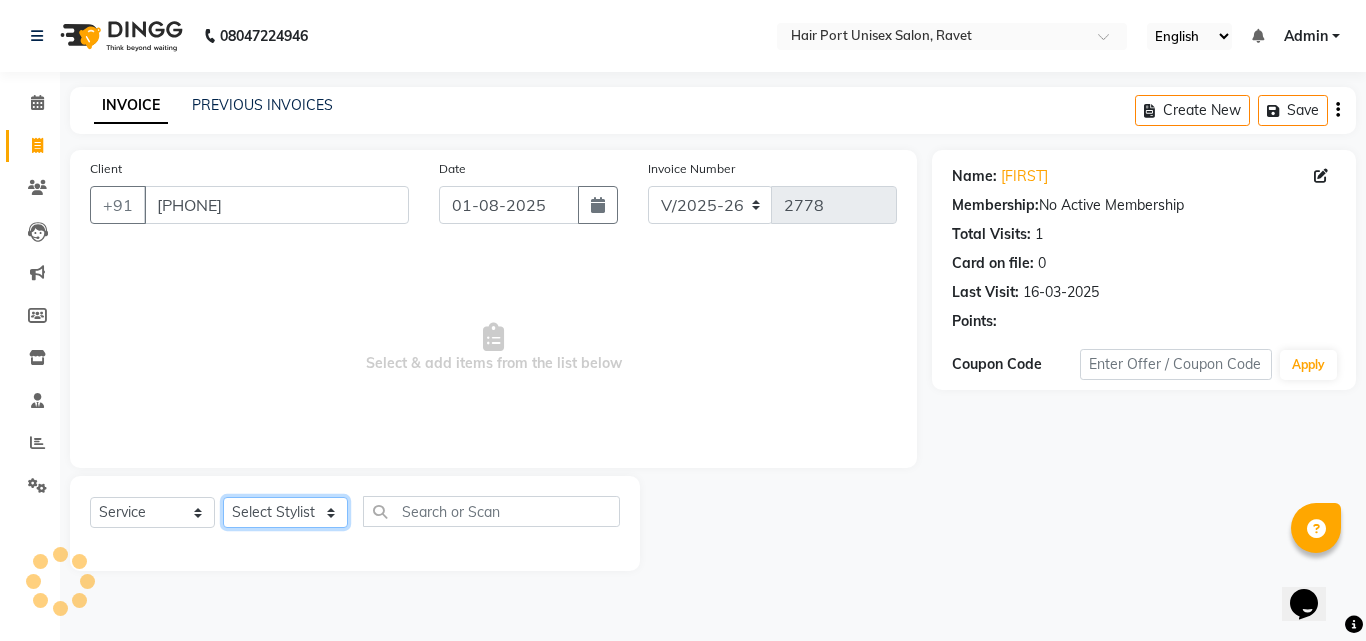 click on "Select Stylist [FIRST] [FIRST] [FIRST] [FIRST] [FIRST] [FIRST]" 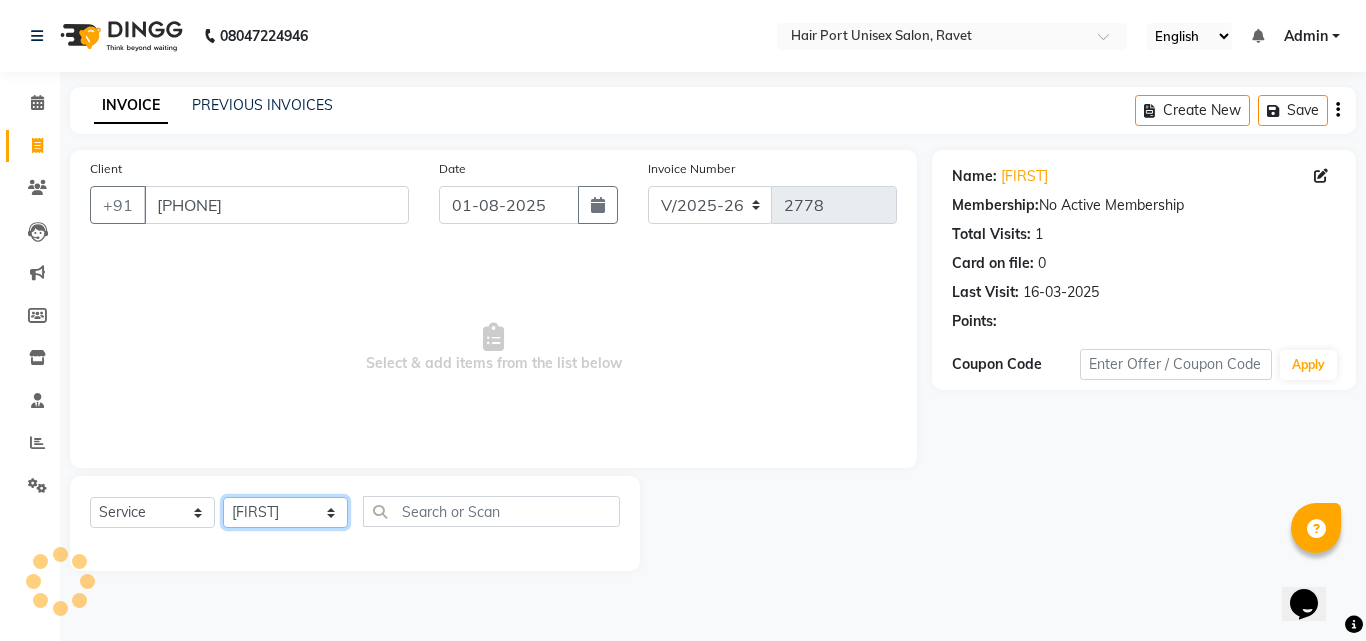 click on "Select Stylist [FIRST] [FIRST] [FIRST] [FIRST] [FIRST] [FIRST]" 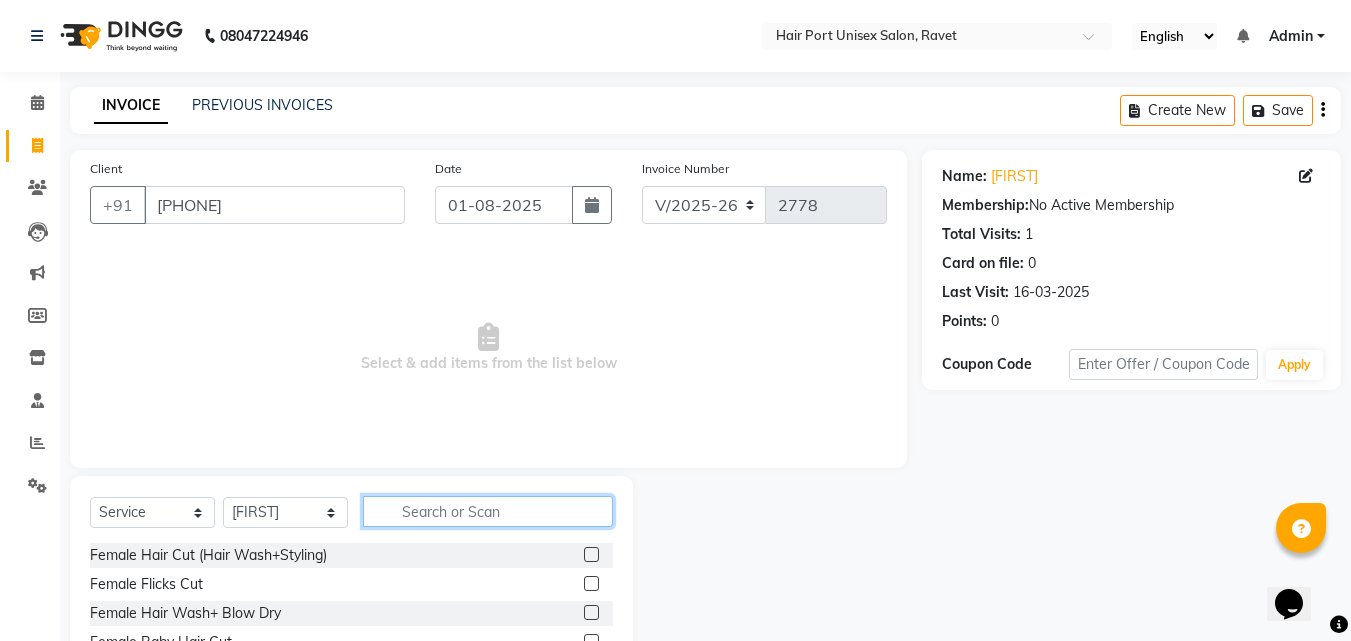 click 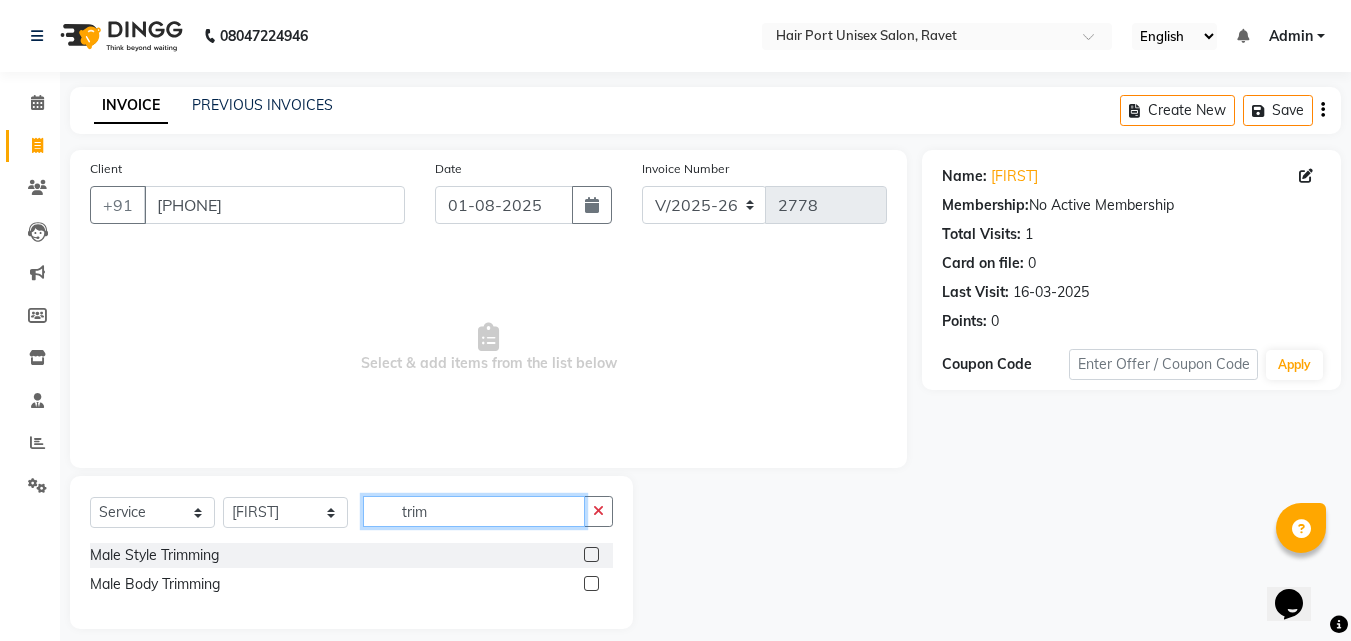 type on "trim" 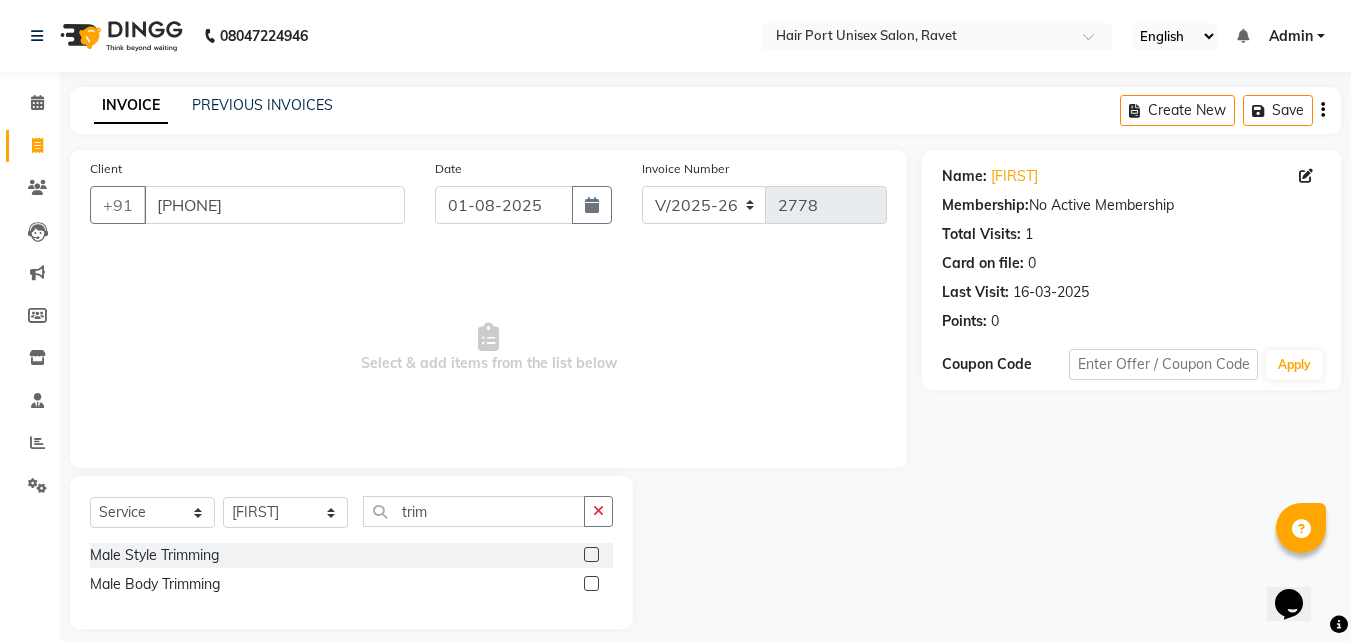 click 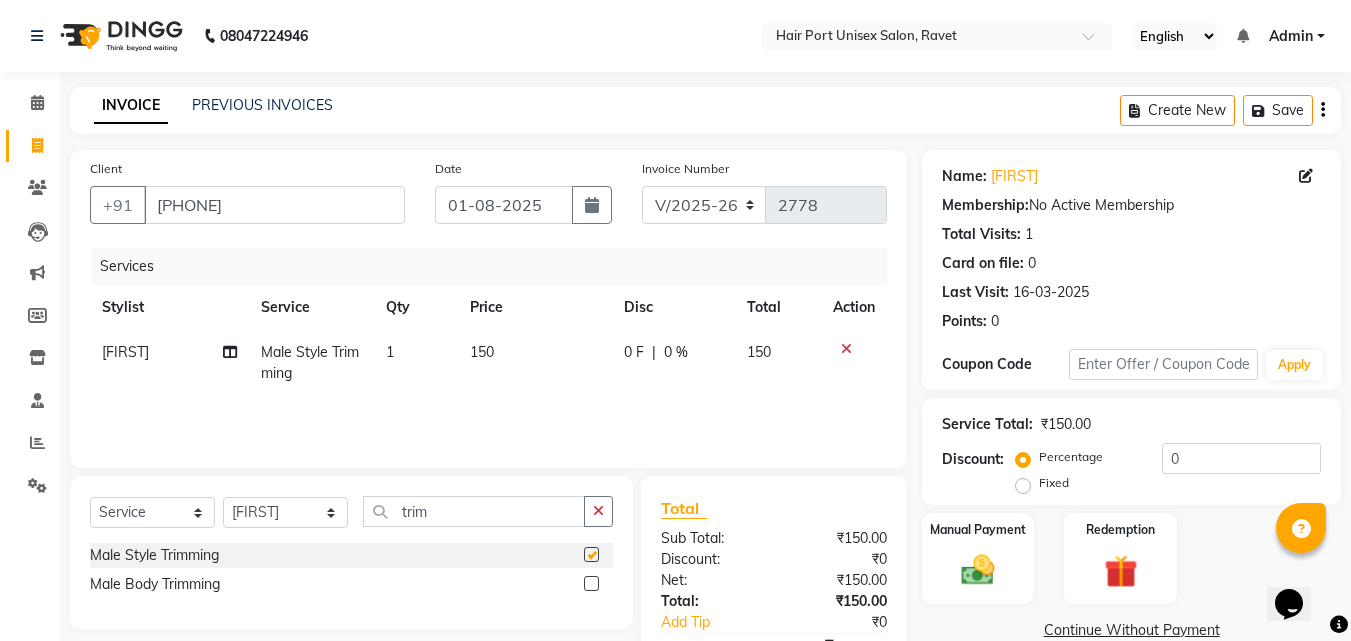 checkbox on "false" 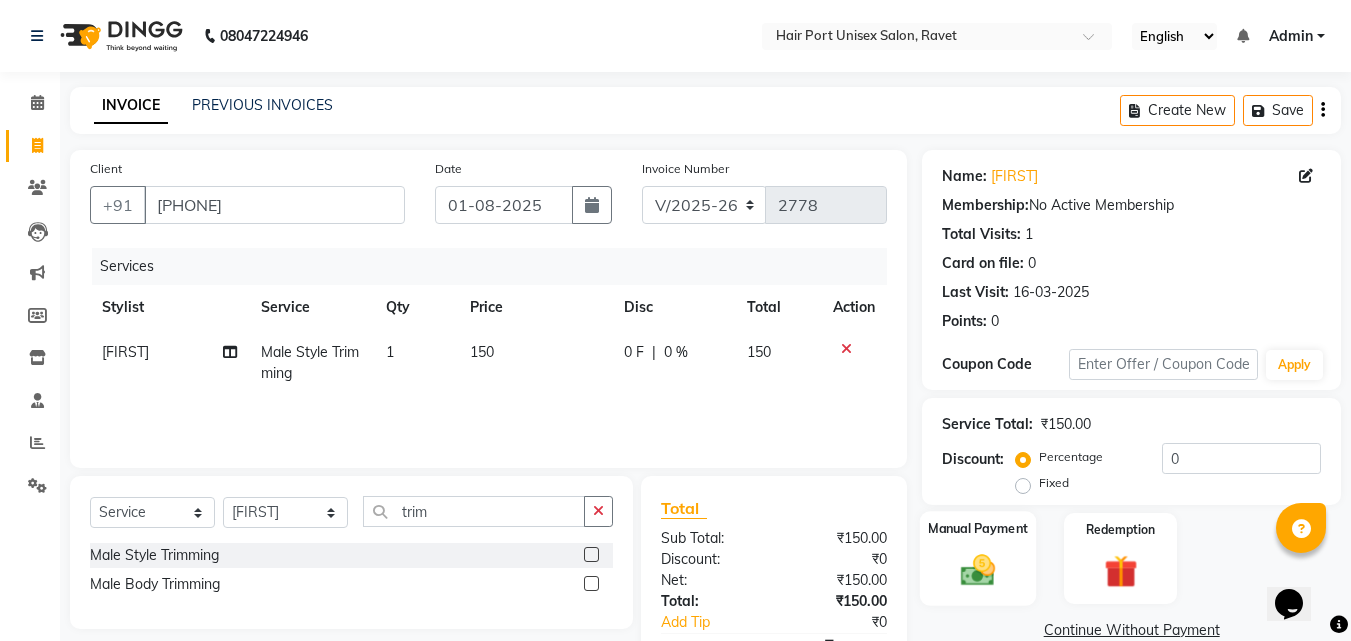 click 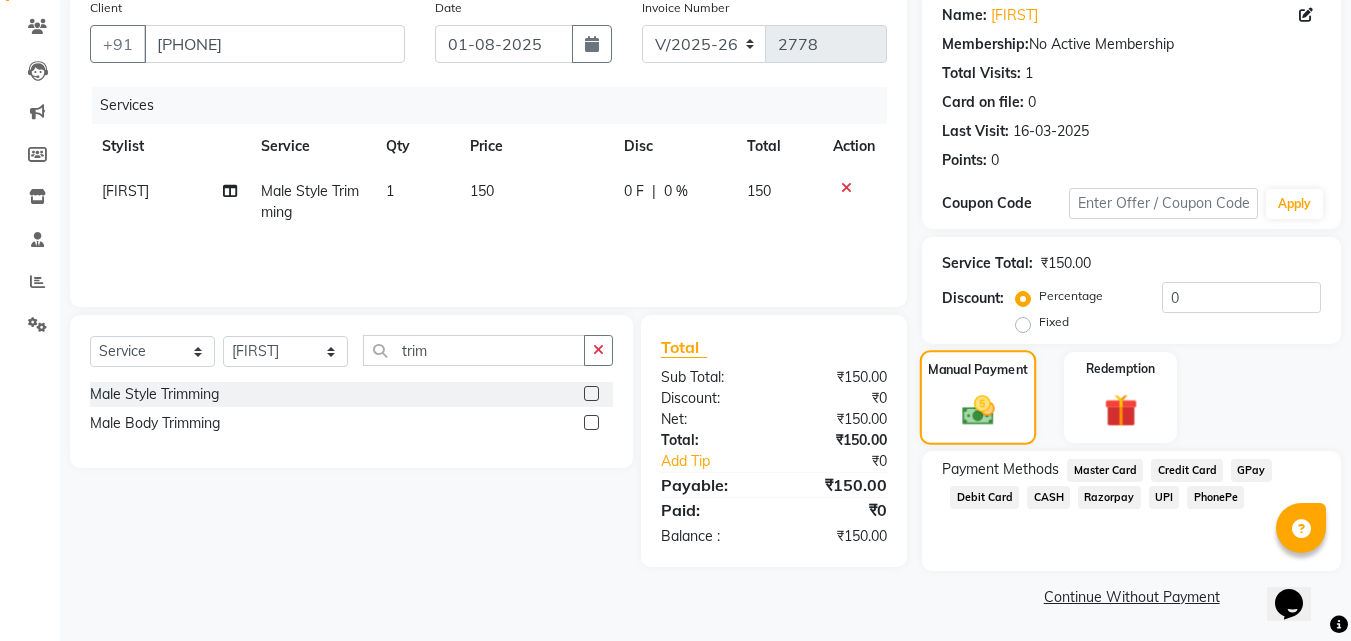 scroll, scrollTop: 162, scrollLeft: 0, axis: vertical 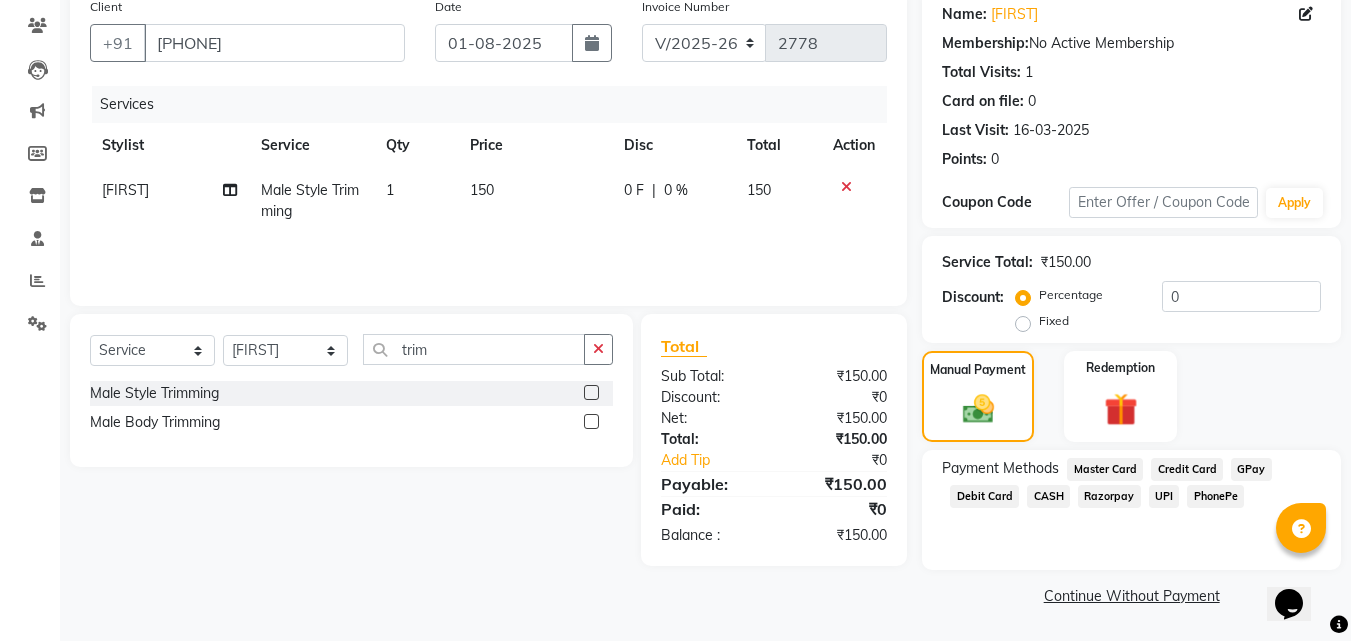 click on "PhonePe" 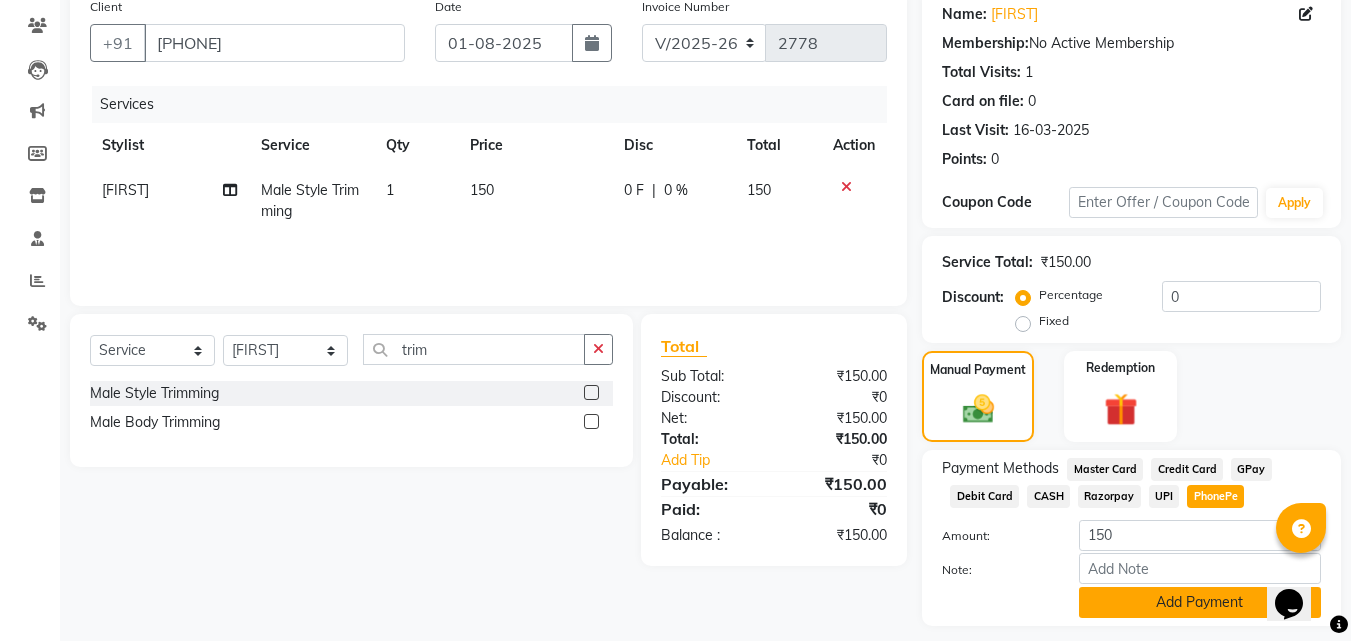 click on "Add Payment" 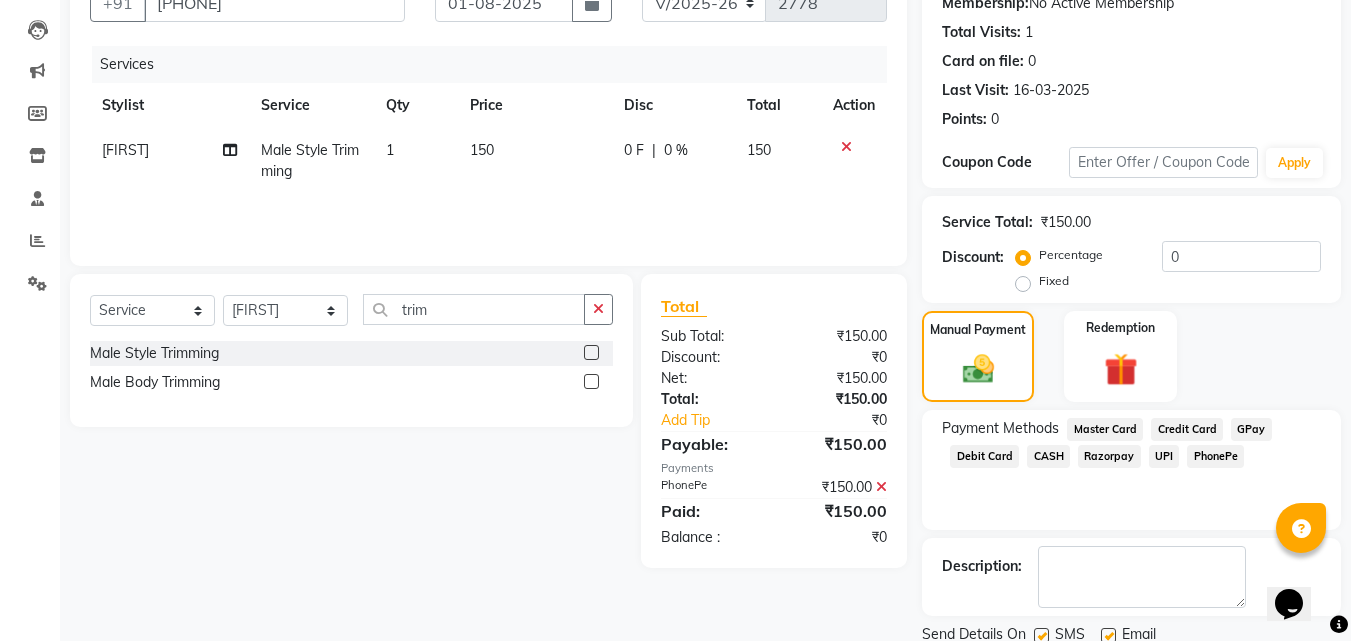 scroll, scrollTop: 275, scrollLeft: 0, axis: vertical 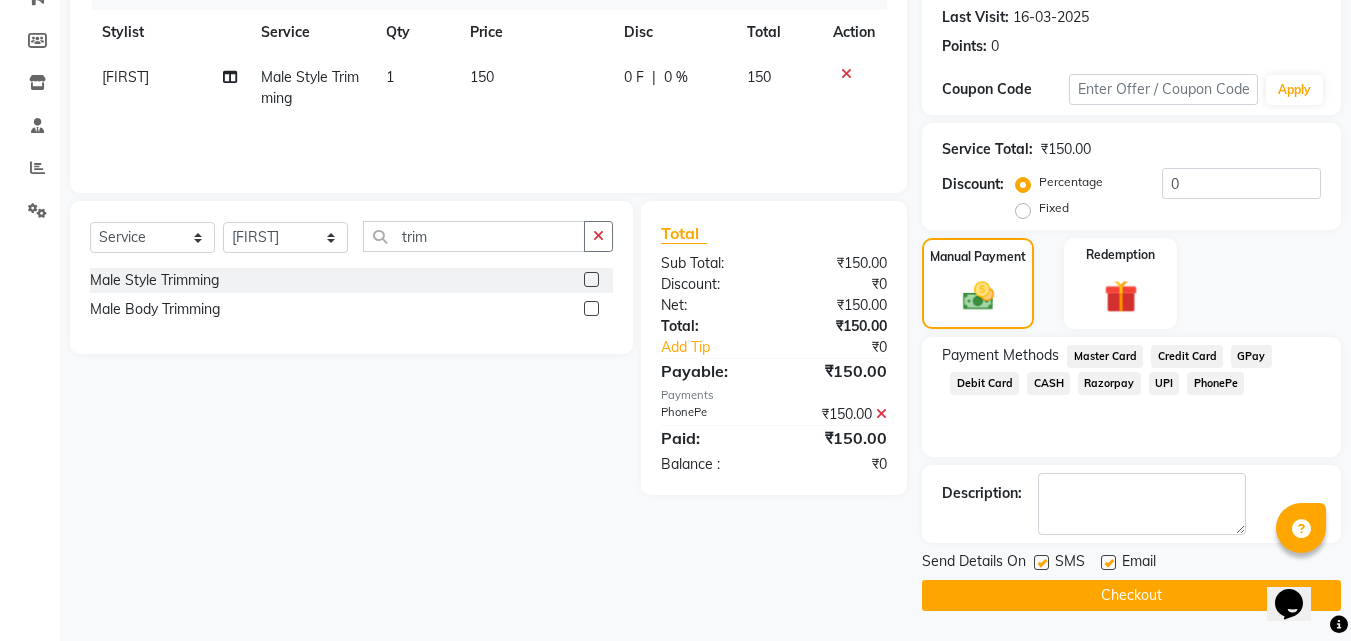 click on "Checkout" 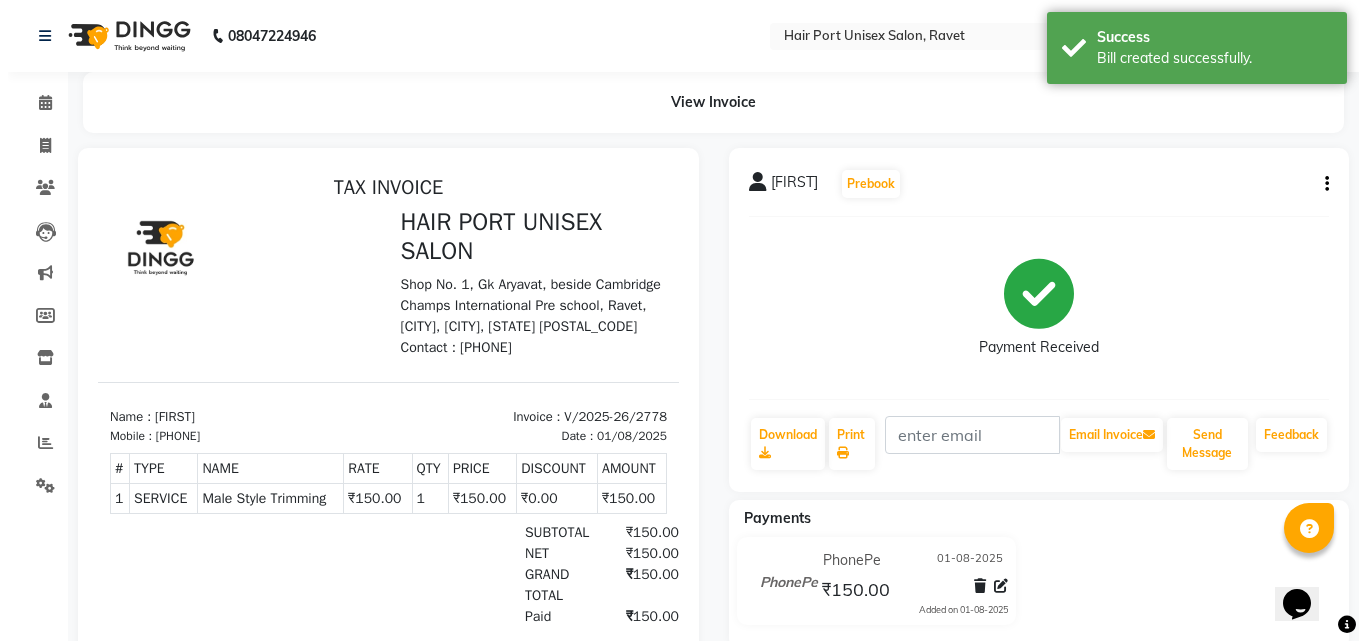 scroll, scrollTop: 0, scrollLeft: 0, axis: both 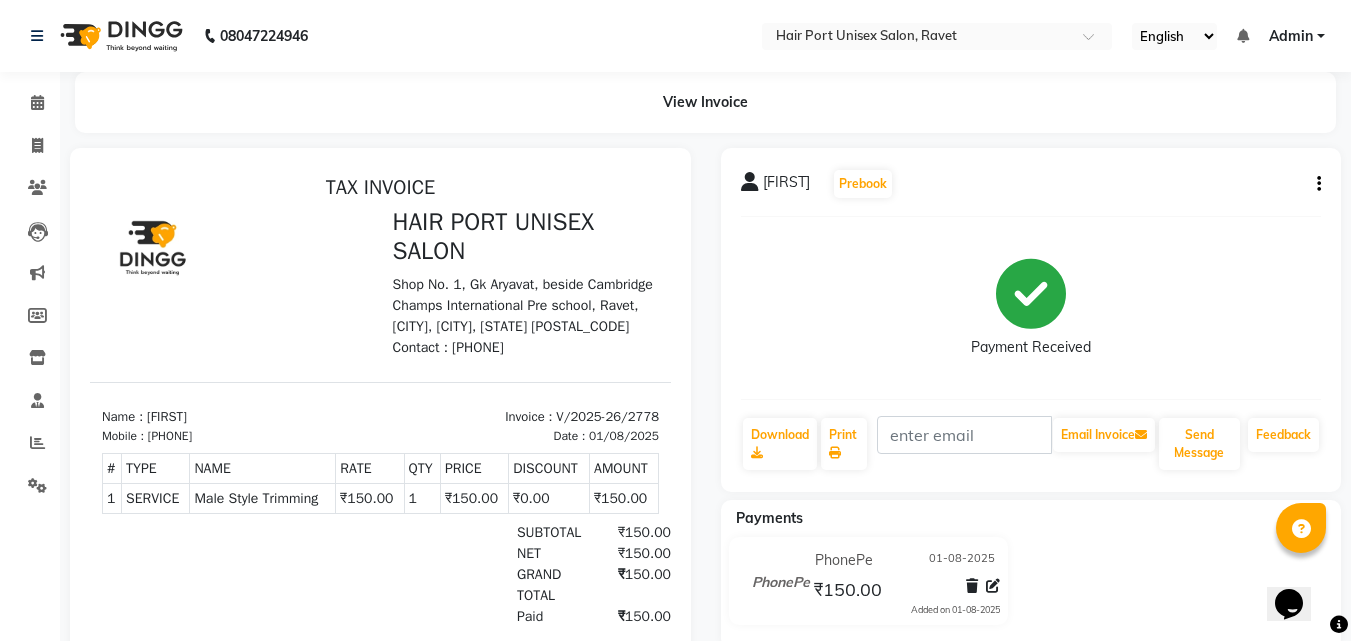 select on "service" 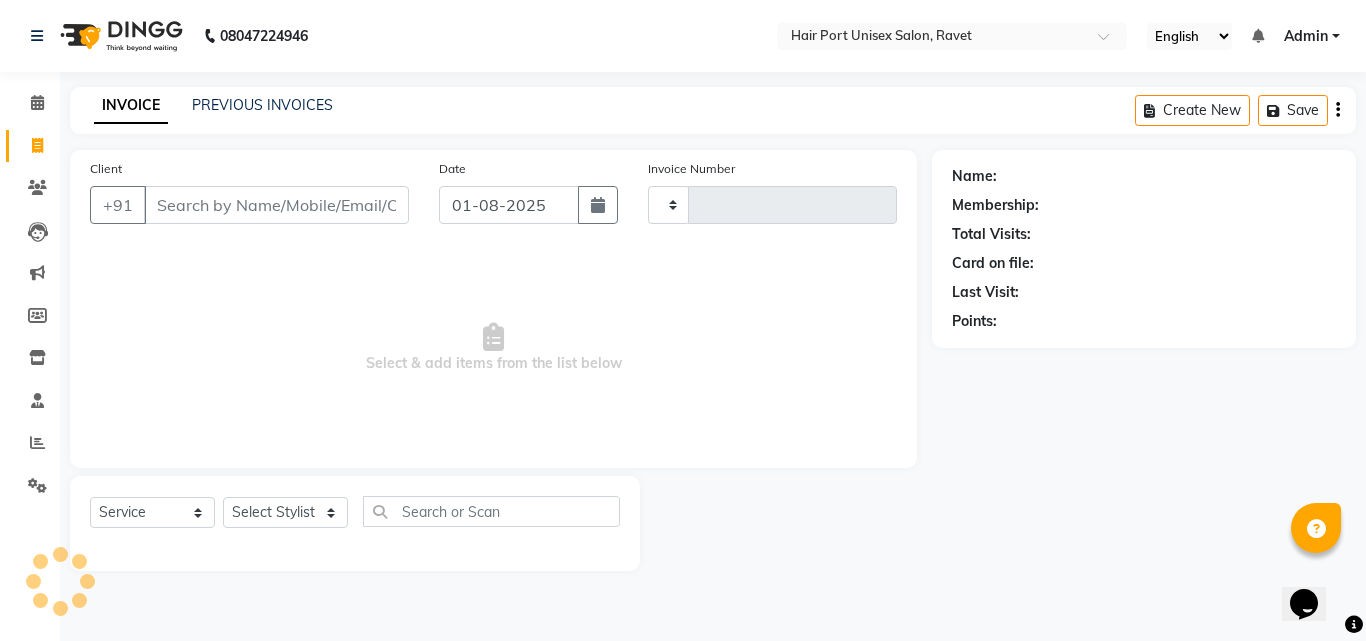 type on "2779" 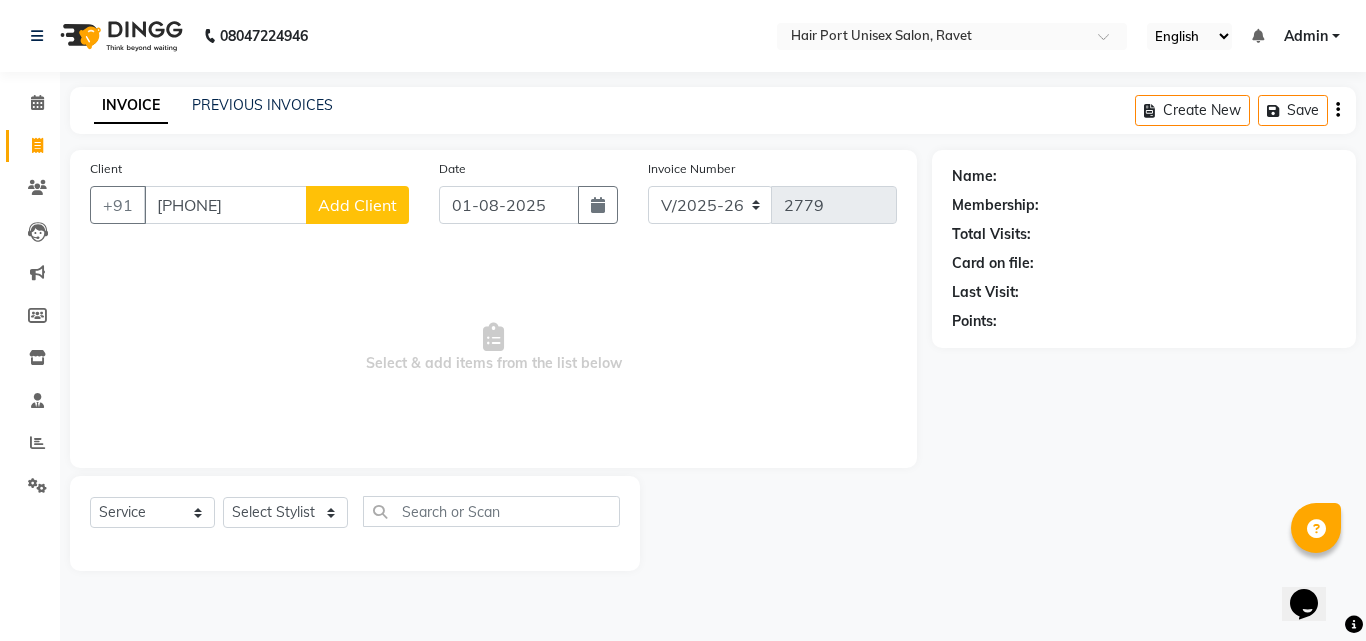 type on "[PHONE]" 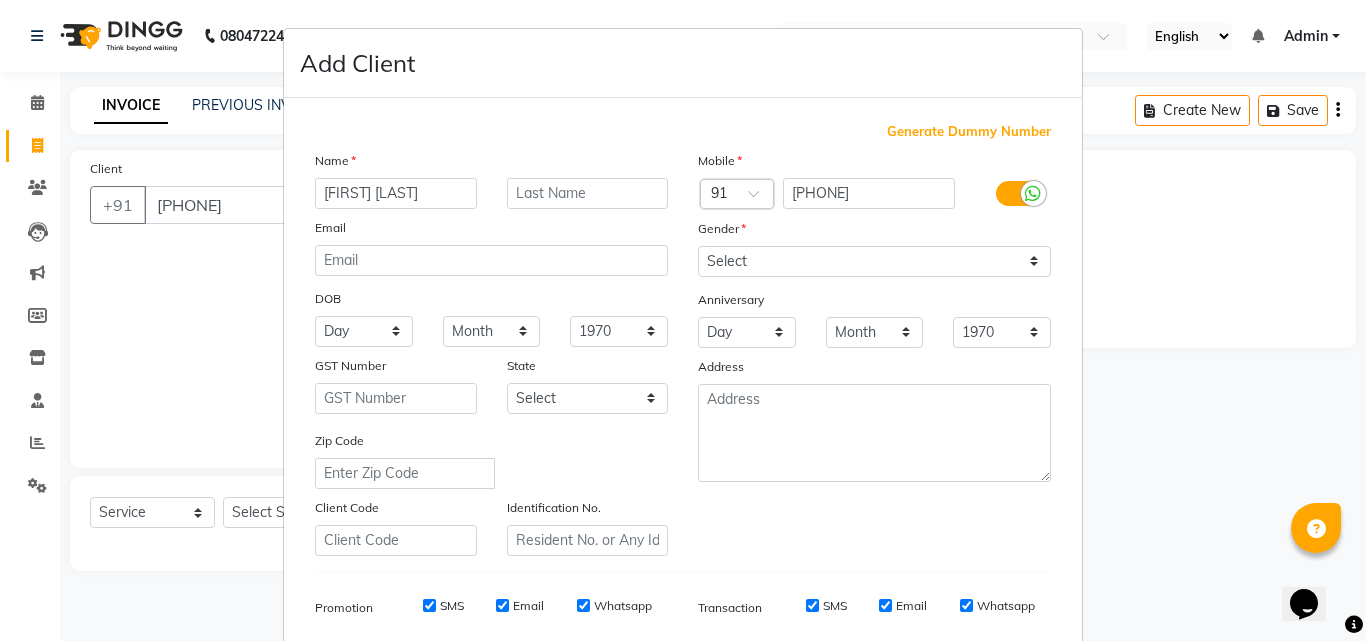 type on "[FIRST] [LAST]" 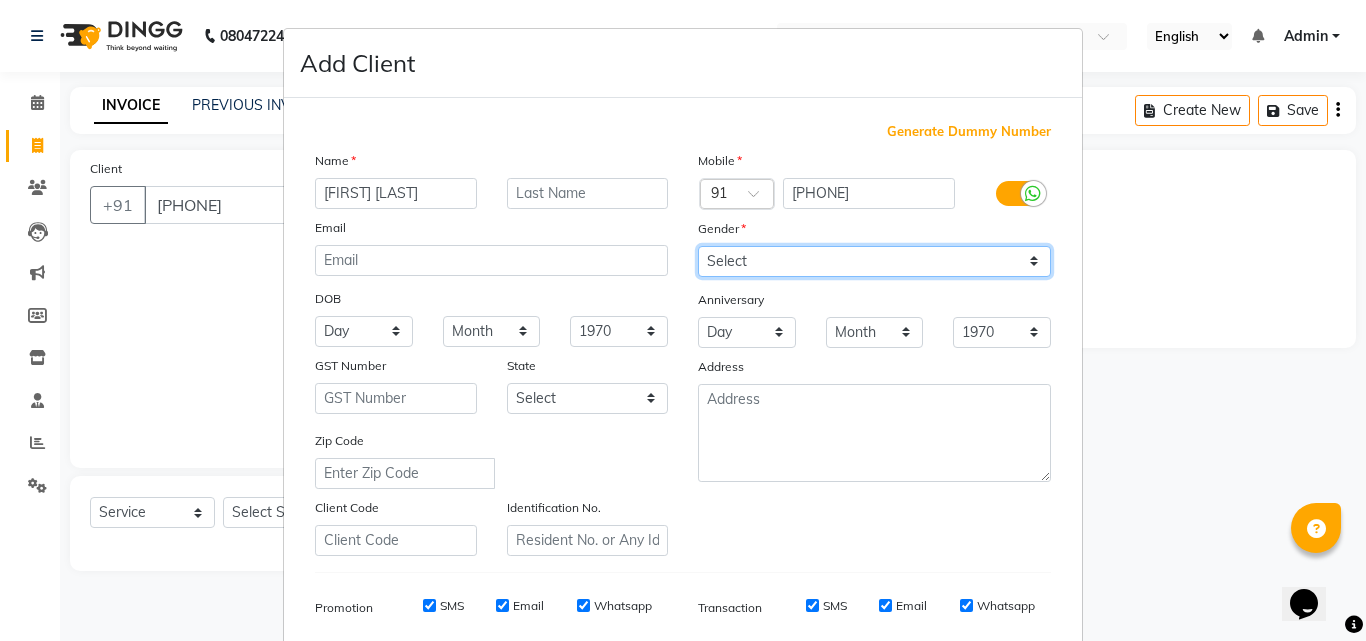 click on "Select Male Female Other Prefer Not To Say" at bounding box center [874, 261] 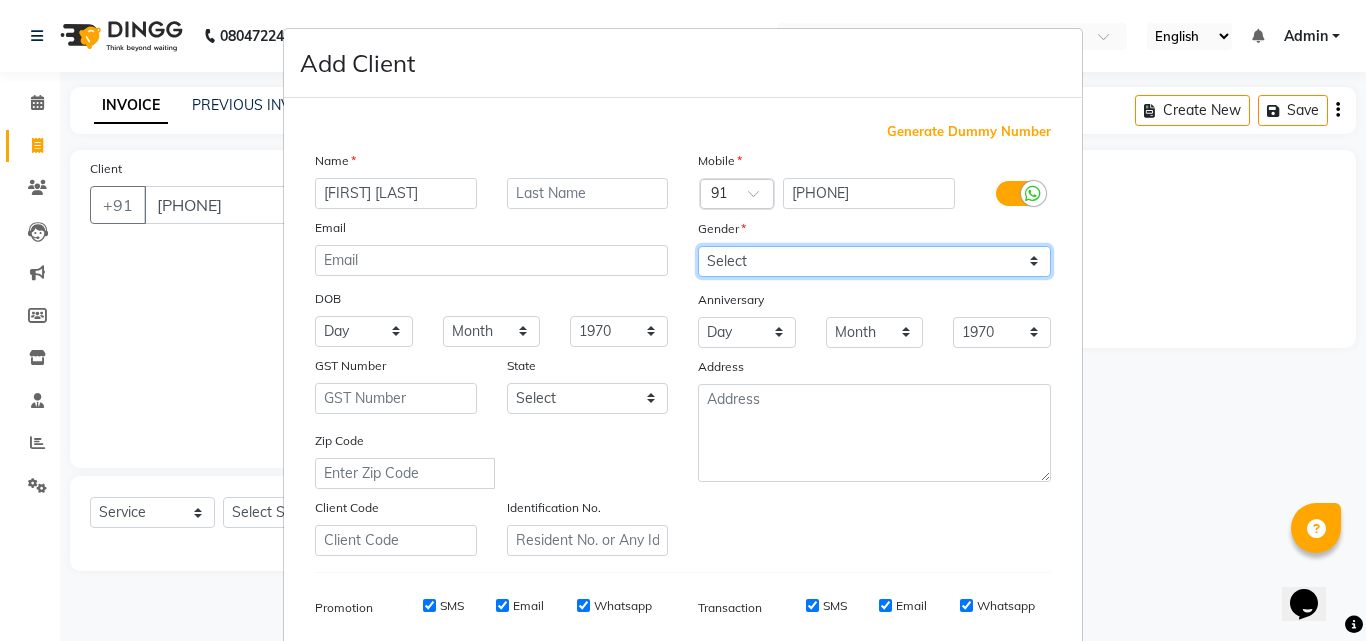 select on "male" 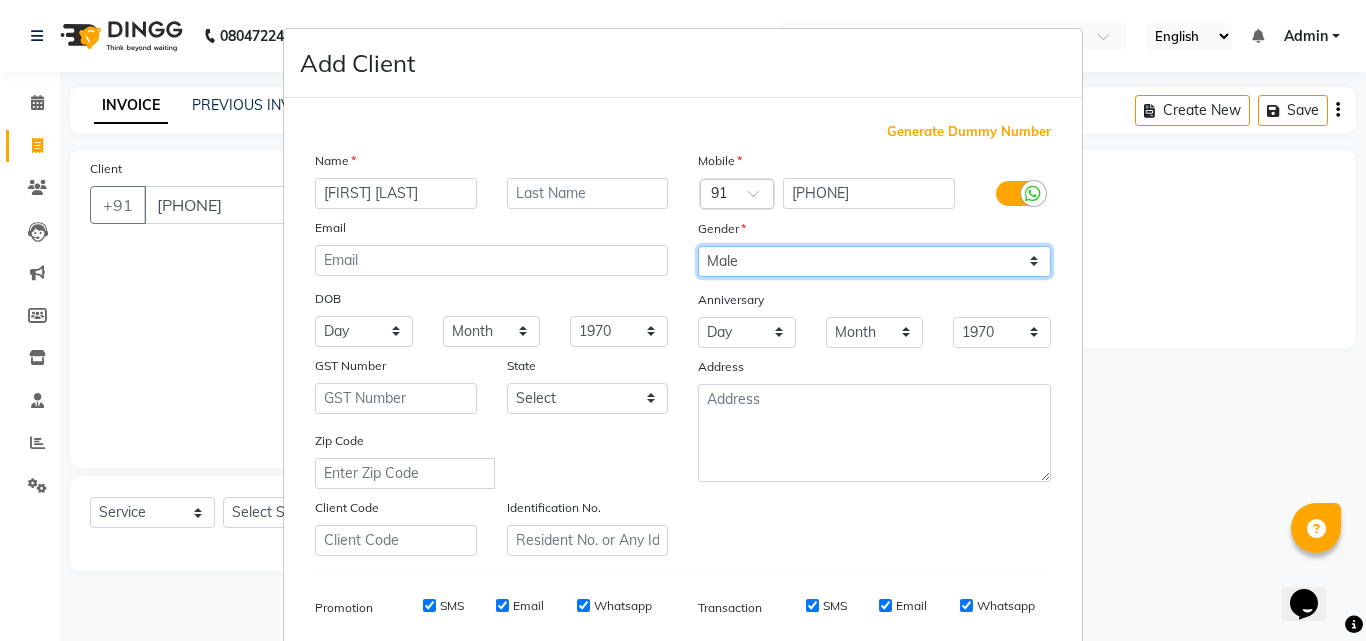 click on "Select Male Female Other Prefer Not To Say" at bounding box center [874, 261] 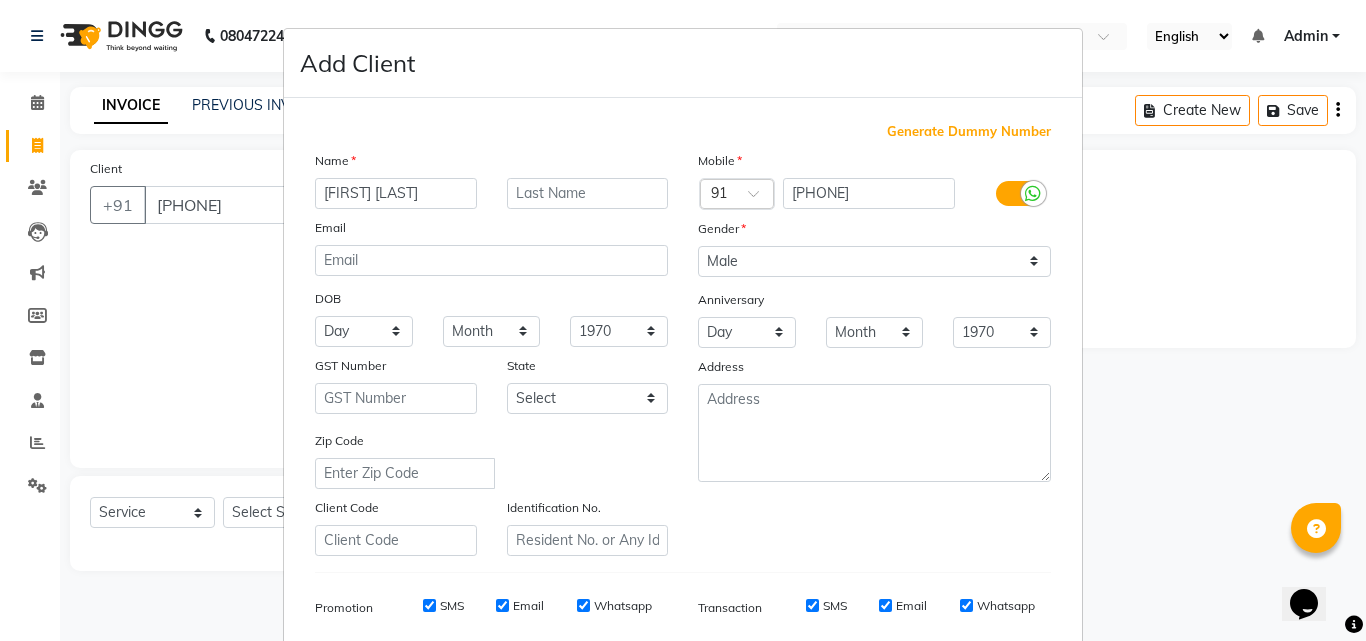 click on "Add Client Generate Dummy Number Name [FIRST] Email DOB Day 01 02 03 04 05 06 07 08 09 10 11 12 13 14 15 16 17 18 19 20 21 22 23 24 25 26 27 28 29 30 31 Month January February March April May June July August September October November December 1940 1941 1942 1943 1944 1945 1946 1947 1948 1949 1950 1951 1952 1953 1954 1955 1956 1957 1958 1959 1960 1961 1962 1963 1964 1965 1966 1967 1968 1969 1970 1971 1972 1973 1974 1975 1976 1977 1978 1979 1980 1981 1982 1983 1984 1985 1986 1987 1988 1989 1990 1991 1992 1993 1994 1995 1996 1997 1998 1999 2000 2001 2002 2003 2004 2005 2006 2007 2008 2009 2010 2011 2012 2013 2014 2015 2016 2017 2018 2019 2020 2021 2022 2023 2024 GST Number State Select Andaman and Nicobar Islands Andhra Pradesh Arunachal Pradesh Assam Bihar Chandigarh Chhattisgarh Dadra and Nagar Haveli Daman and Diu Delhi Goa Gujarat Haryana Himachal Pradesh Jammu and Kashmir Jharkhand Karnataka Kerala Lakshadweep Madhya Pradesh Maharashtra Manipur Meghalaya Mizoram Nagaland Odisha Pondicherry Punjab Rajasthan" at bounding box center (683, 320) 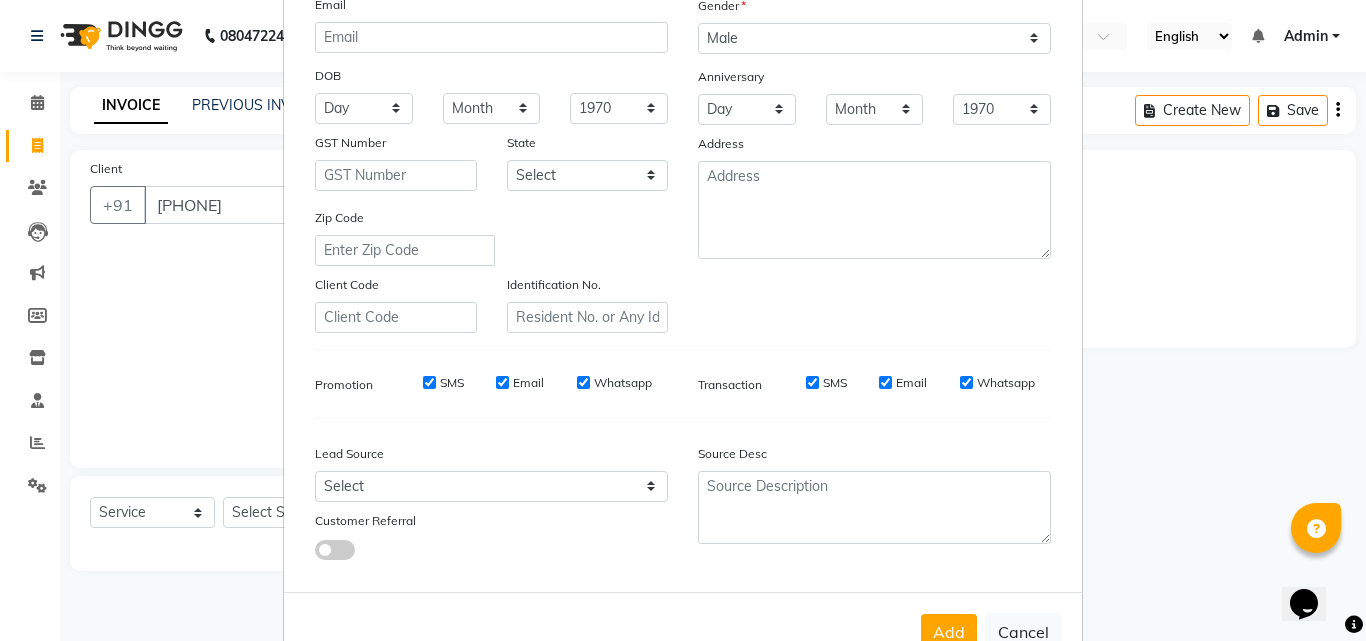 scroll, scrollTop: 282, scrollLeft: 0, axis: vertical 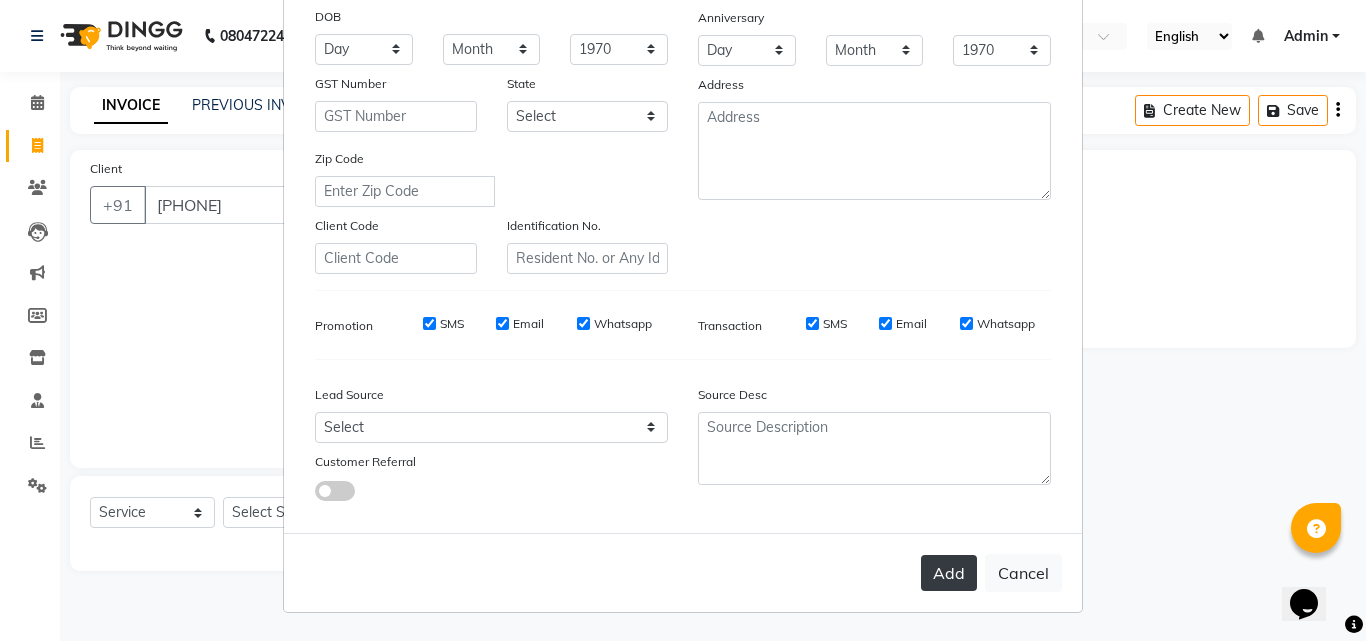 click on "Add" at bounding box center (949, 573) 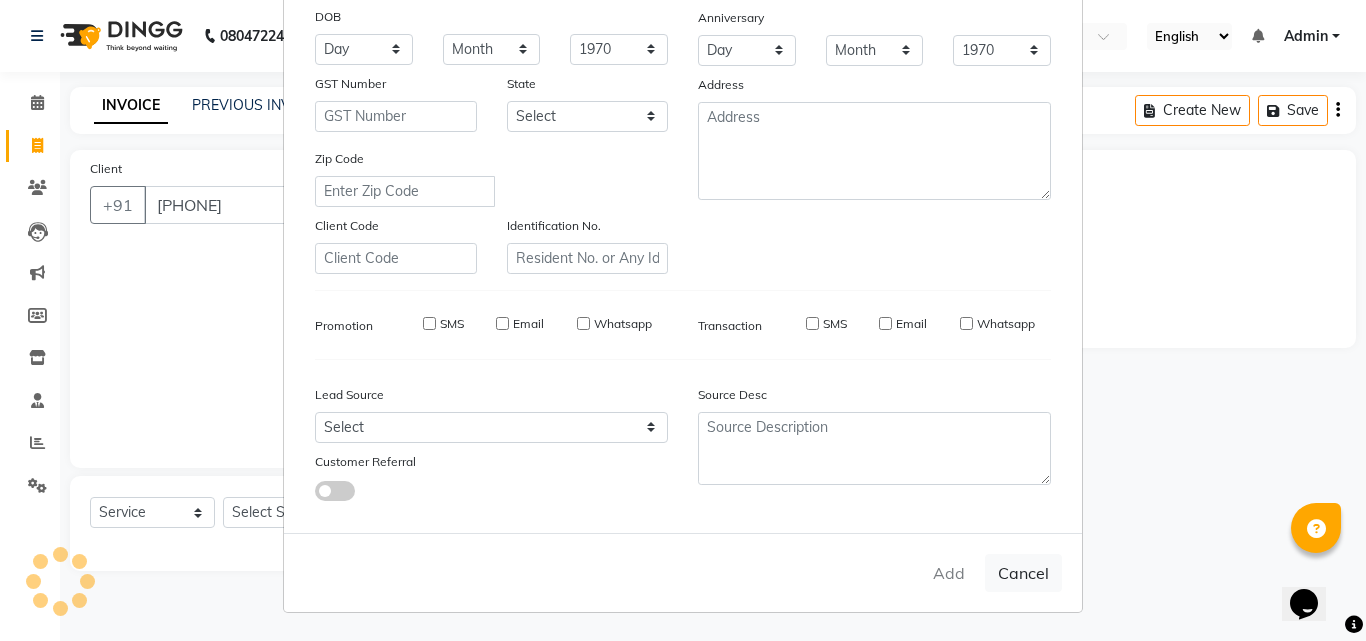 type 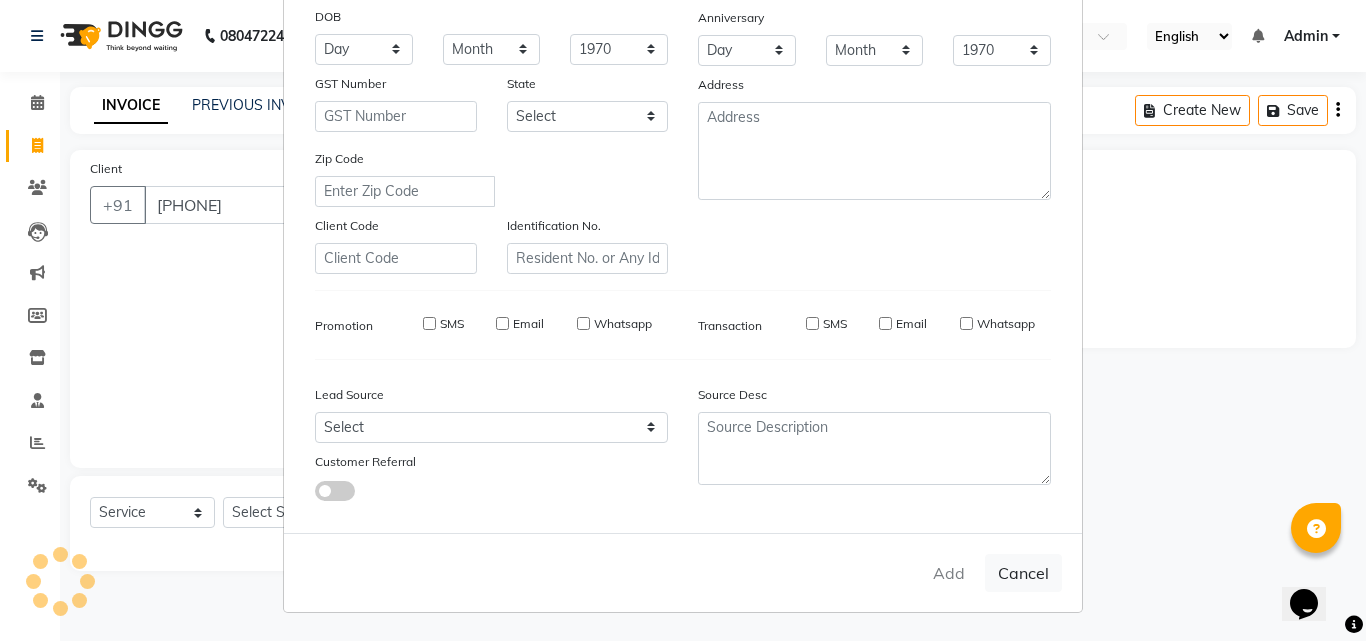 select 